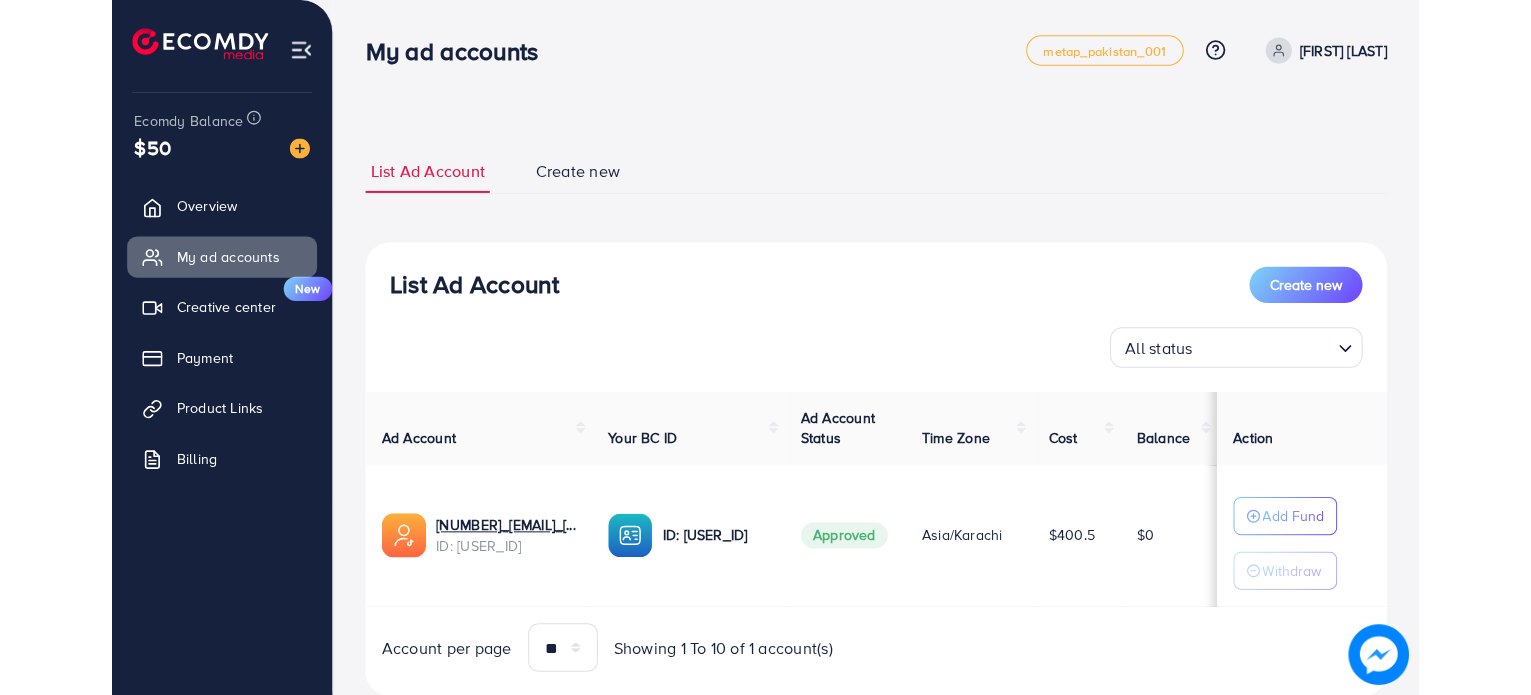 scroll, scrollTop: 0, scrollLeft: 0, axis: both 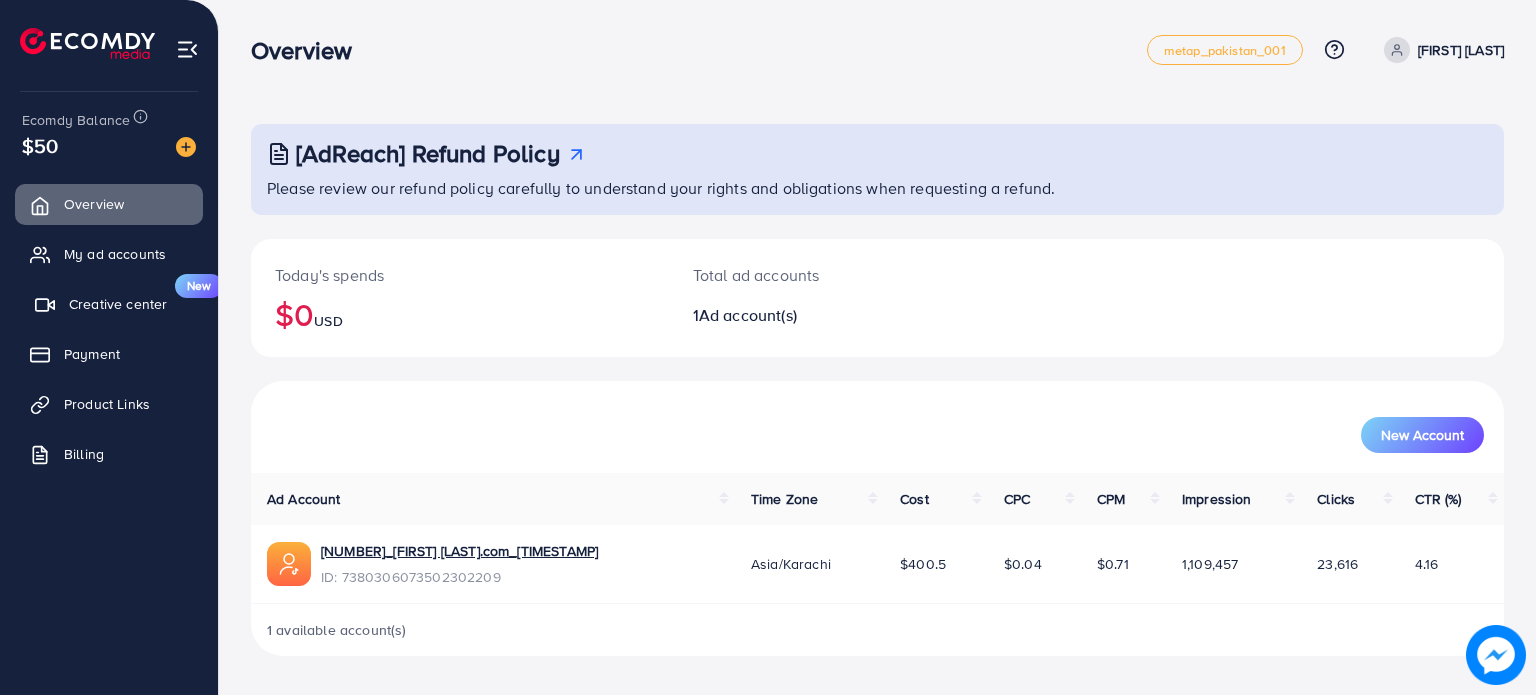 click on "Creative center  New" at bounding box center [109, 304] 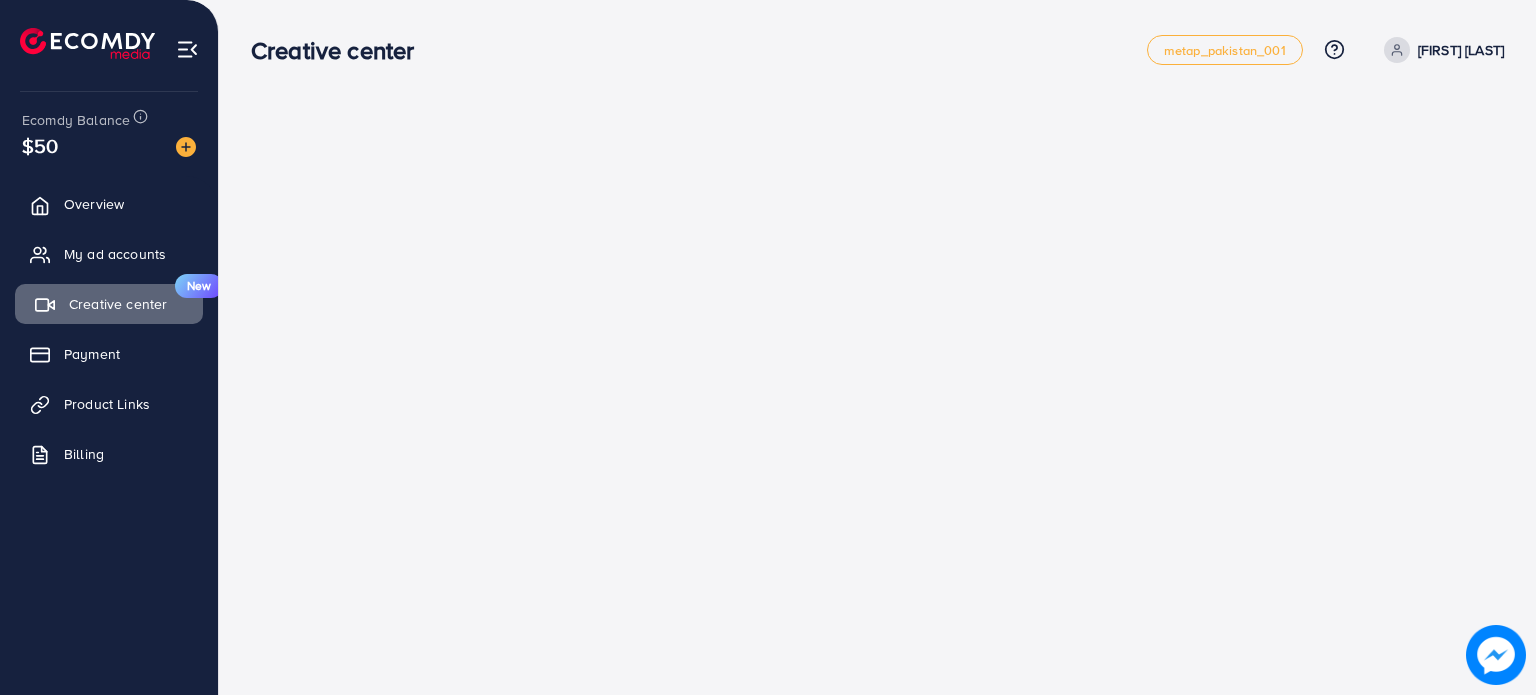 click on "Creative center  New" at bounding box center [109, 304] 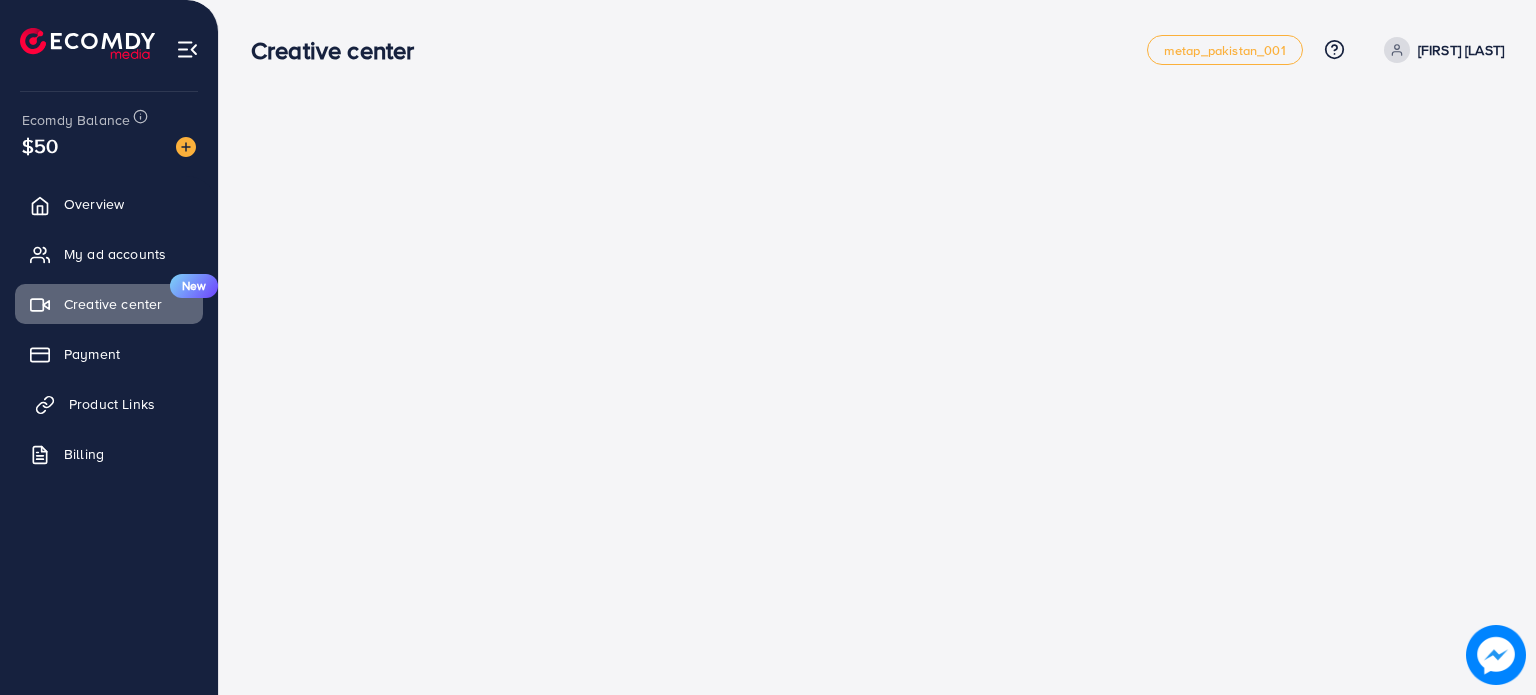 click on "Product Links" at bounding box center (112, 404) 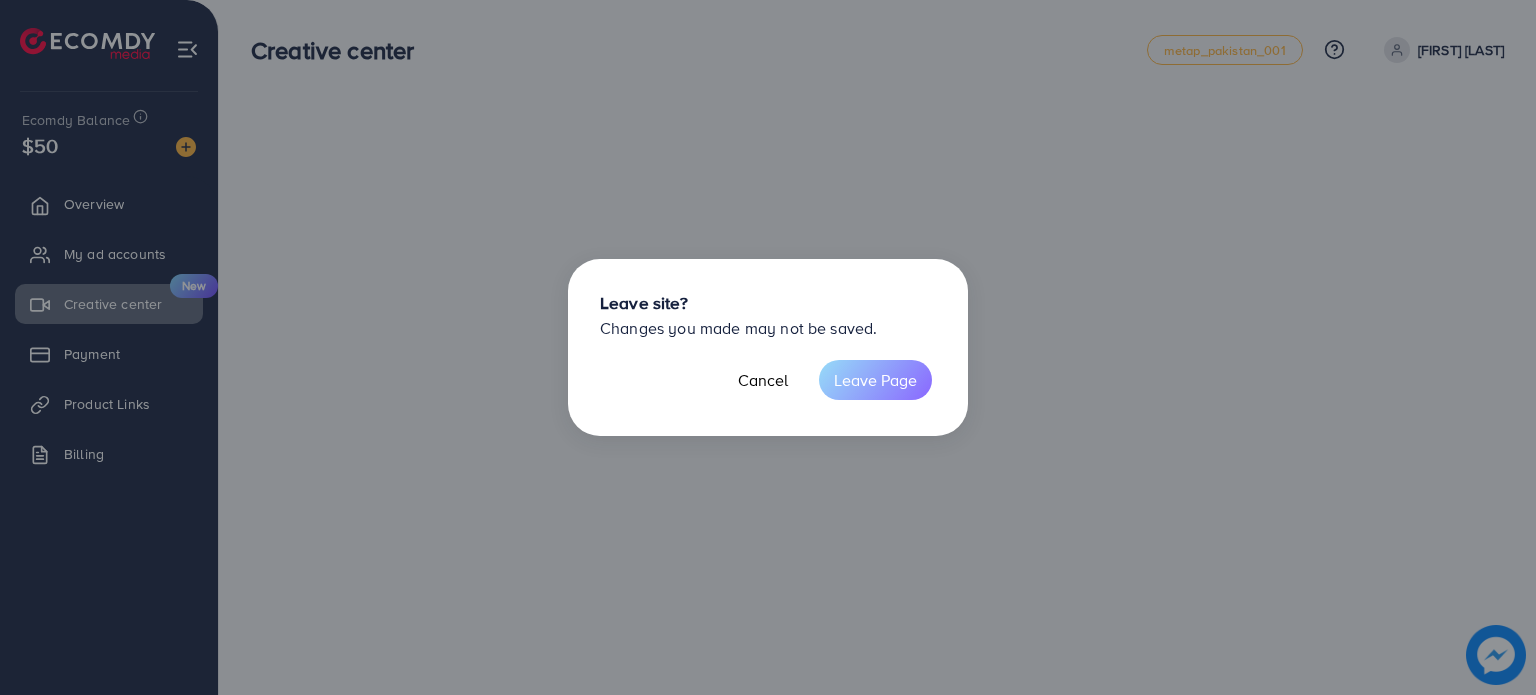click on "Leave Page" at bounding box center (875, 380) 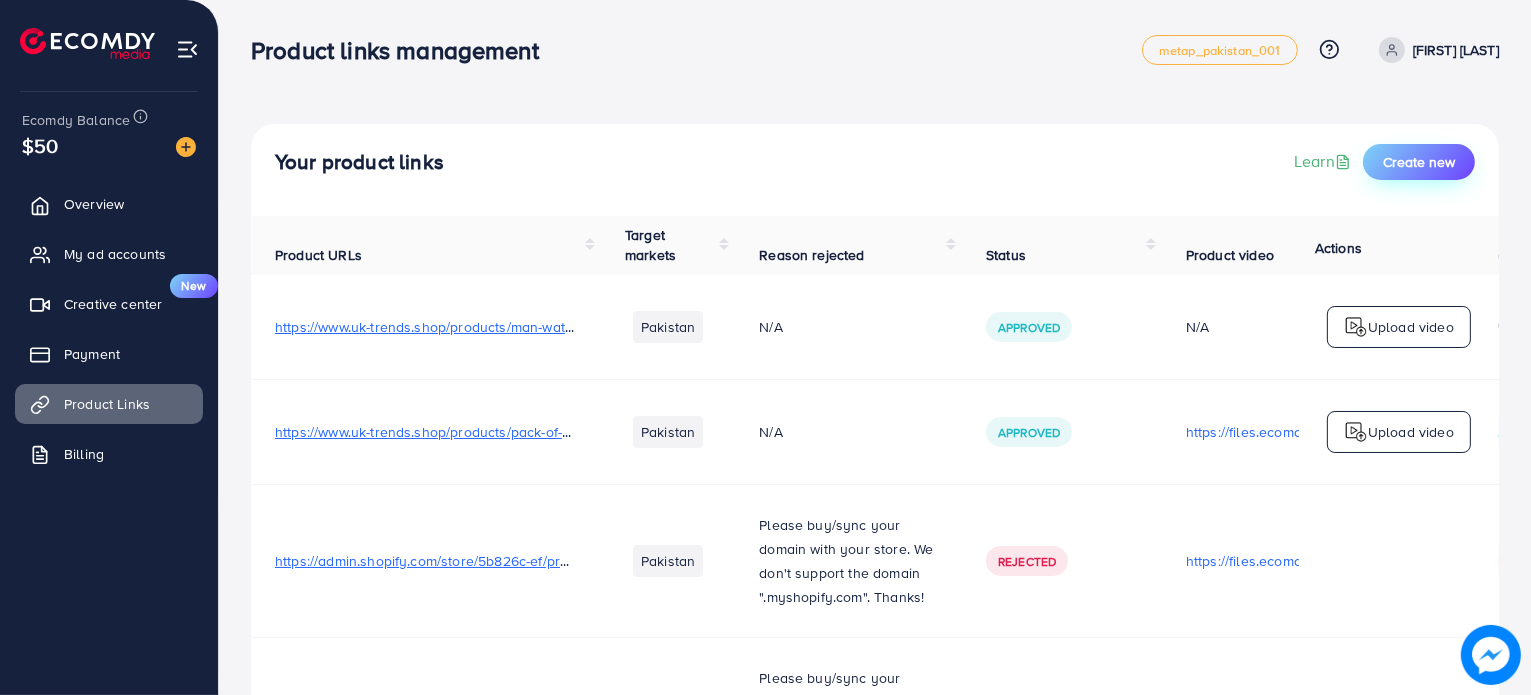 click on "Create new" at bounding box center (1419, 162) 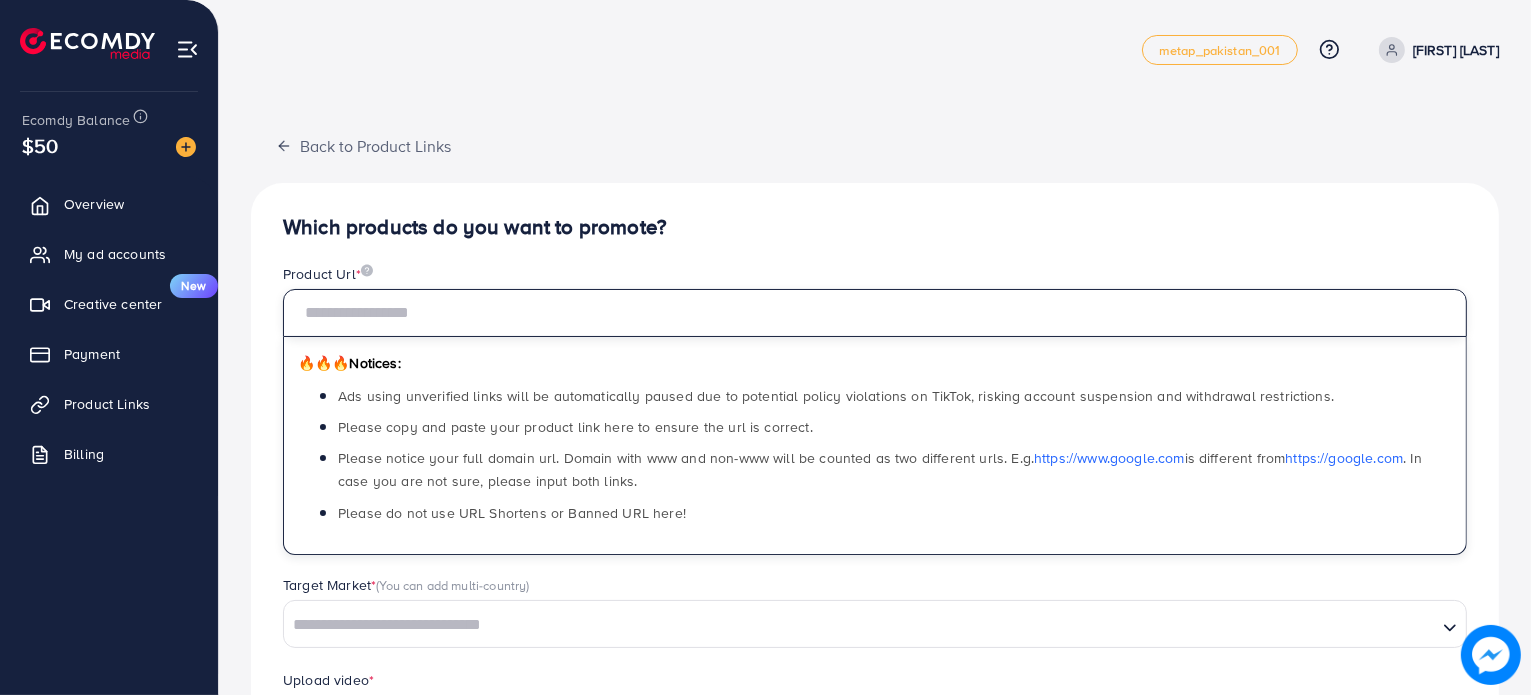 click at bounding box center [875, 313] 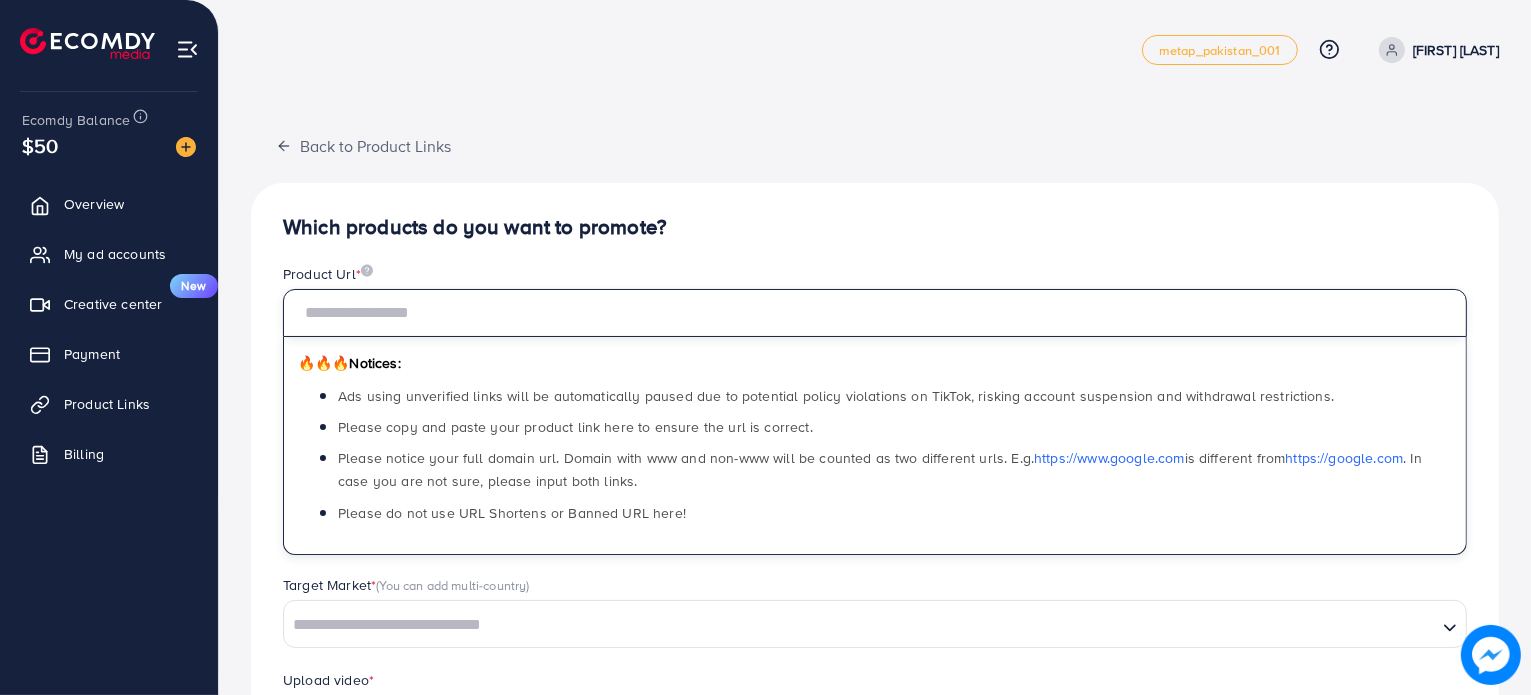 paste on "**********" 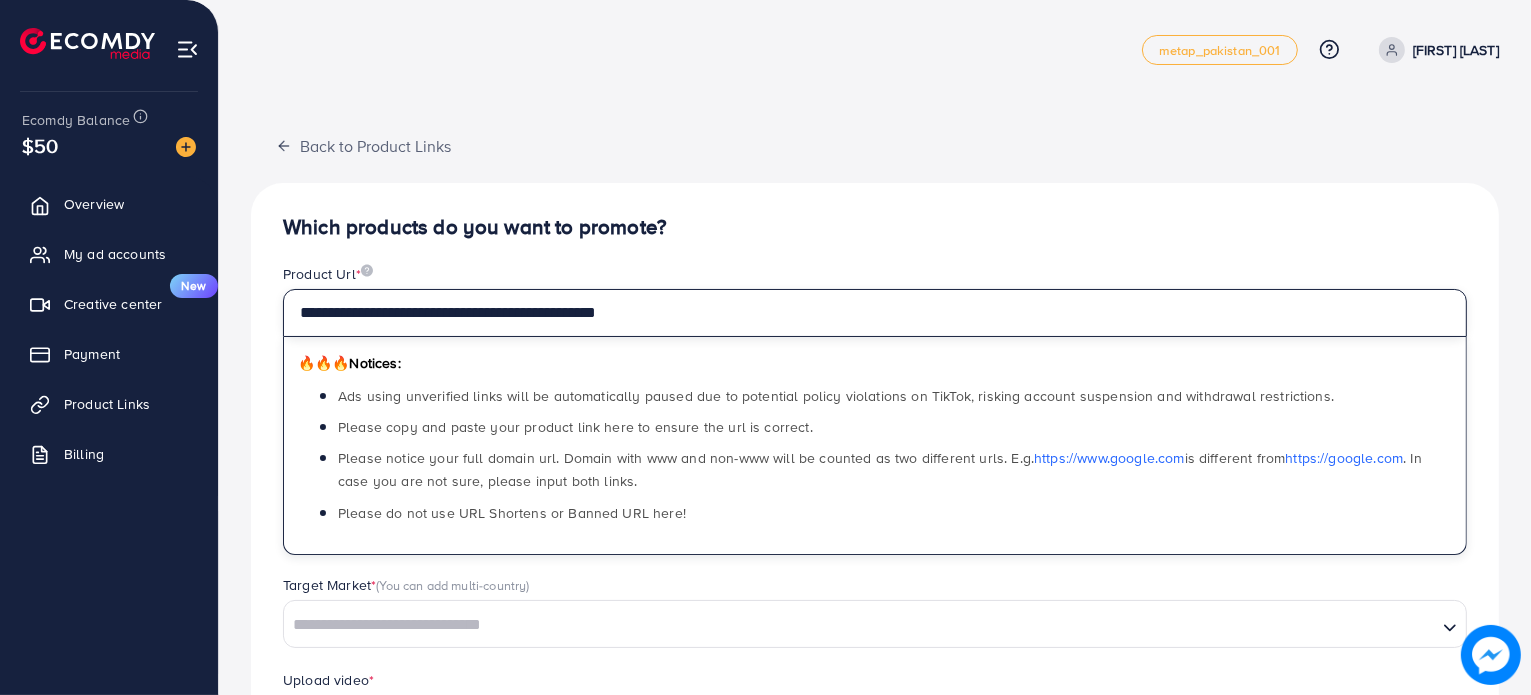 type on "**********" 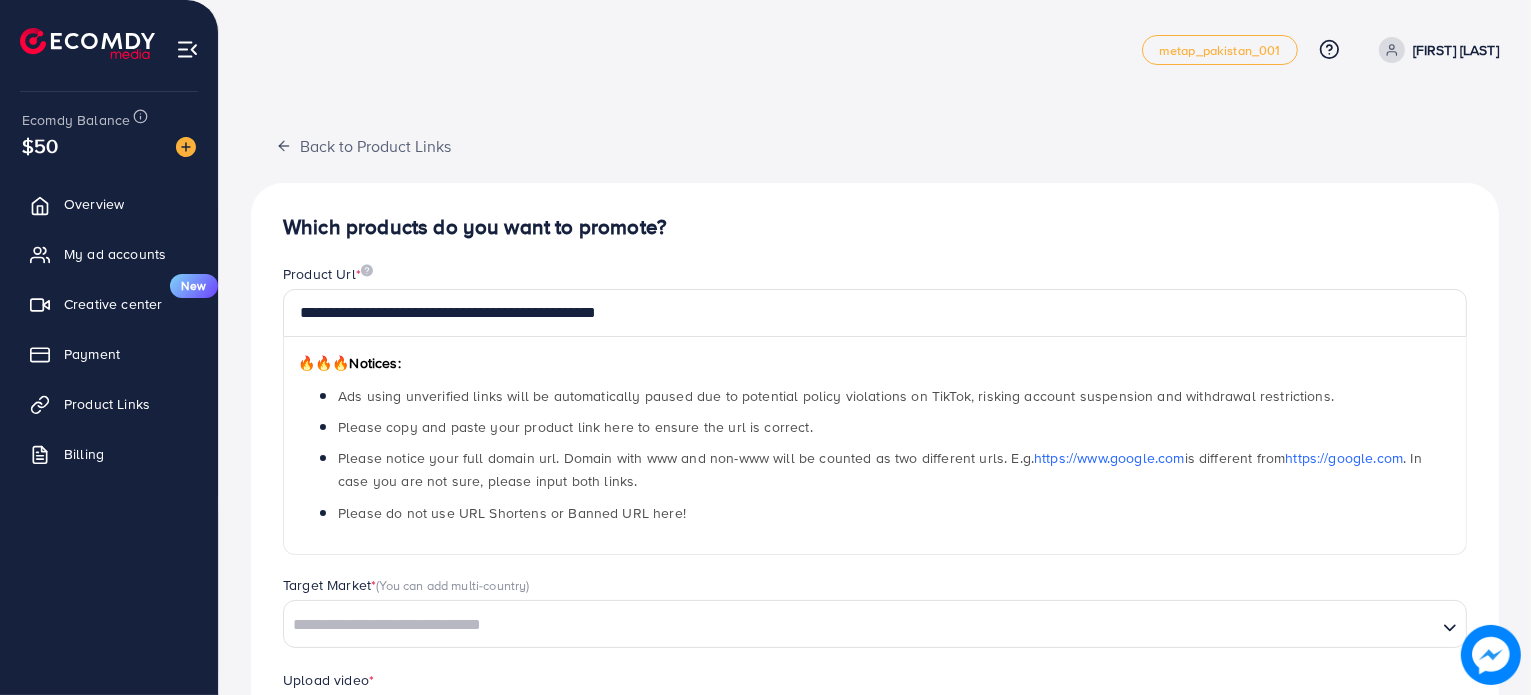 click on "**********" at bounding box center [875, 626] 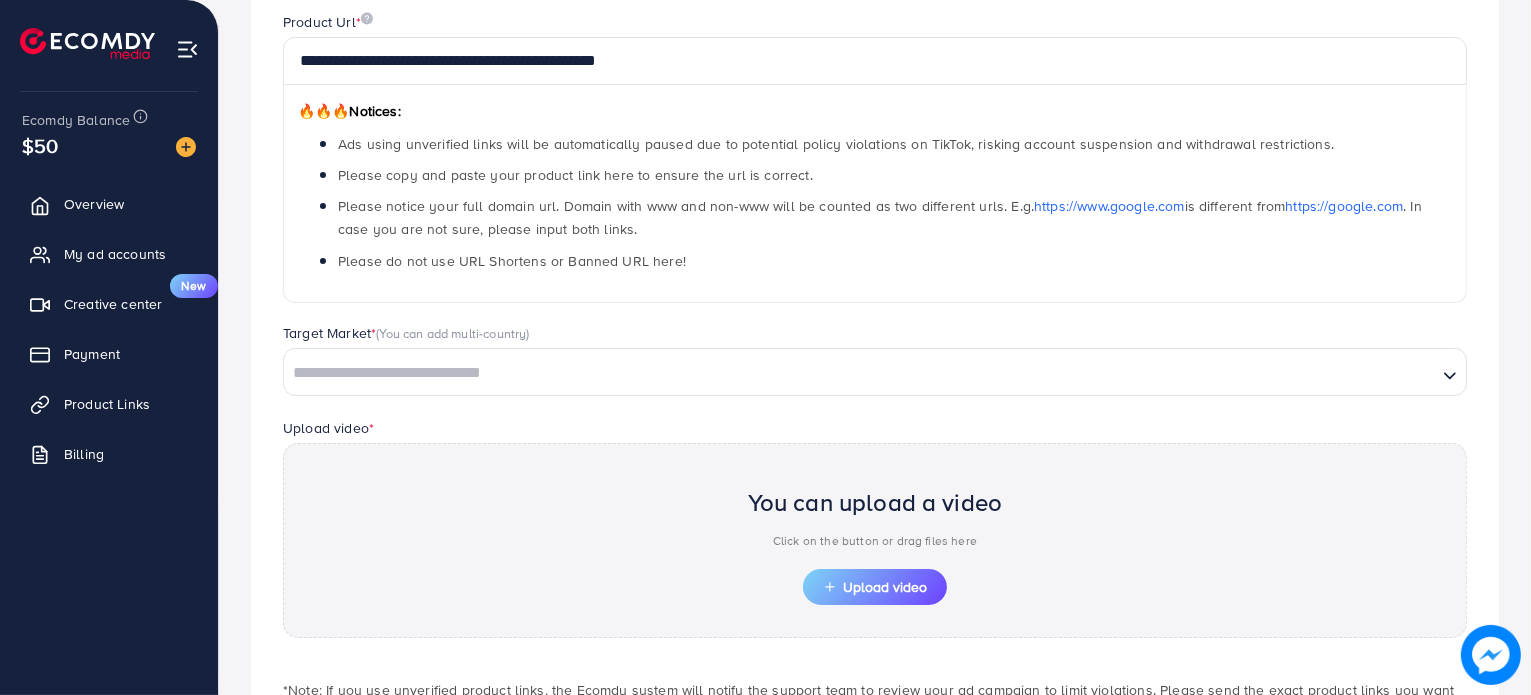 scroll, scrollTop: 300, scrollLeft: 0, axis: vertical 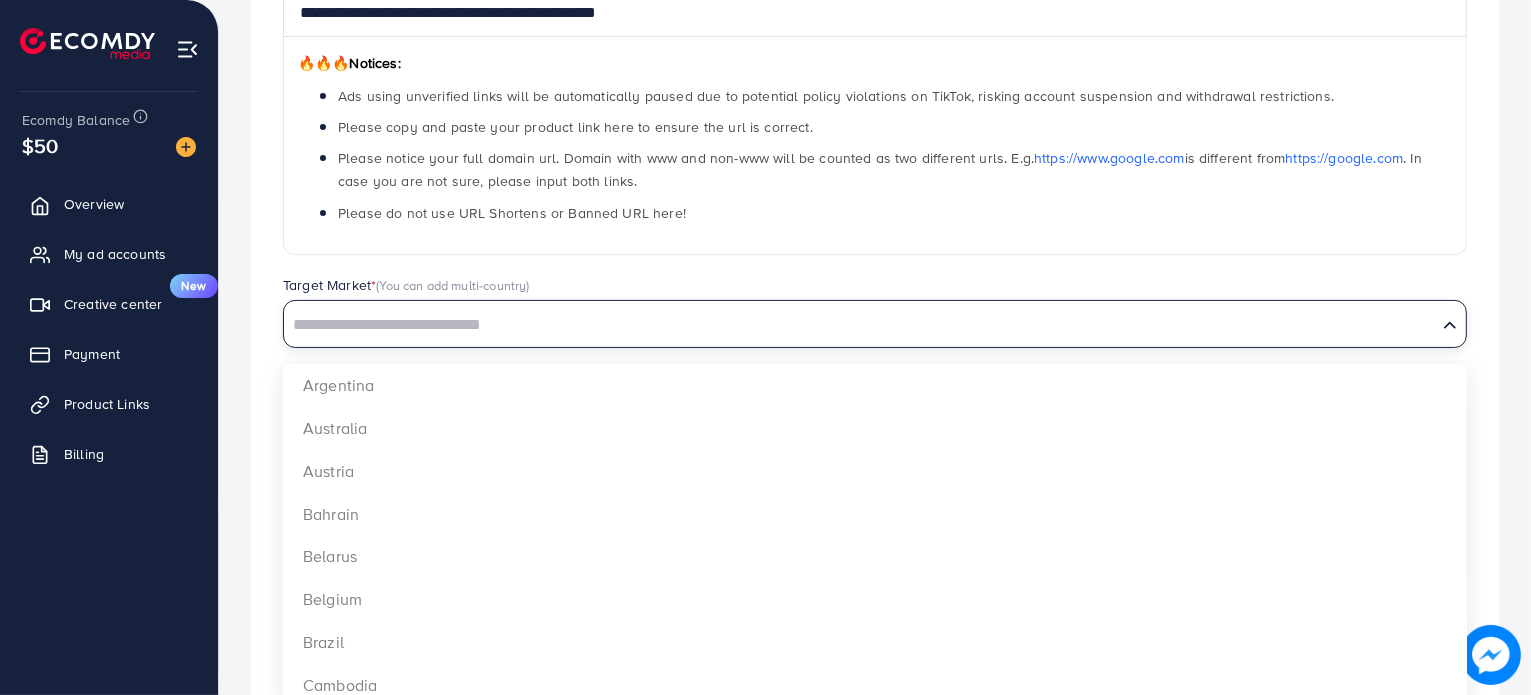 click at bounding box center (860, 325) 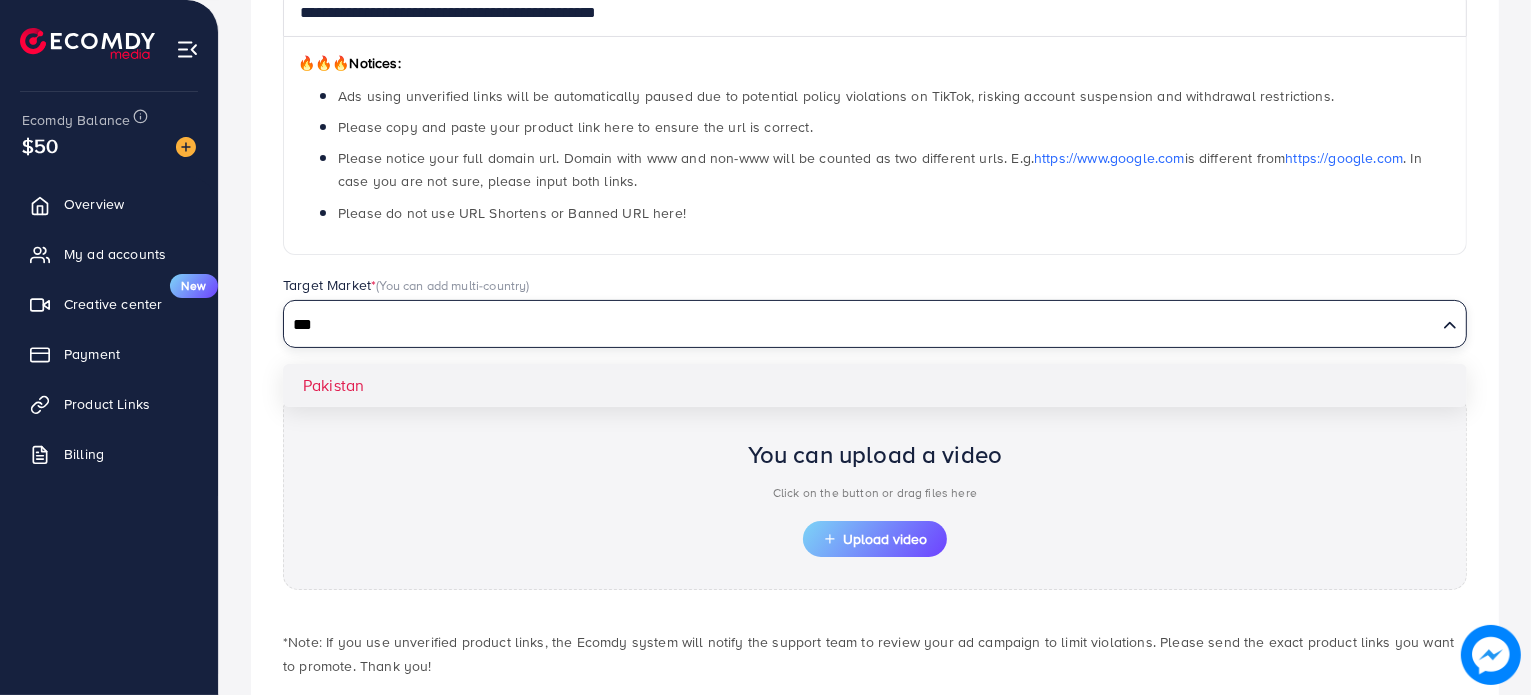type on "***" 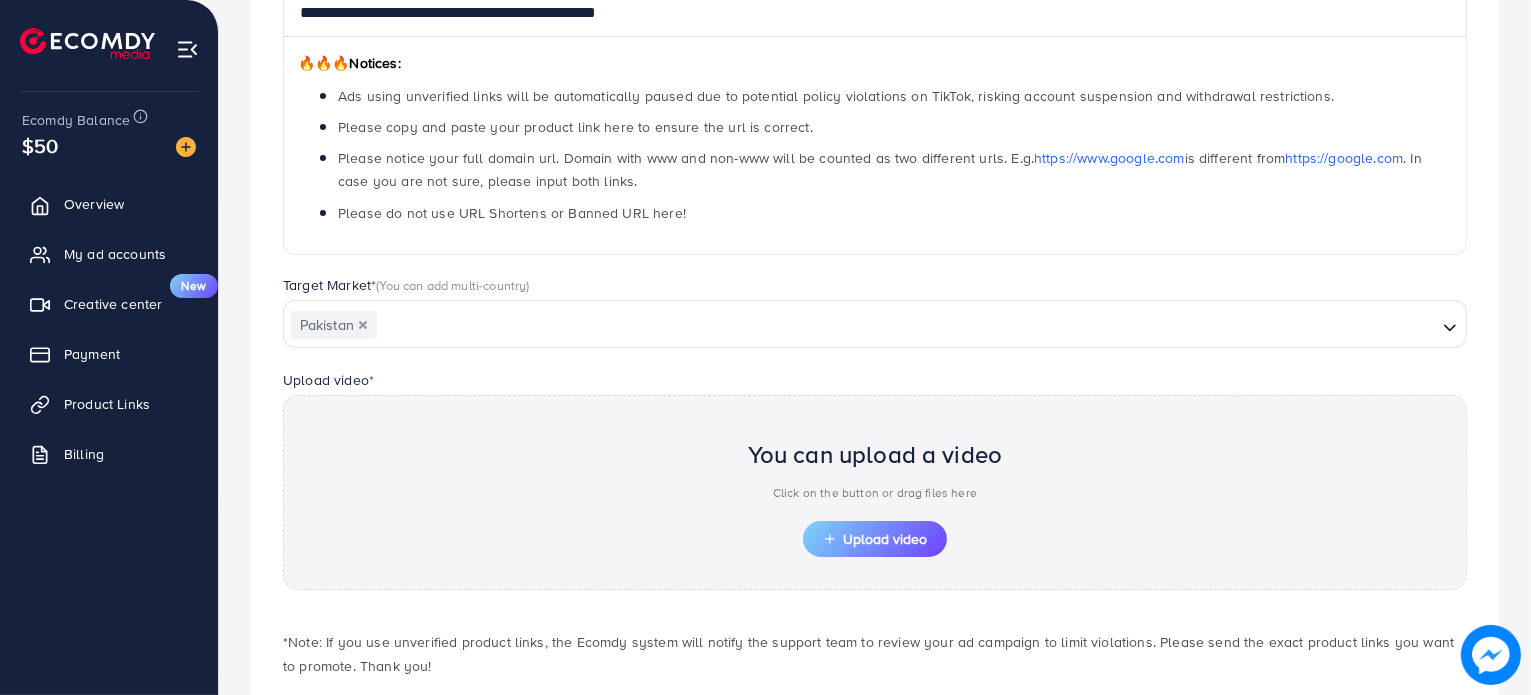 scroll, scrollTop: 405, scrollLeft: 0, axis: vertical 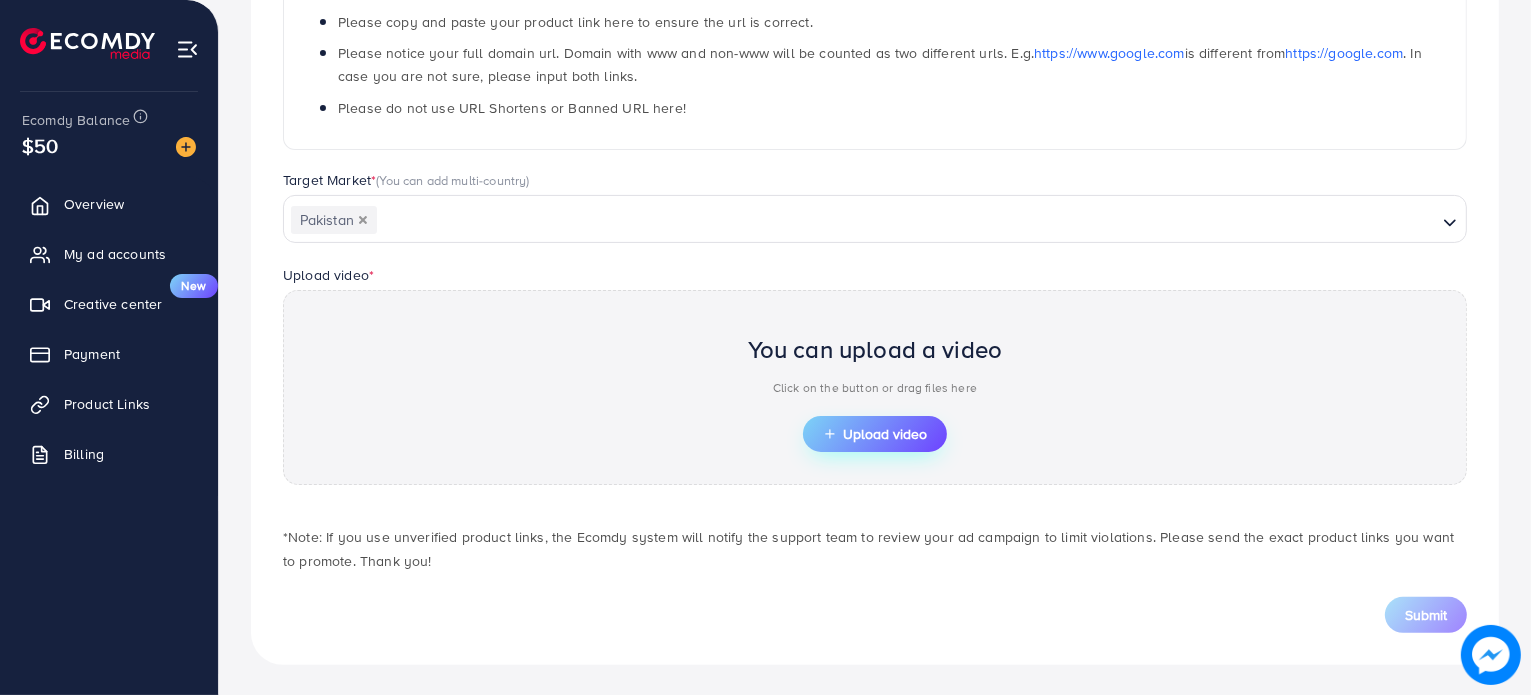 click on "Upload video" at bounding box center (875, 434) 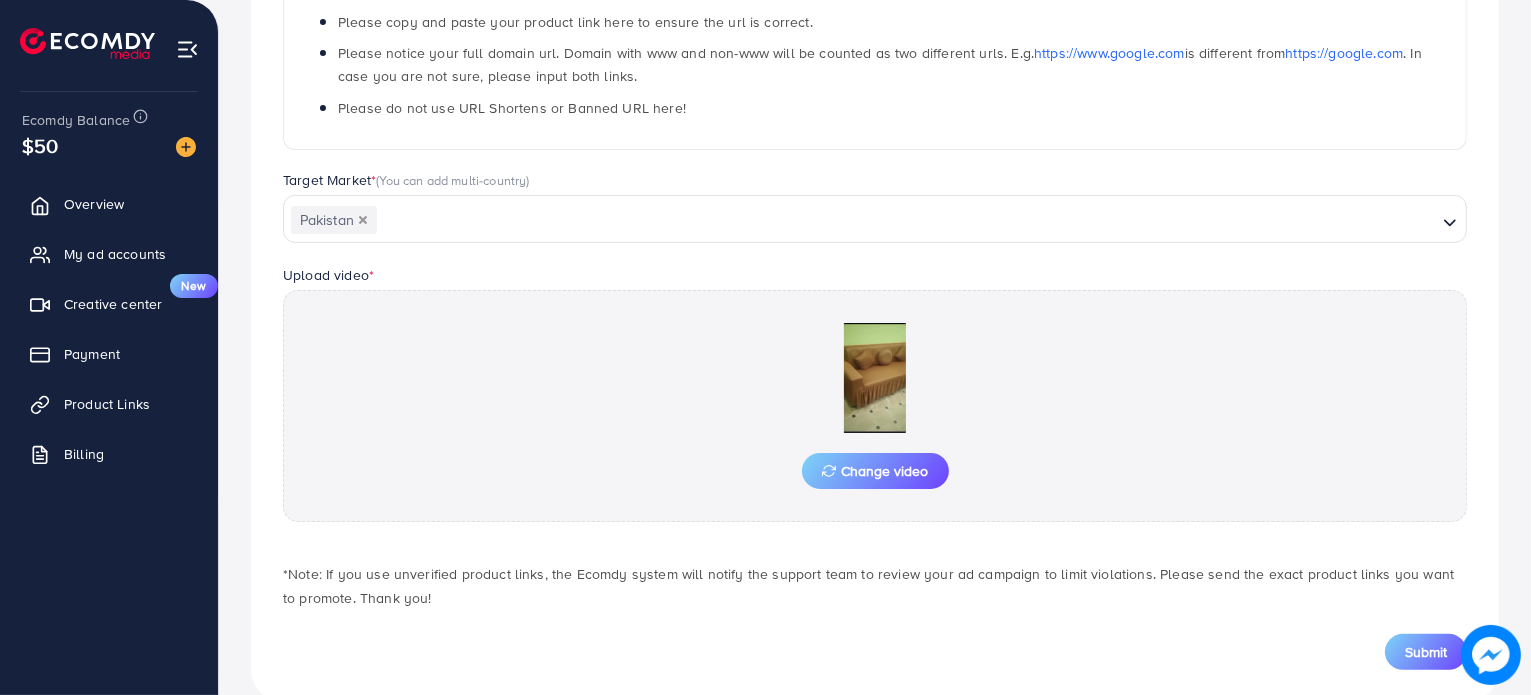 scroll, scrollTop: 442, scrollLeft: 0, axis: vertical 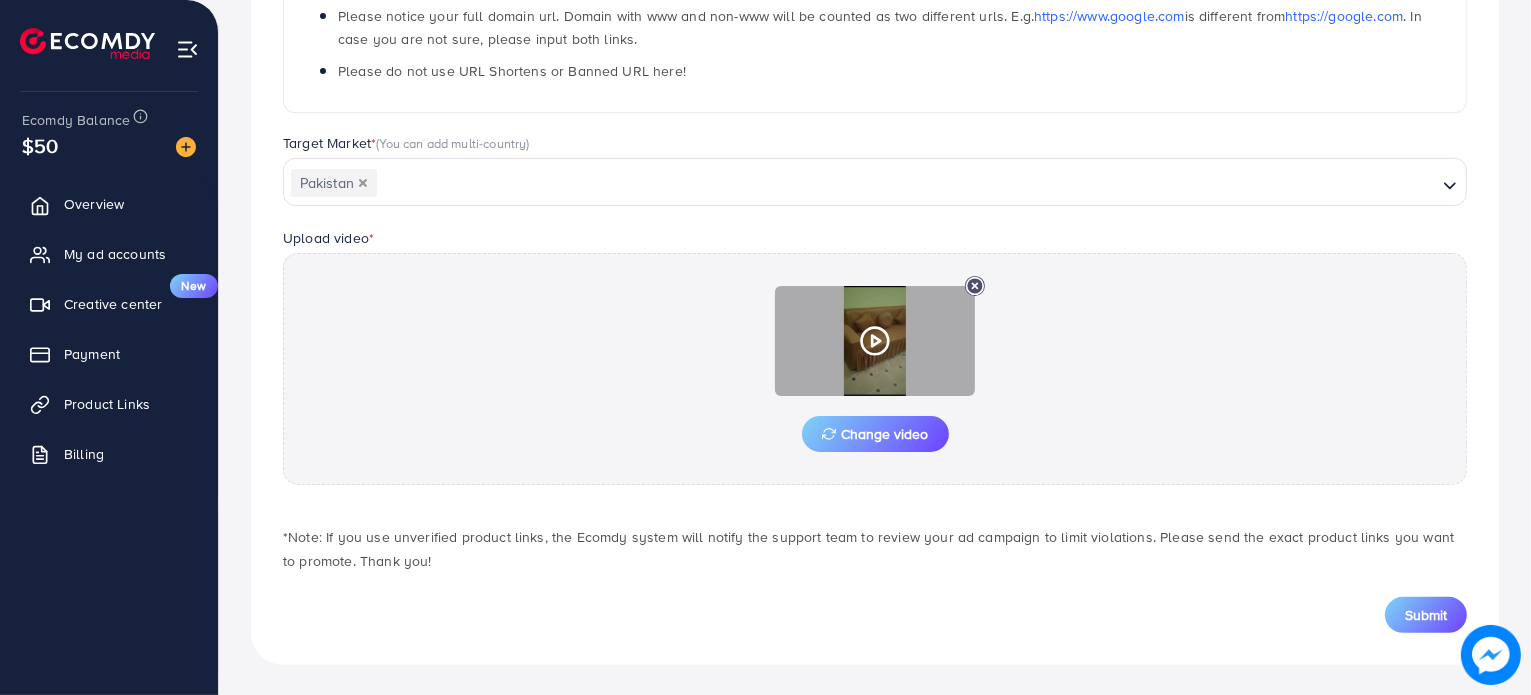 click 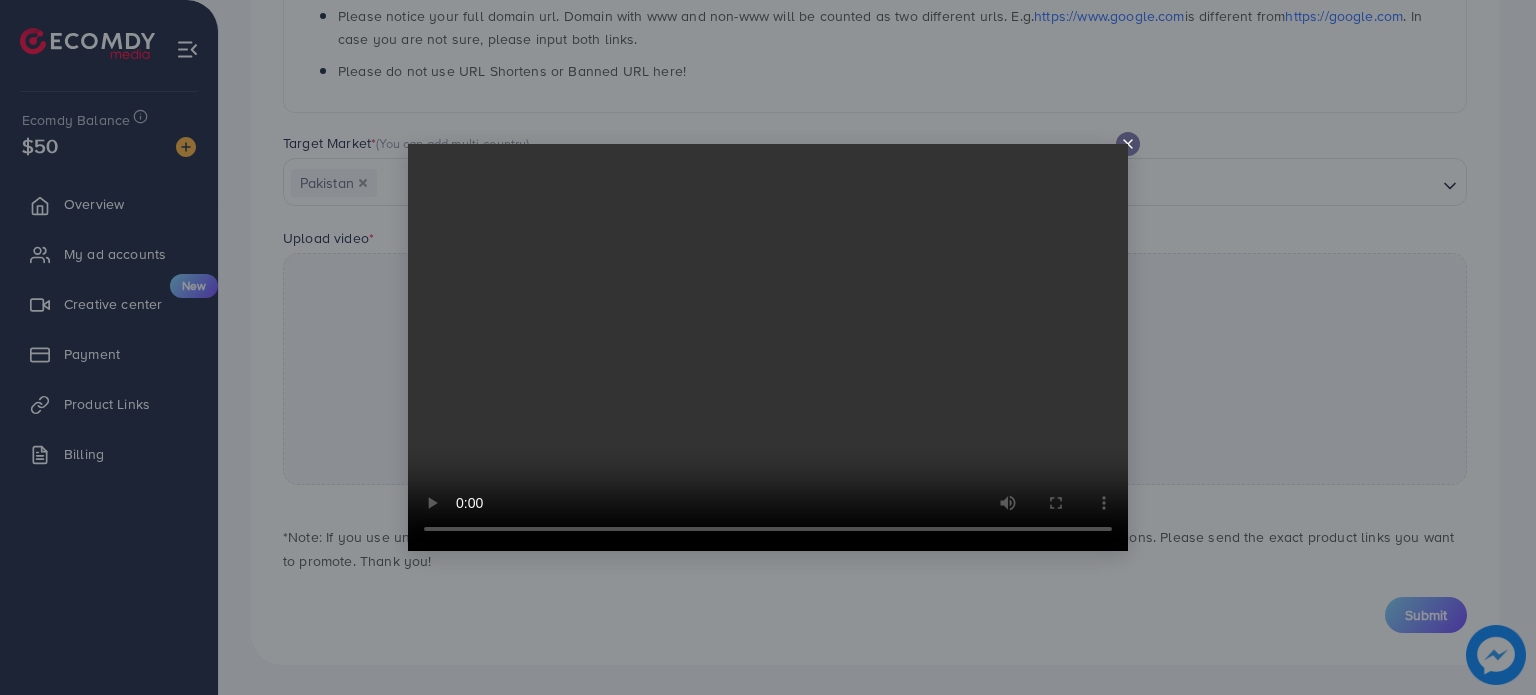 click 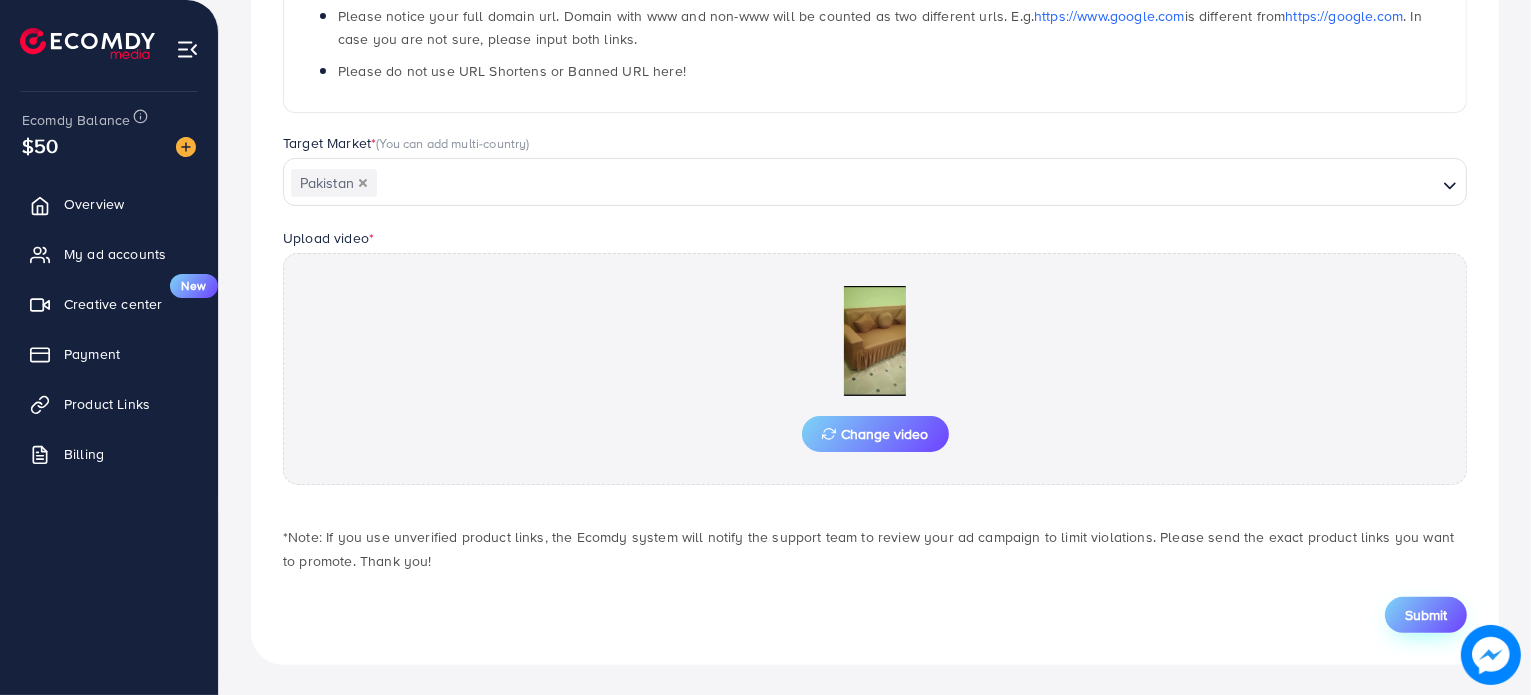 click on "Submit" at bounding box center [1426, 615] 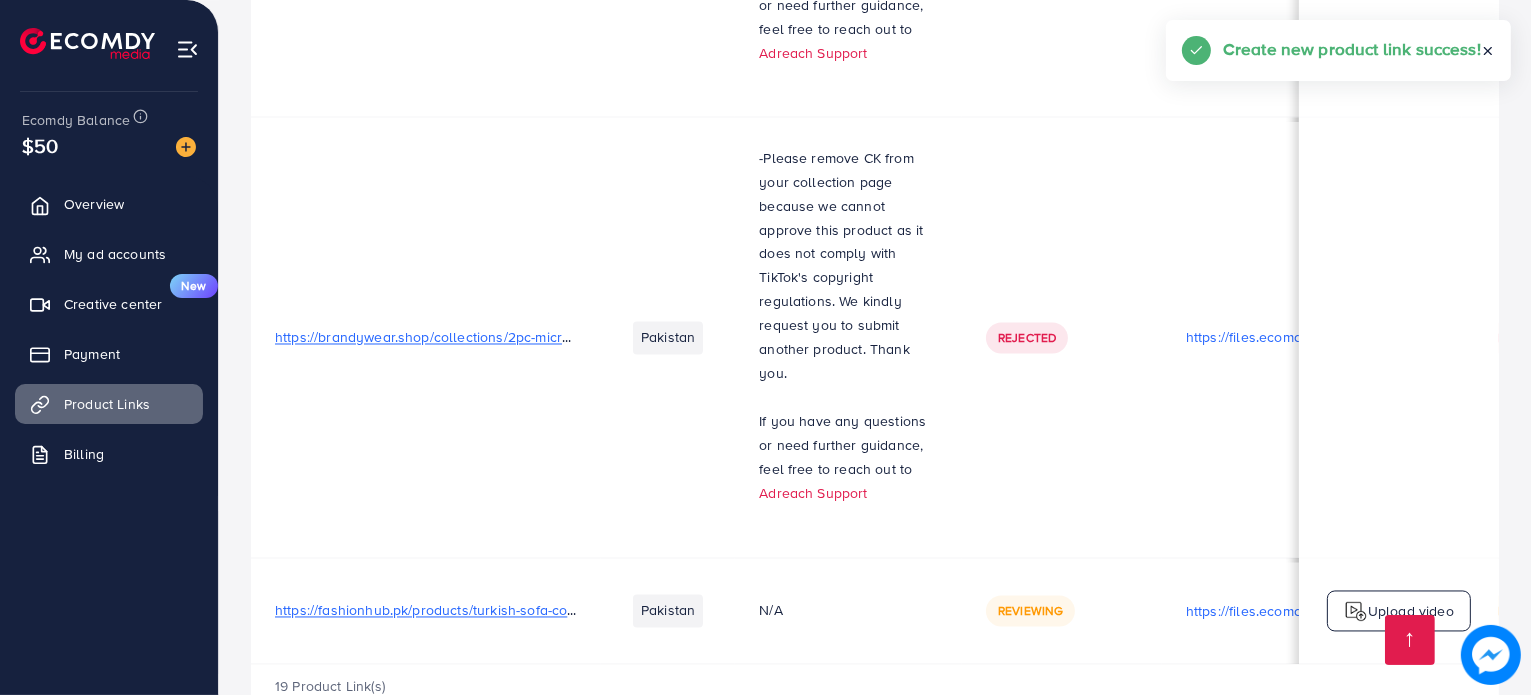 scroll, scrollTop: 4140, scrollLeft: 0, axis: vertical 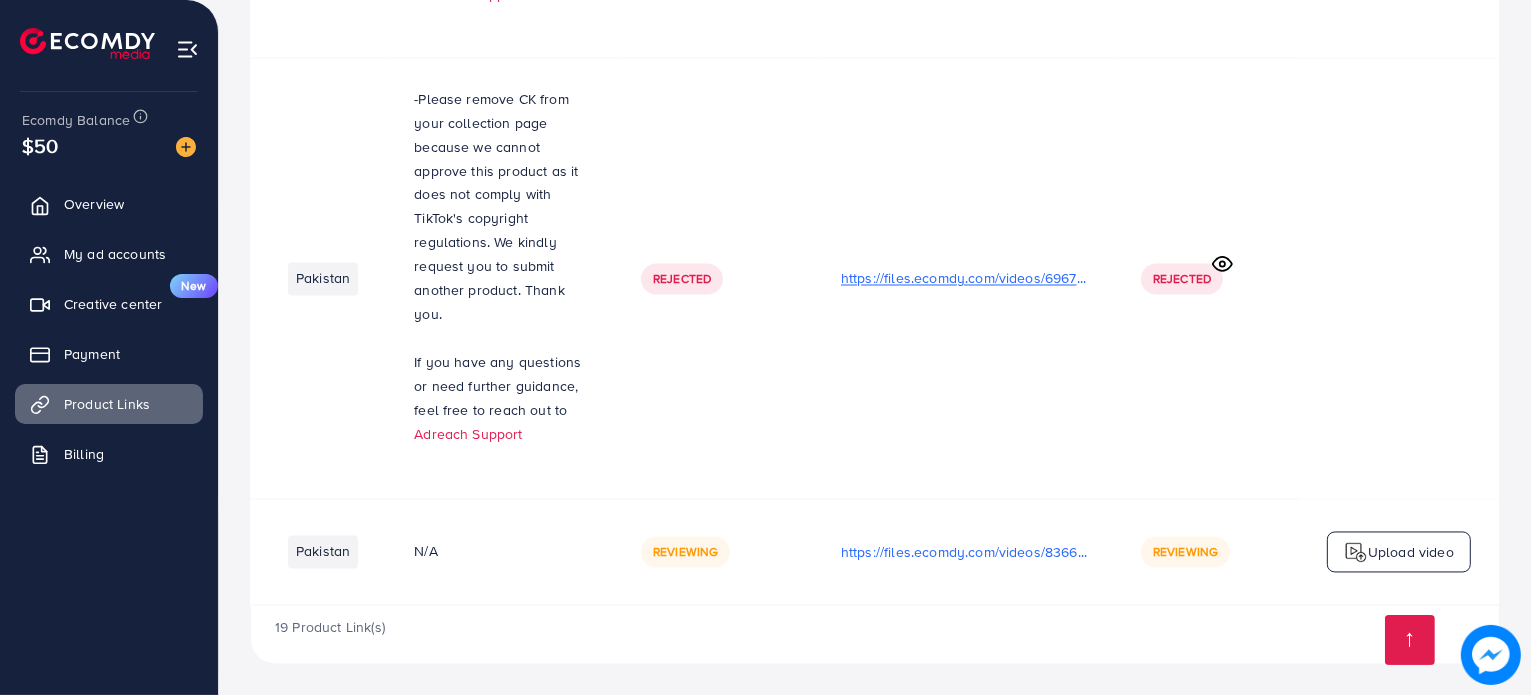 click on "https://files.ecomdy.com/videos/696749fe-bfbe-47d1-b491-1ef596fbc818-1753175224815.mp4" at bounding box center (967, 278) 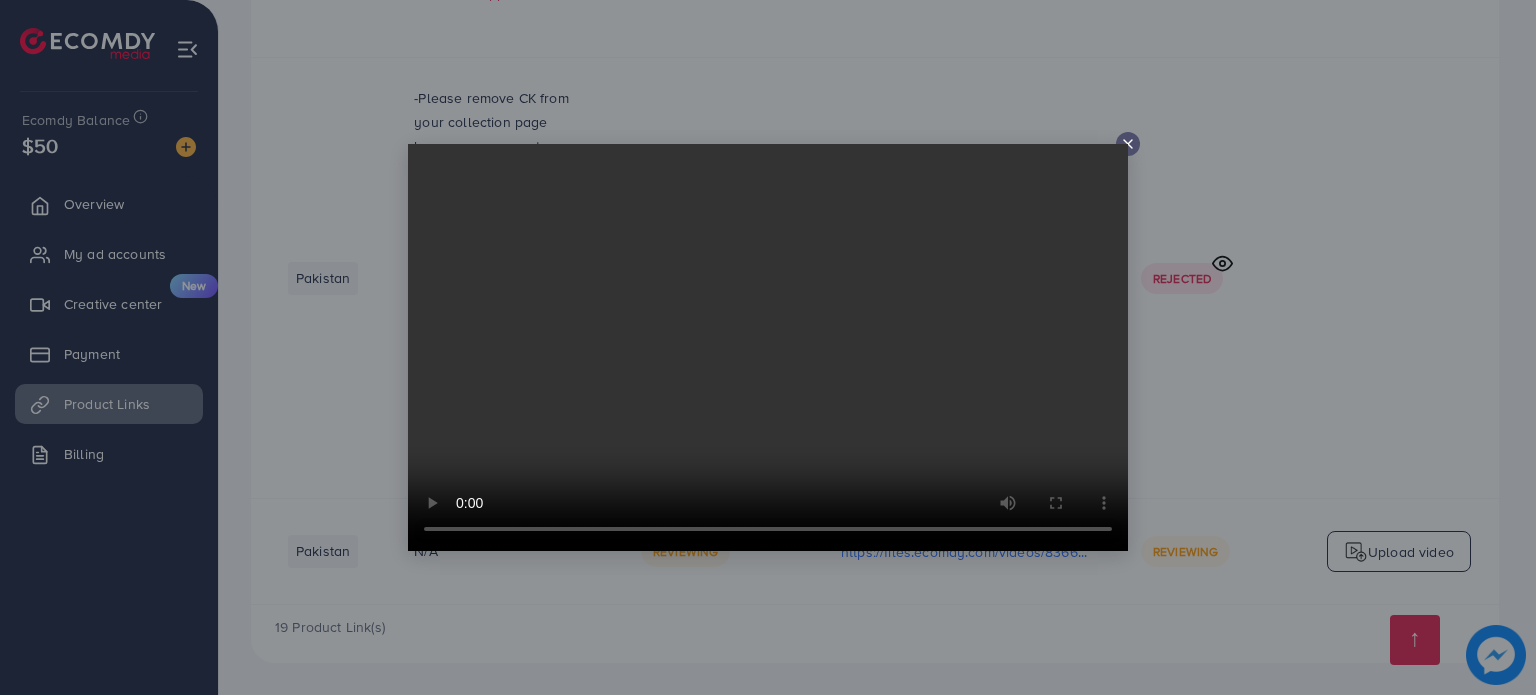 click 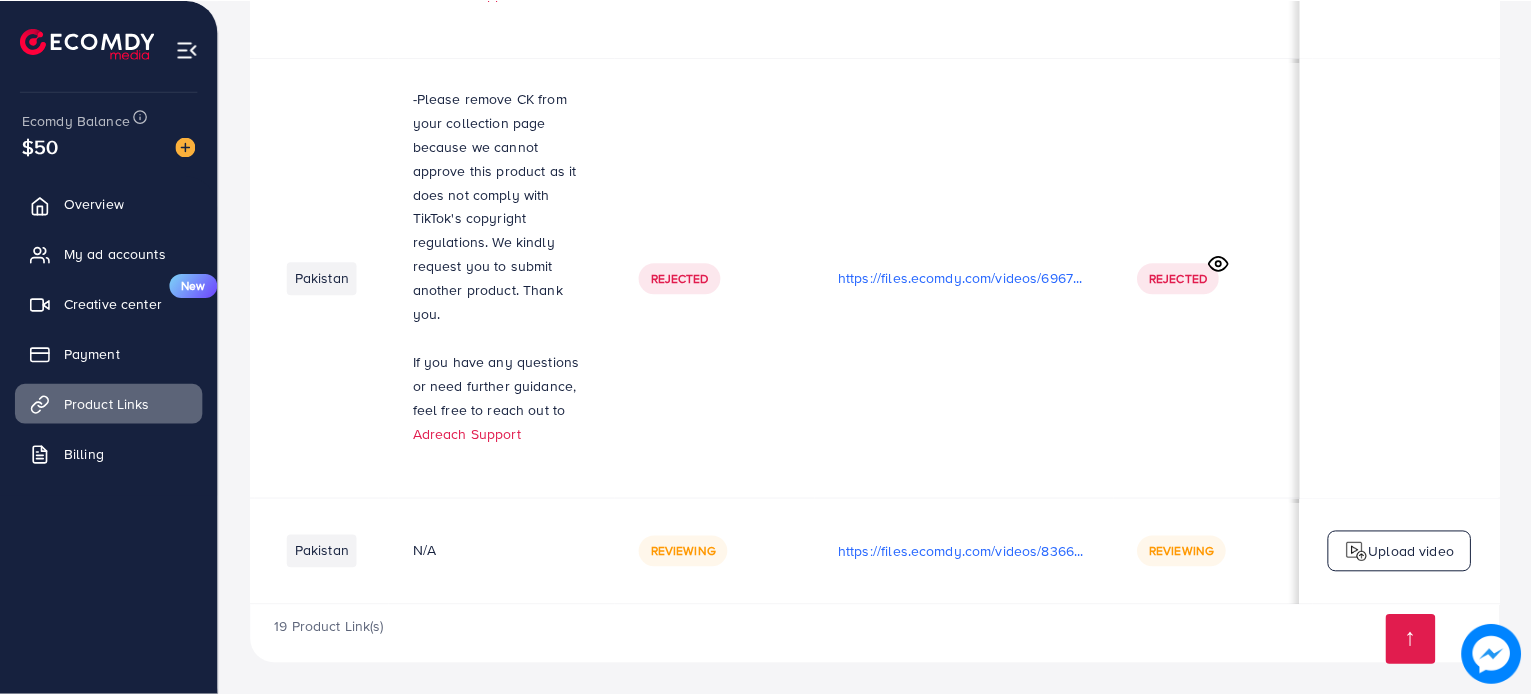 scroll, scrollTop: 0, scrollLeft: 340, axis: horizontal 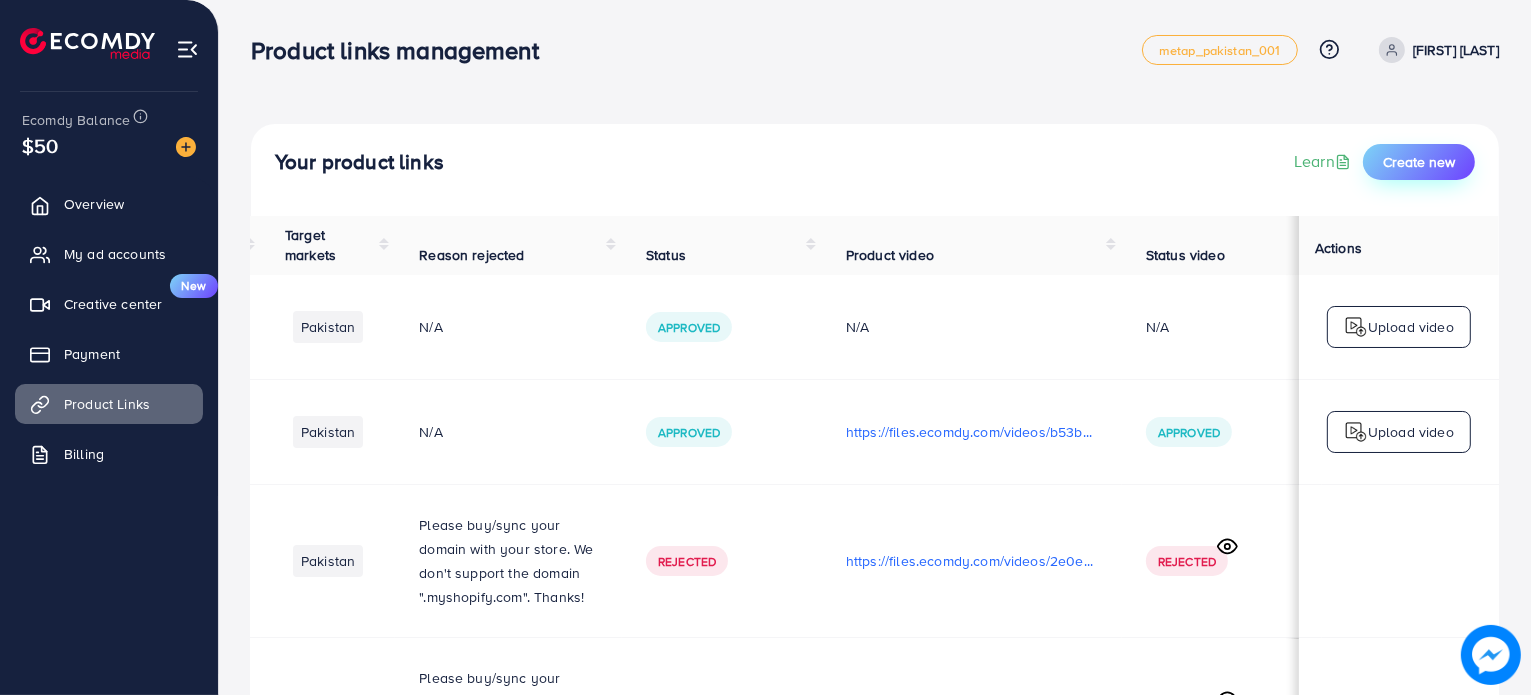 click on "Create new" at bounding box center (1419, 162) 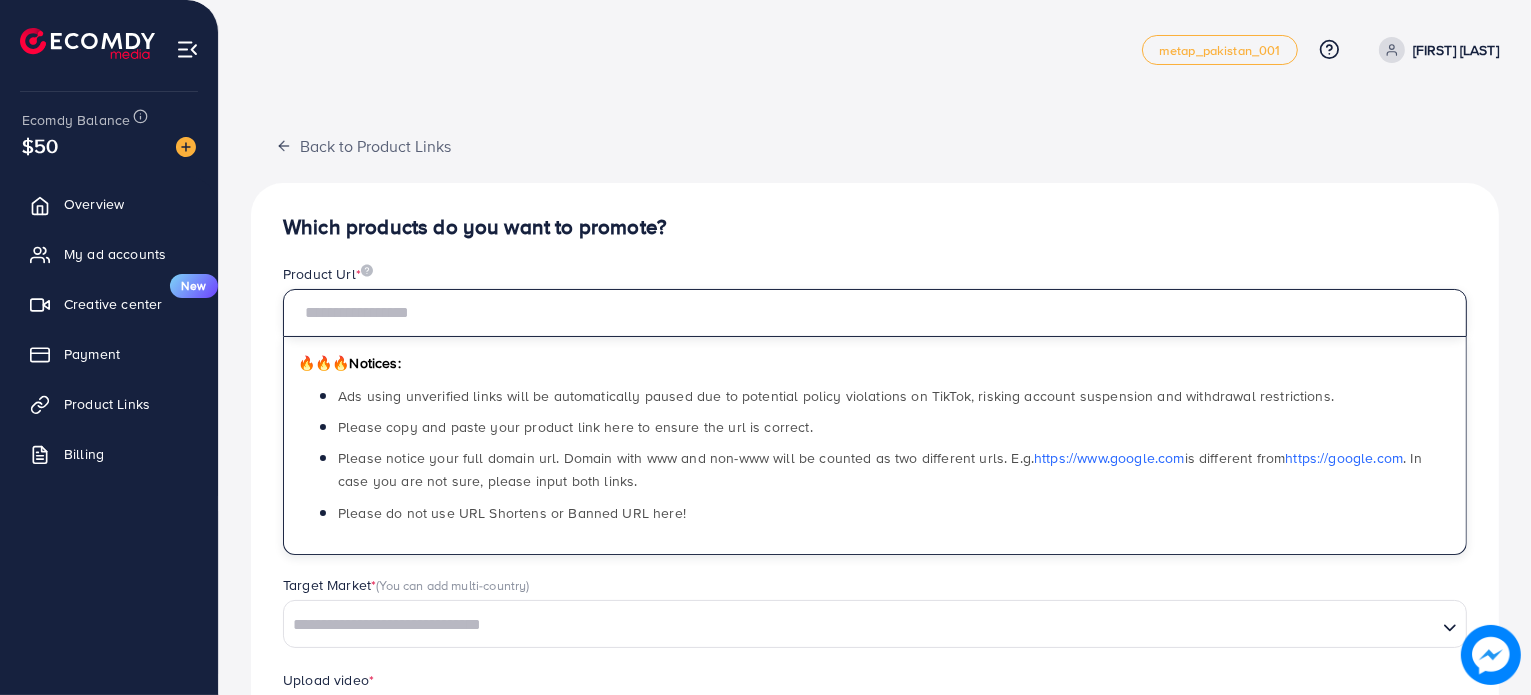 click at bounding box center (875, 313) 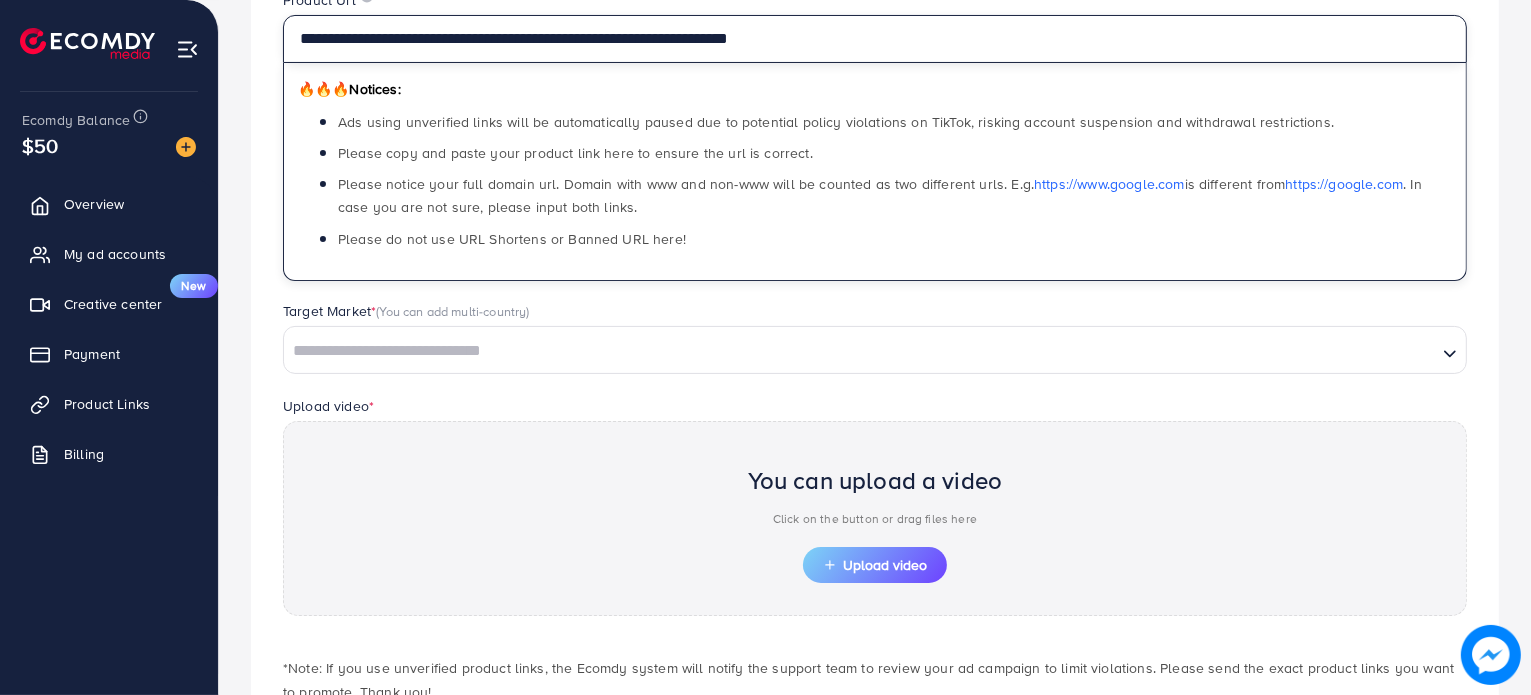 scroll, scrollTop: 312, scrollLeft: 0, axis: vertical 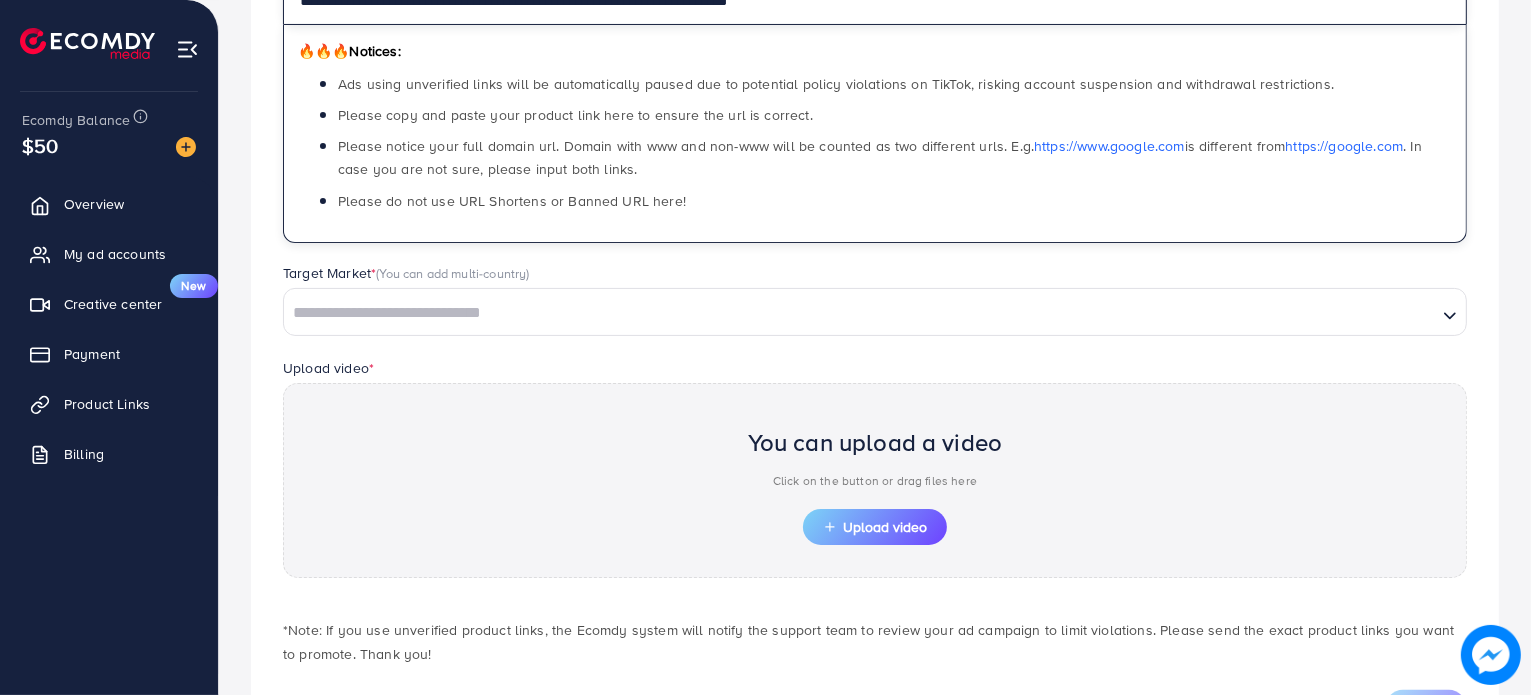 type on "**********" 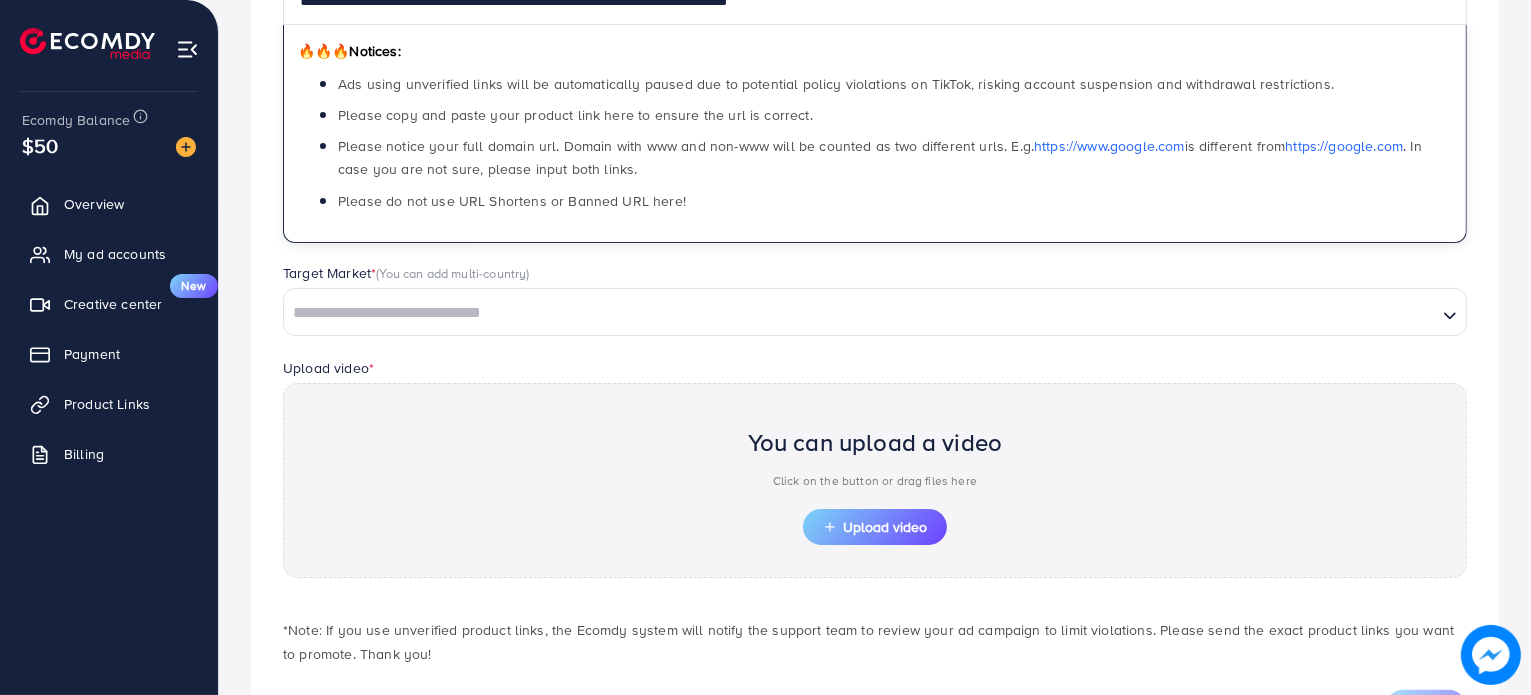 click at bounding box center [860, 313] 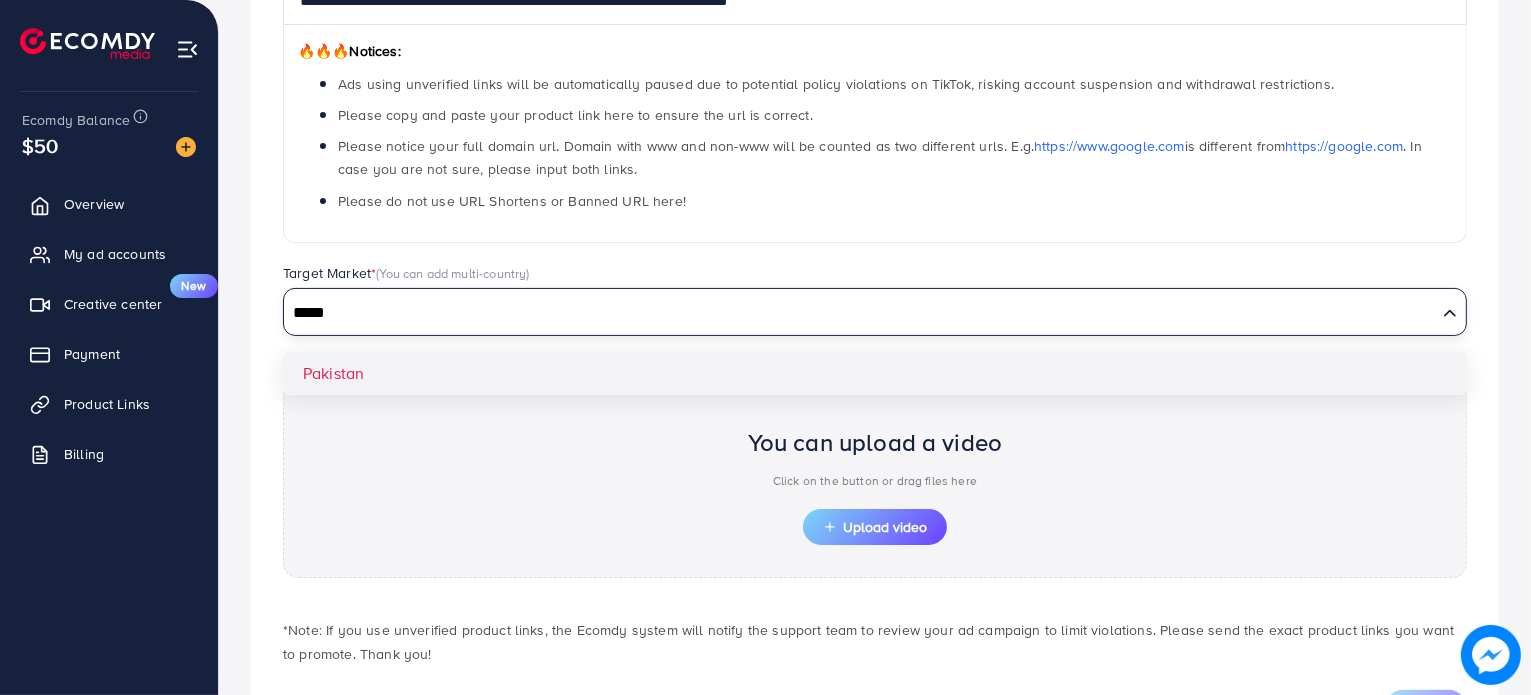 type on "*****" 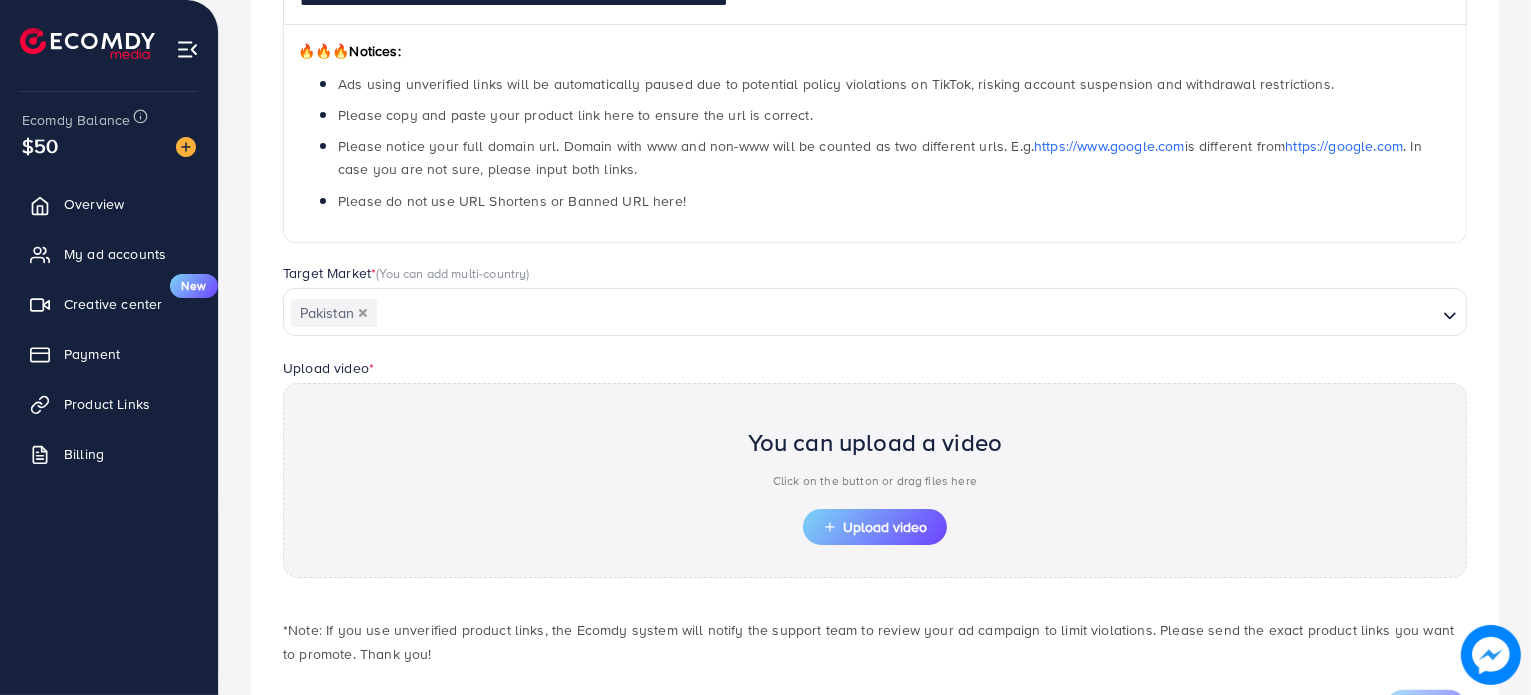 scroll, scrollTop: 405, scrollLeft: 0, axis: vertical 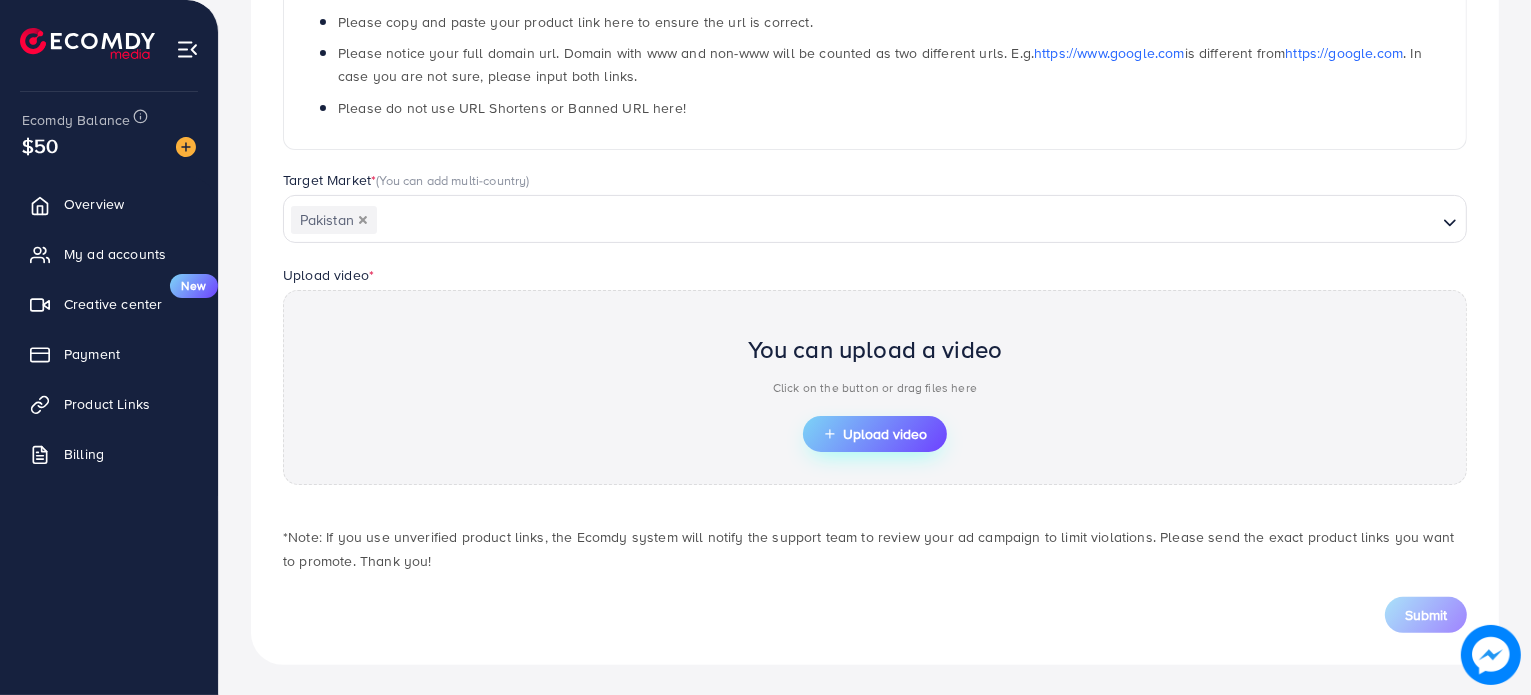 click on "Upload video" at bounding box center [875, 434] 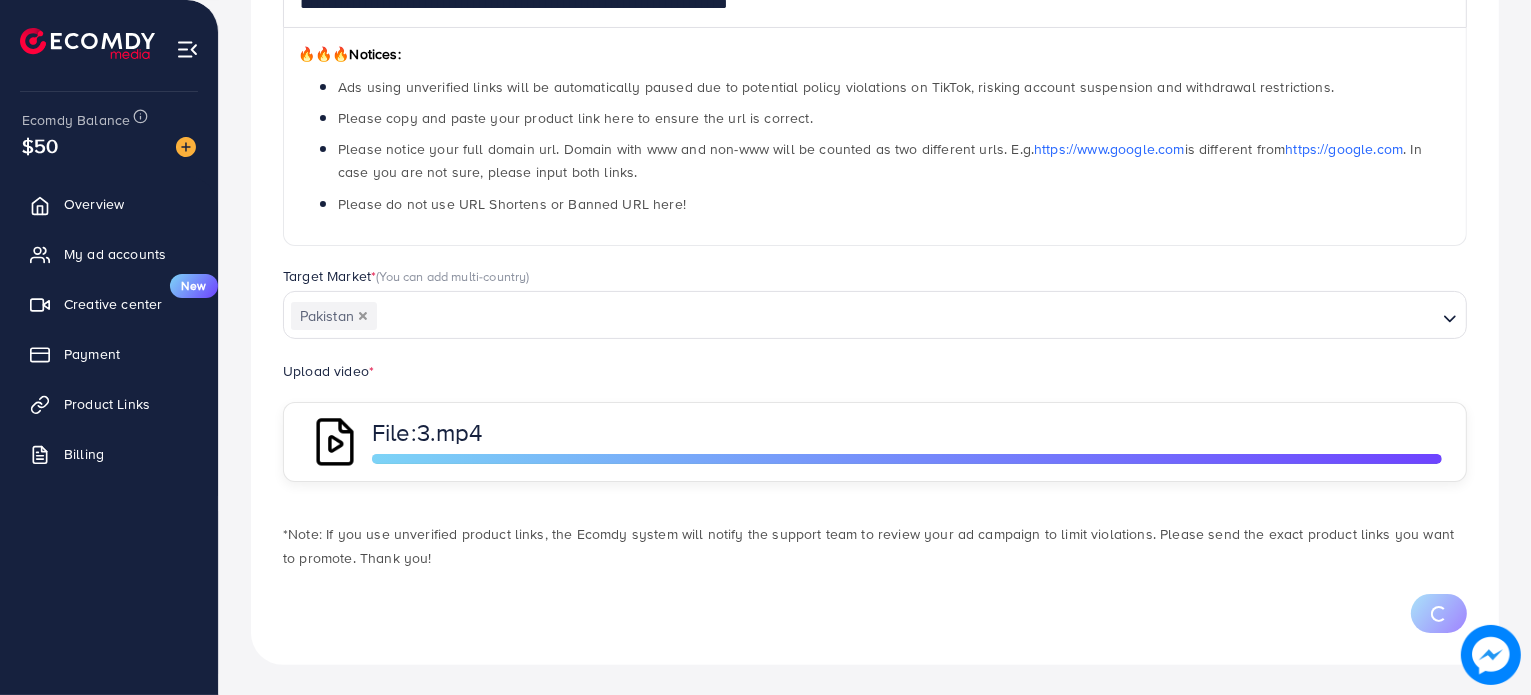 scroll, scrollTop: 405, scrollLeft: 0, axis: vertical 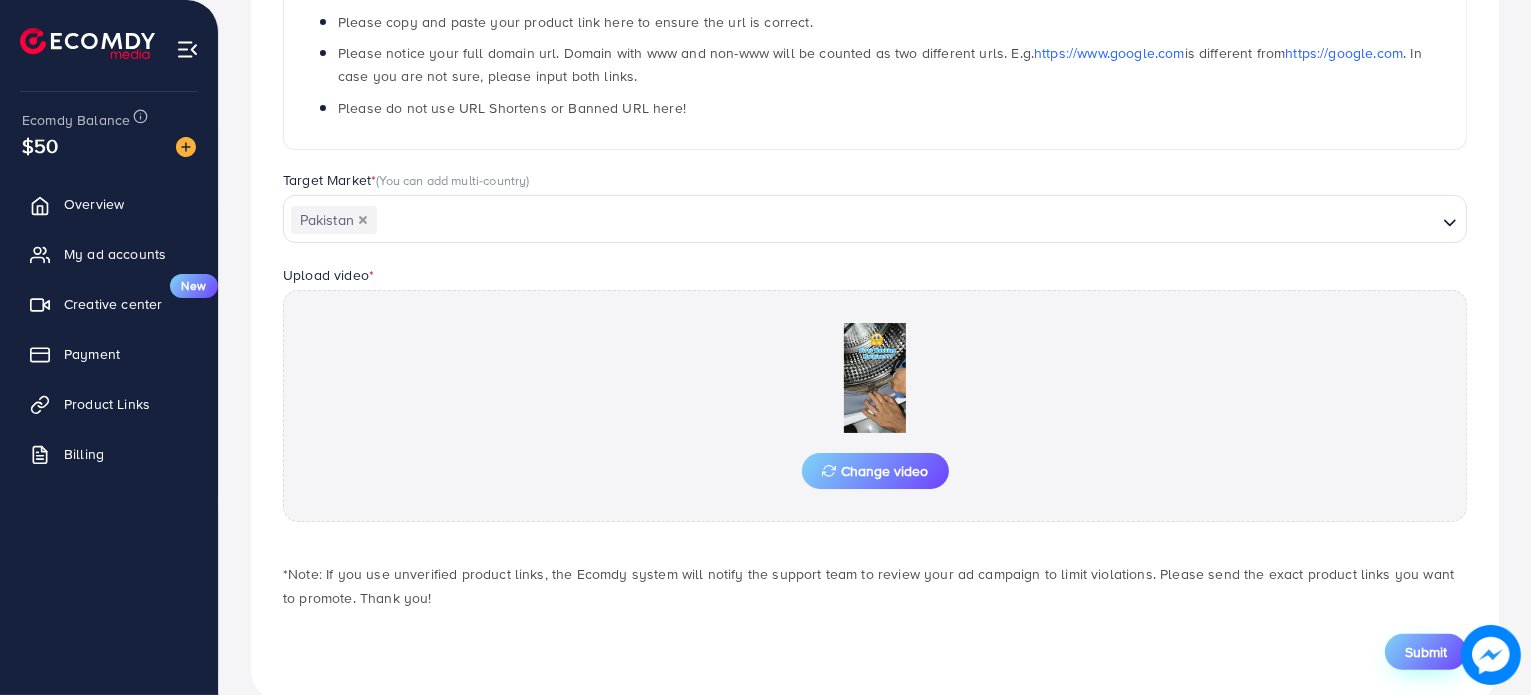 click on "Submit" at bounding box center (1426, 652) 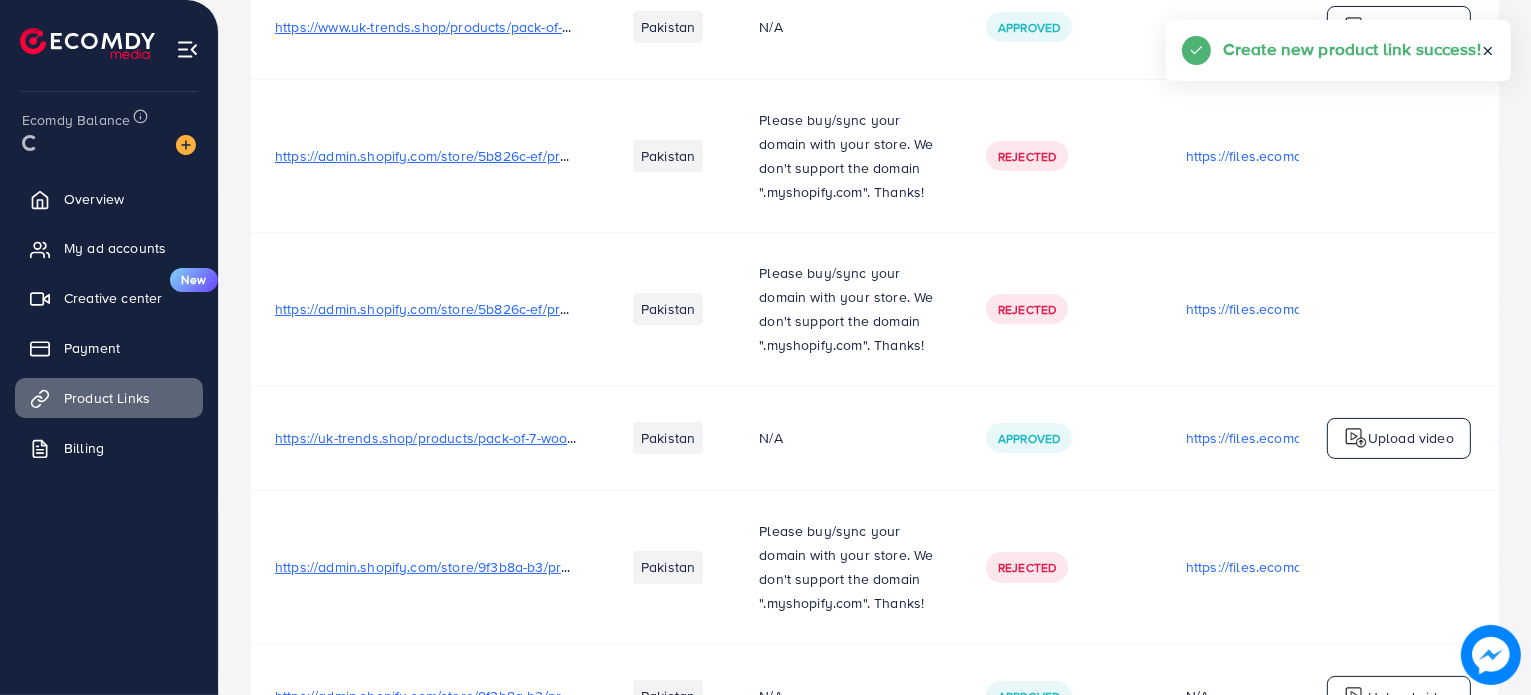 scroll, scrollTop: 0, scrollLeft: 0, axis: both 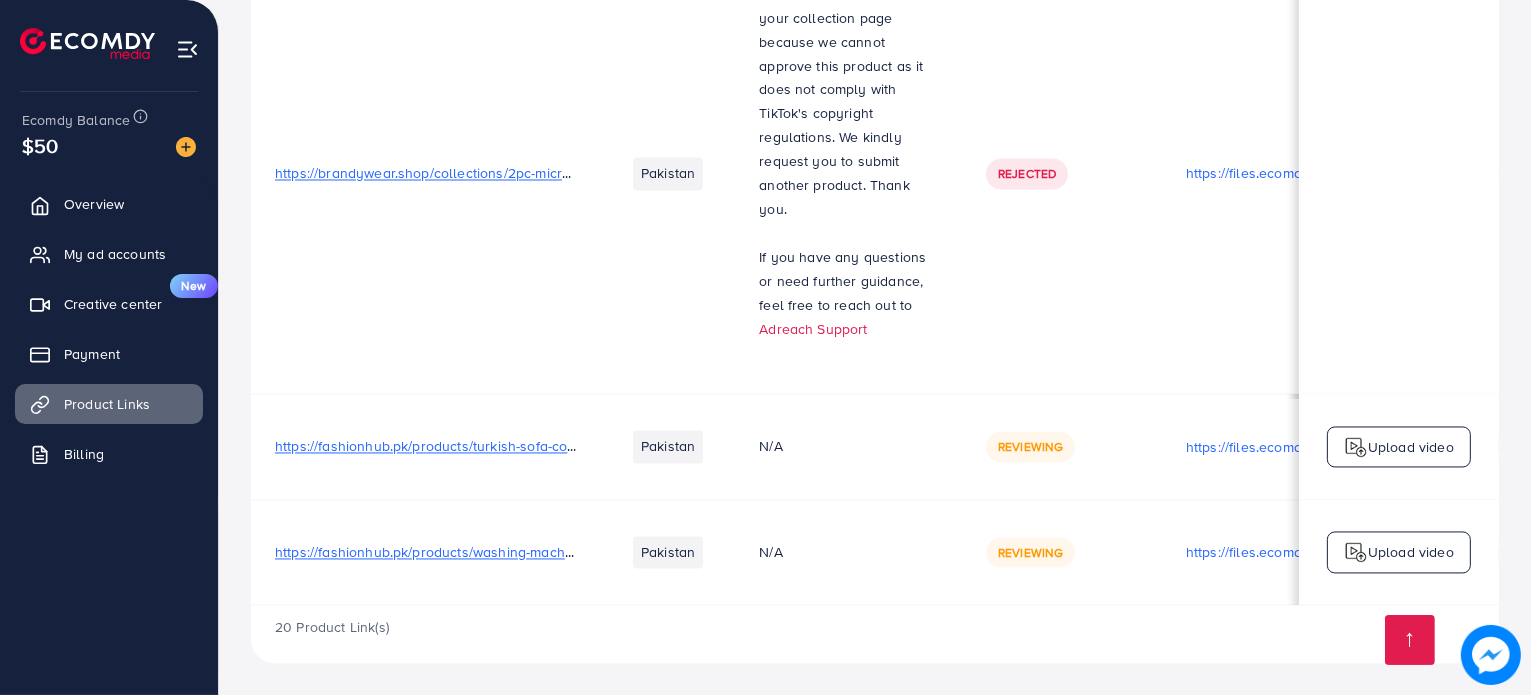 click at bounding box center (1356, 552) 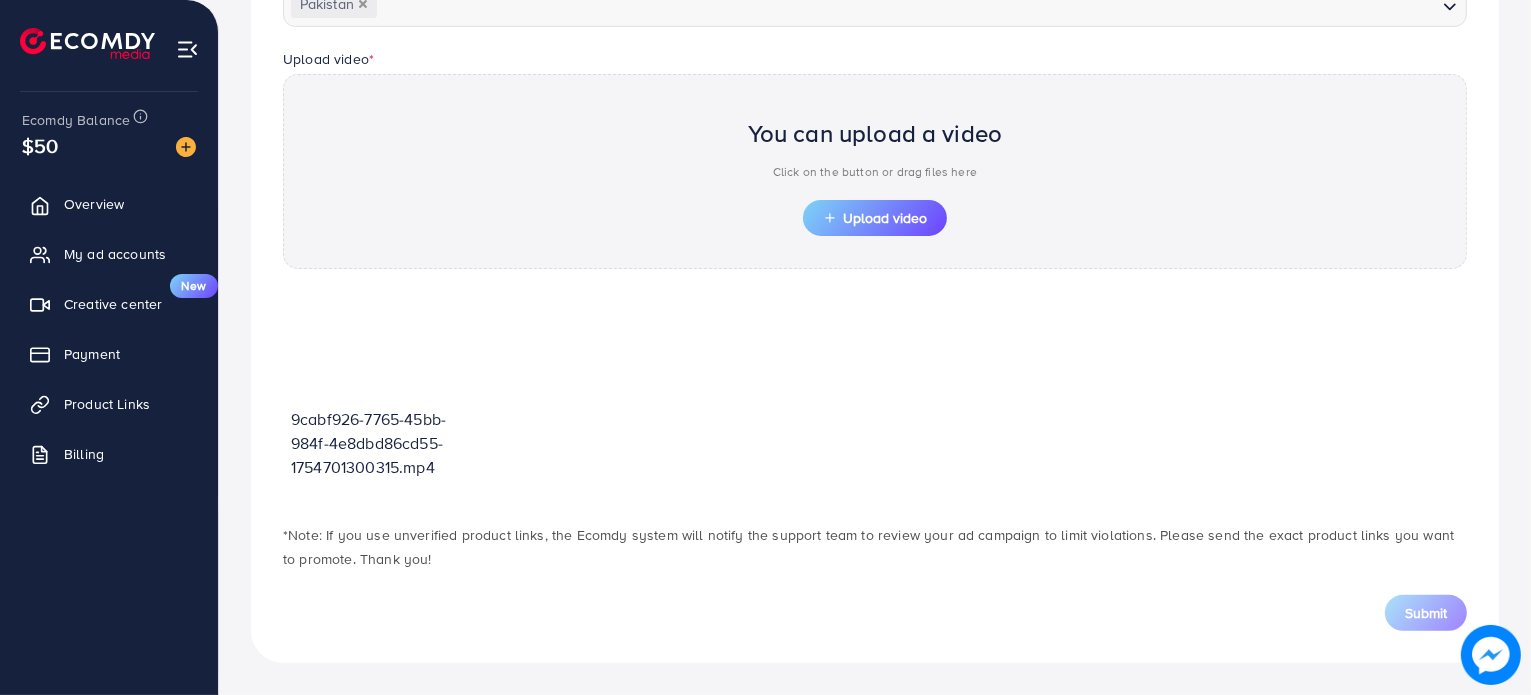 scroll, scrollTop: 619, scrollLeft: 0, axis: vertical 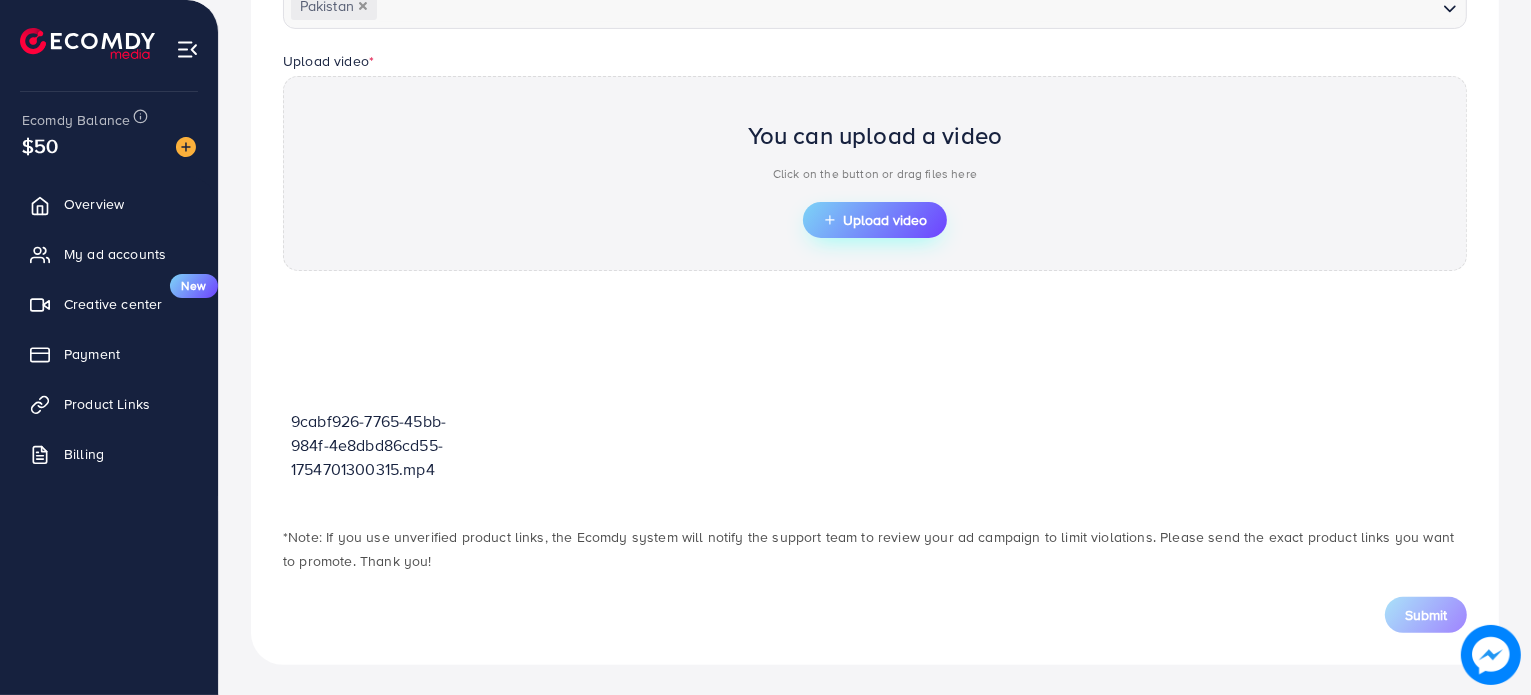 click on "Upload video" at bounding box center [875, 220] 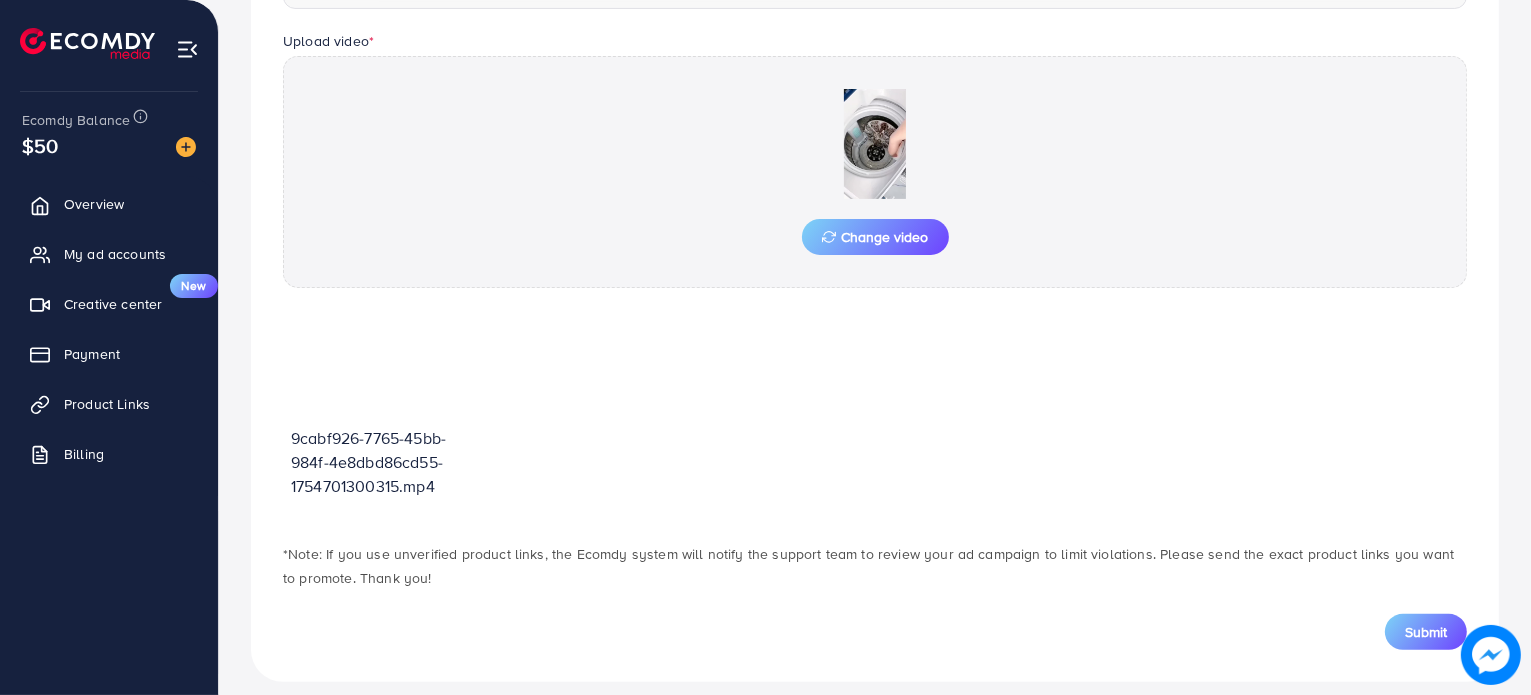 scroll, scrollTop: 656, scrollLeft: 0, axis: vertical 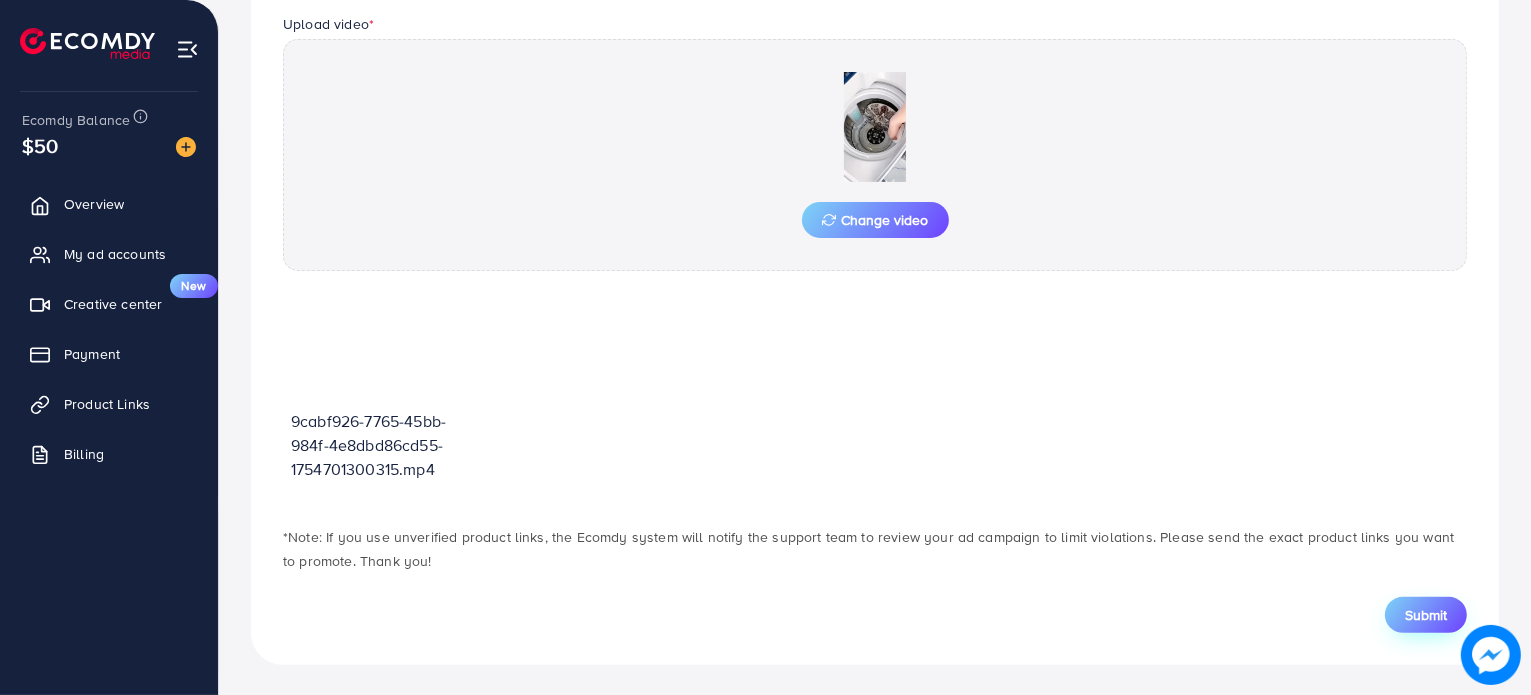 click on "Submit" at bounding box center [1426, 615] 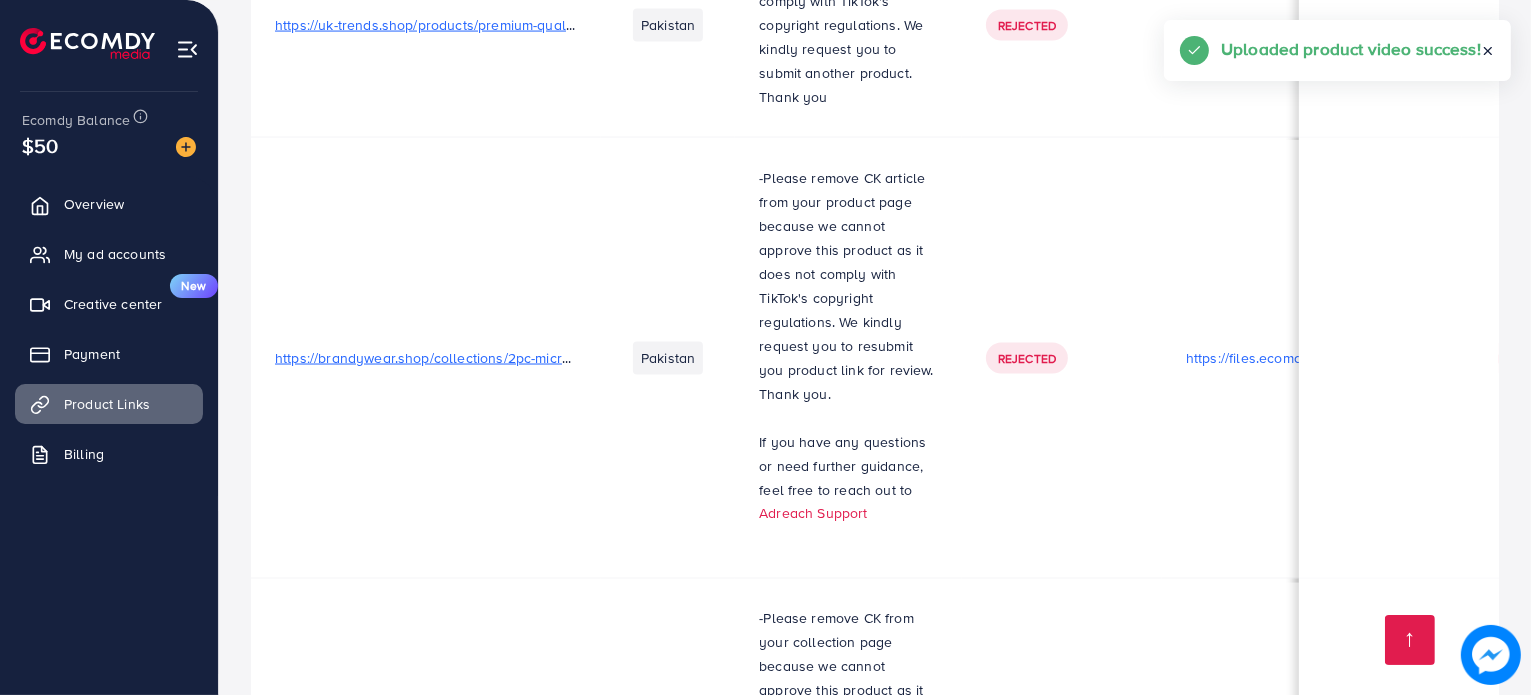 scroll, scrollTop: 4272, scrollLeft: 0, axis: vertical 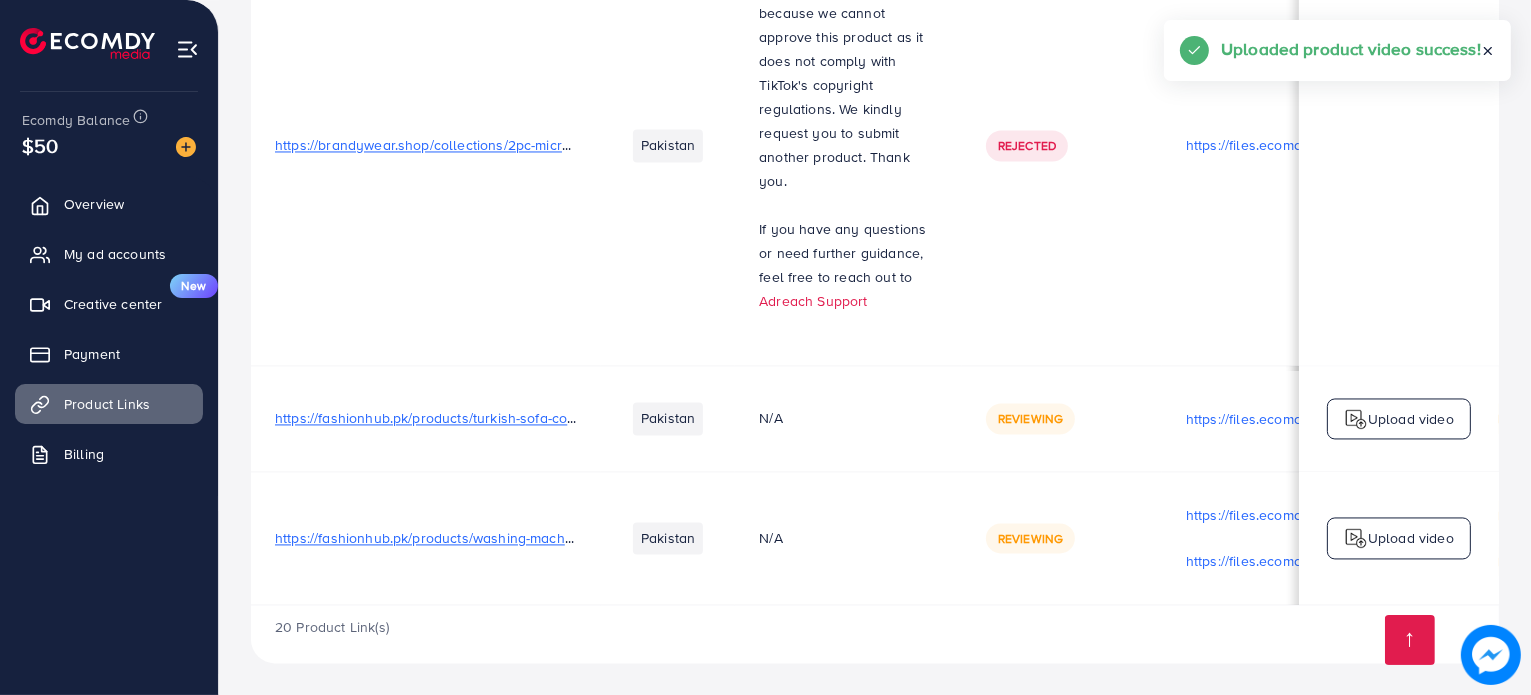 click on "Upload video" at bounding box center (1399, 538) 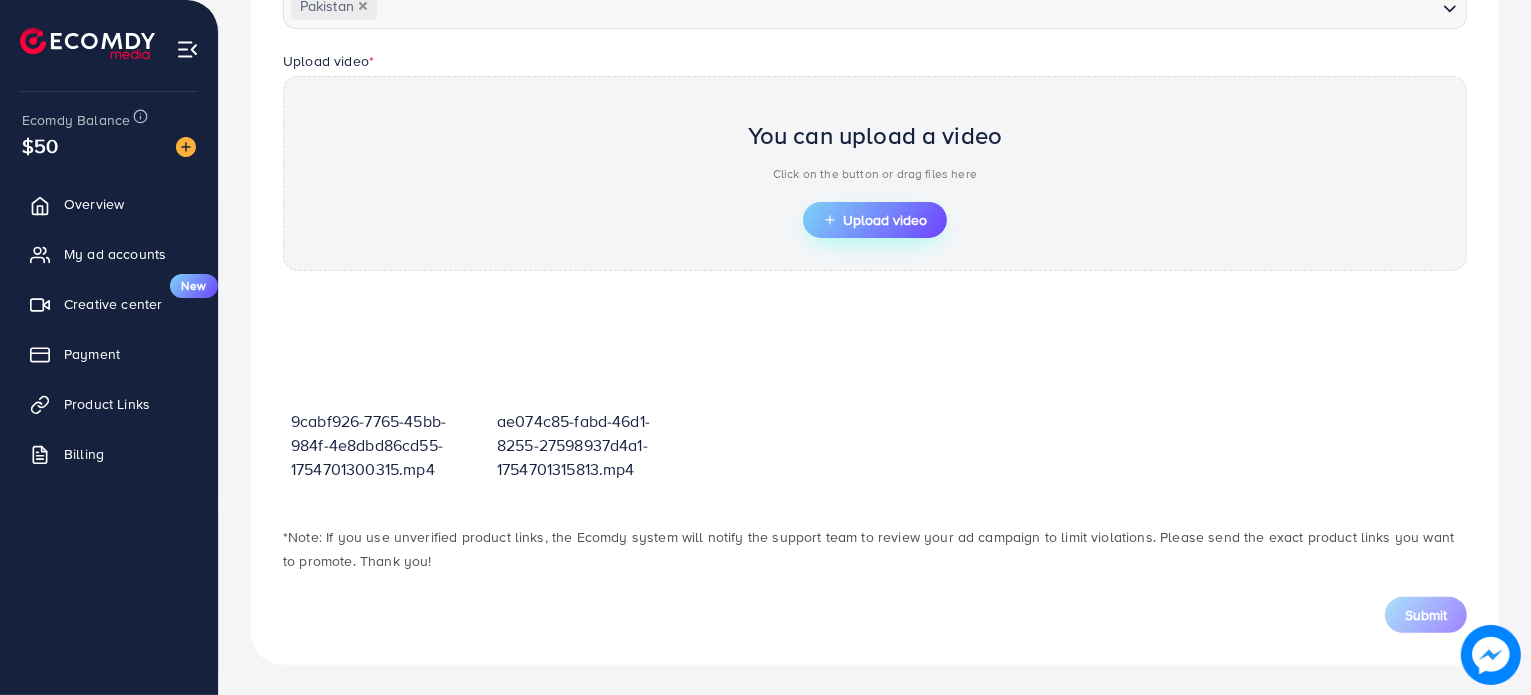 click on "Upload video" at bounding box center (875, 220) 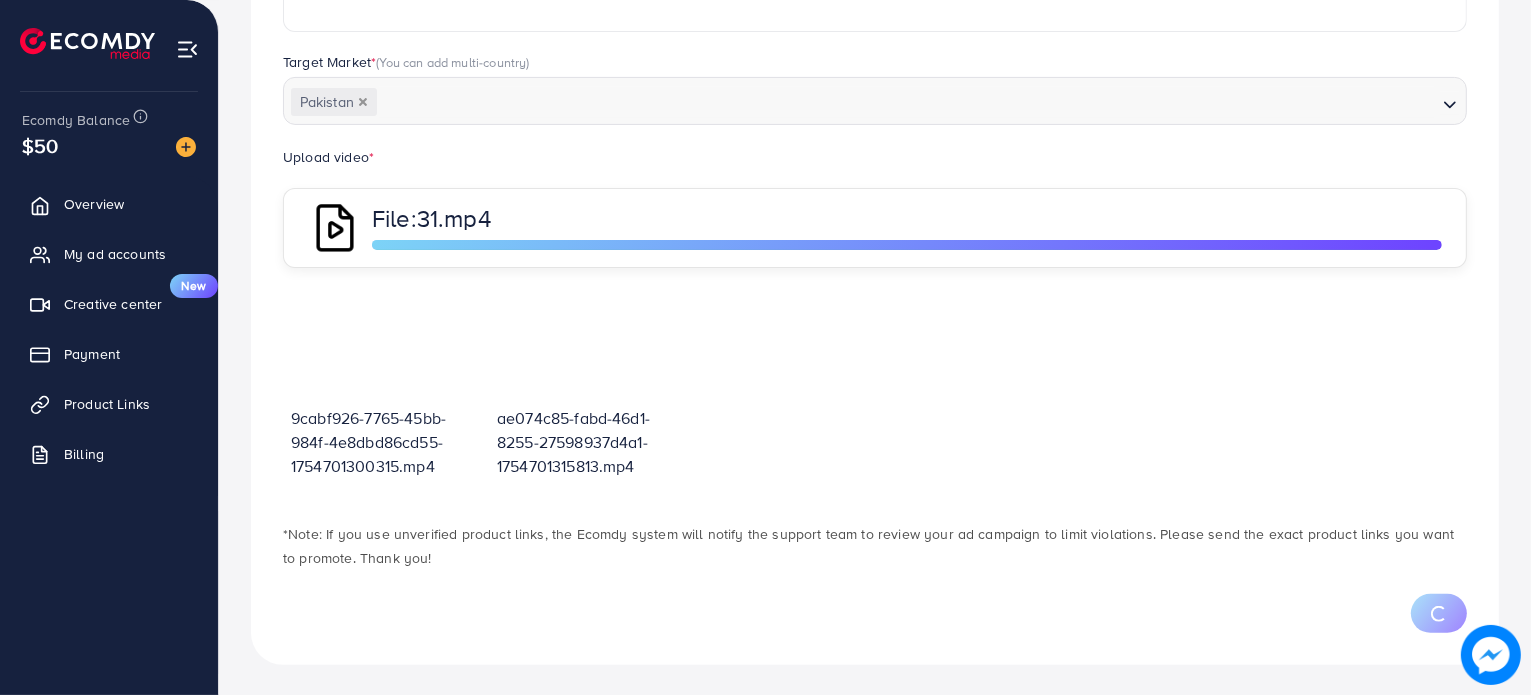 scroll, scrollTop: 619, scrollLeft: 0, axis: vertical 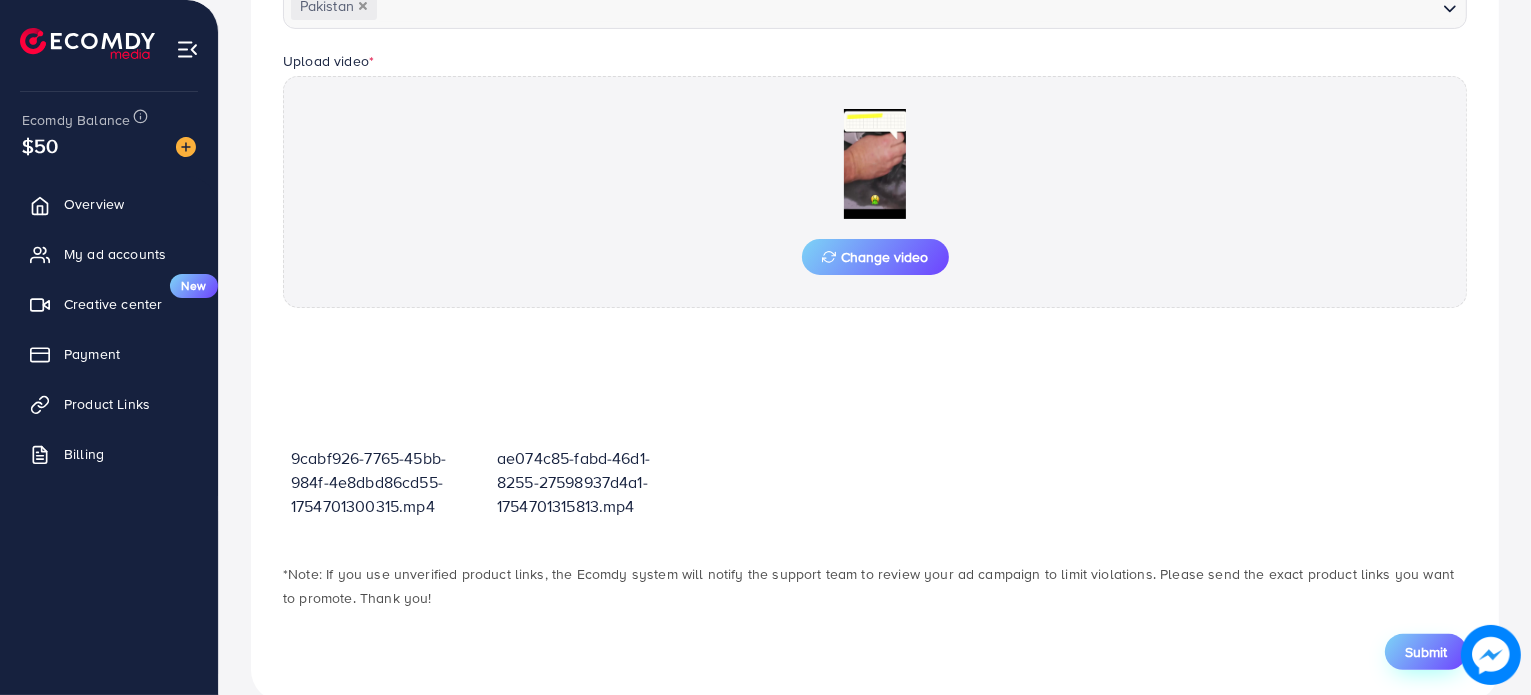 click on "Submit" at bounding box center (1426, 652) 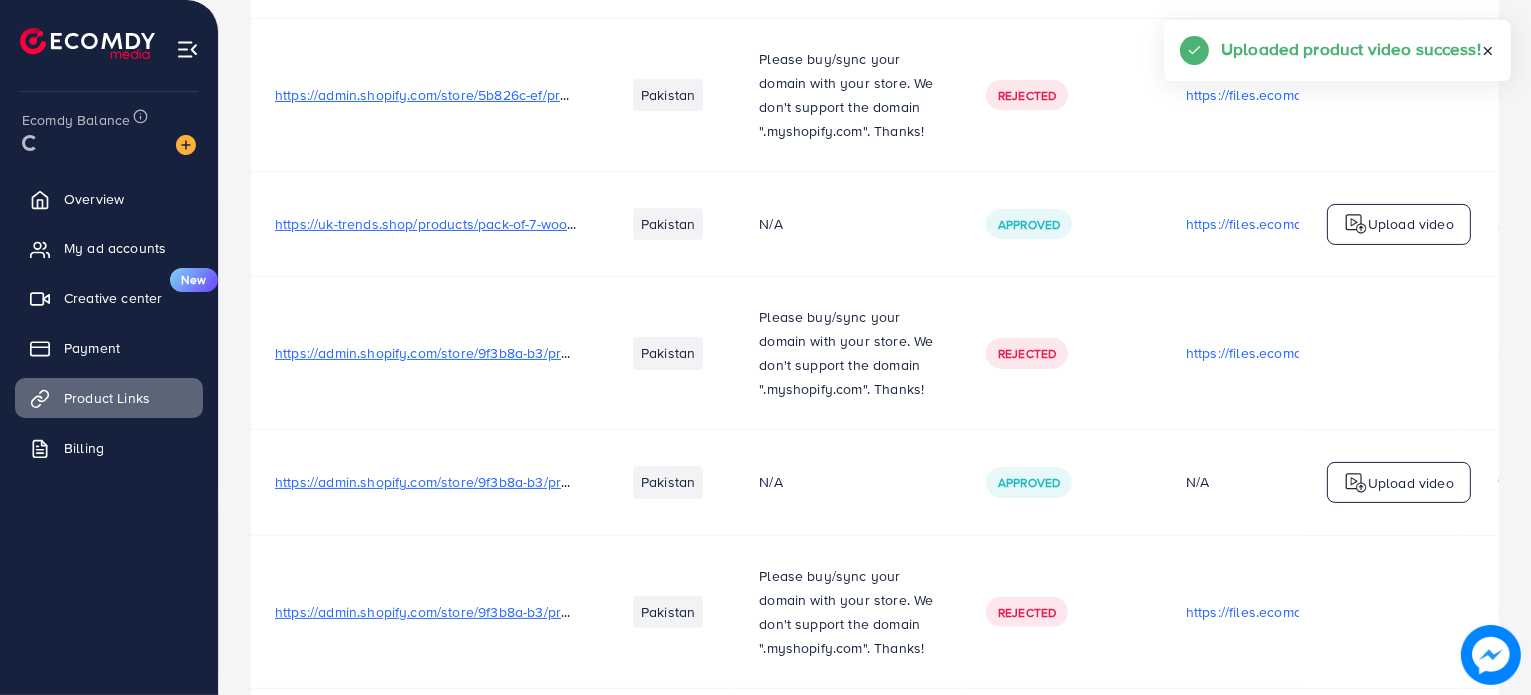 scroll, scrollTop: 0, scrollLeft: 0, axis: both 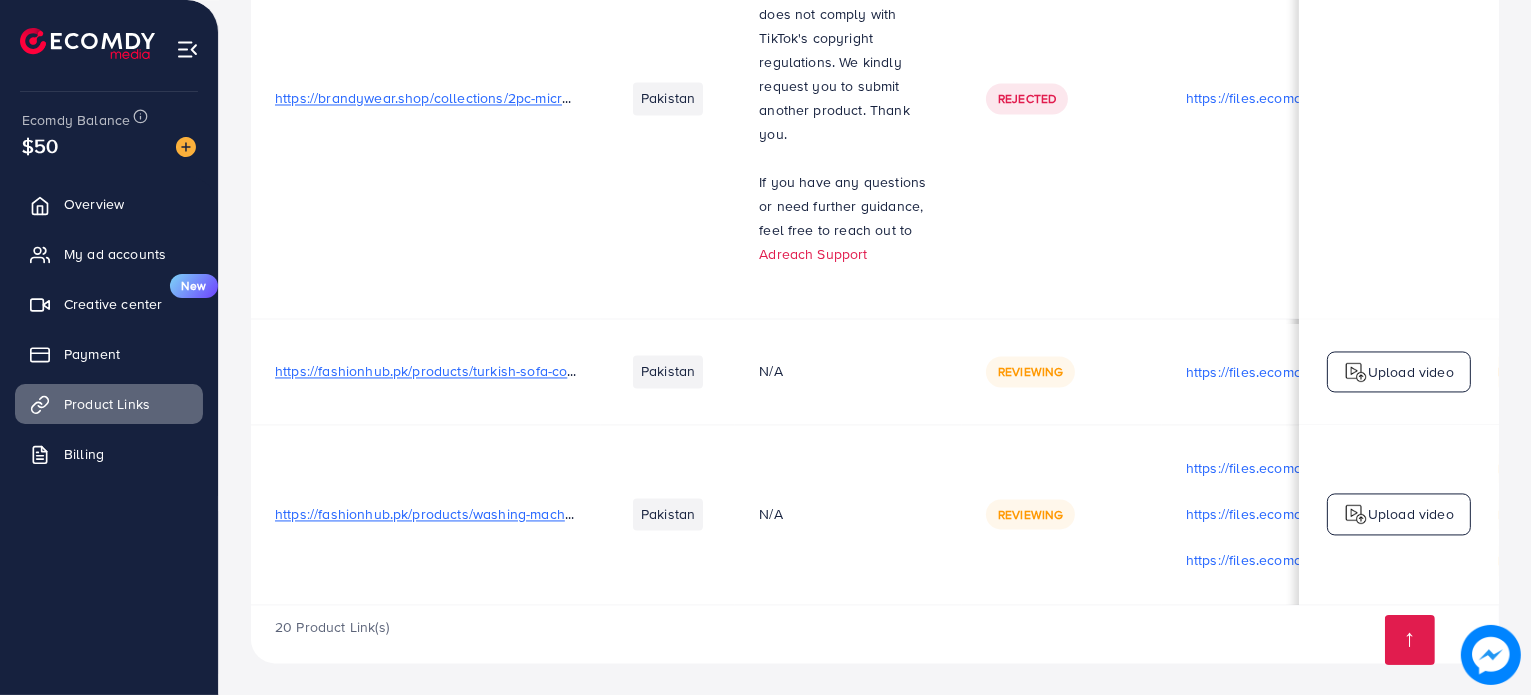 click on "Upload video" at bounding box center (1411, 514) 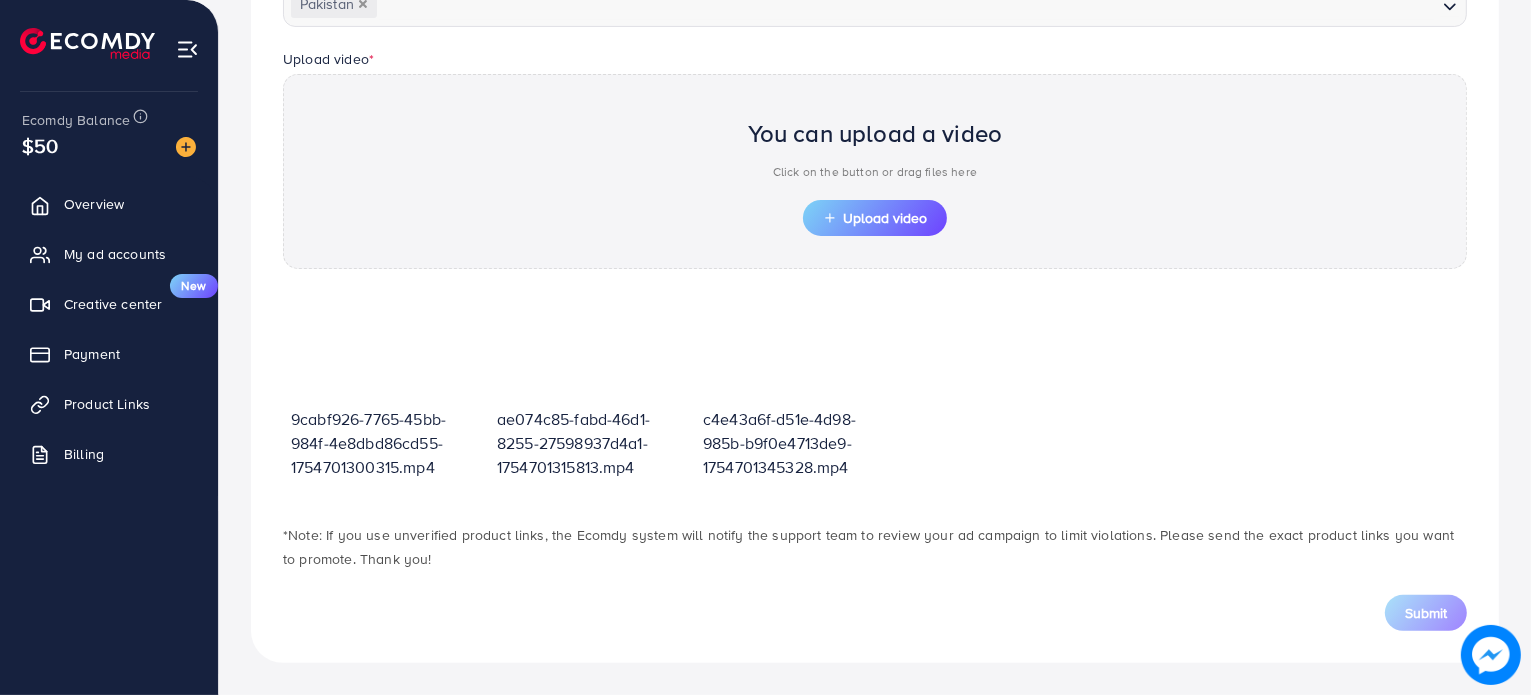 scroll, scrollTop: 619, scrollLeft: 0, axis: vertical 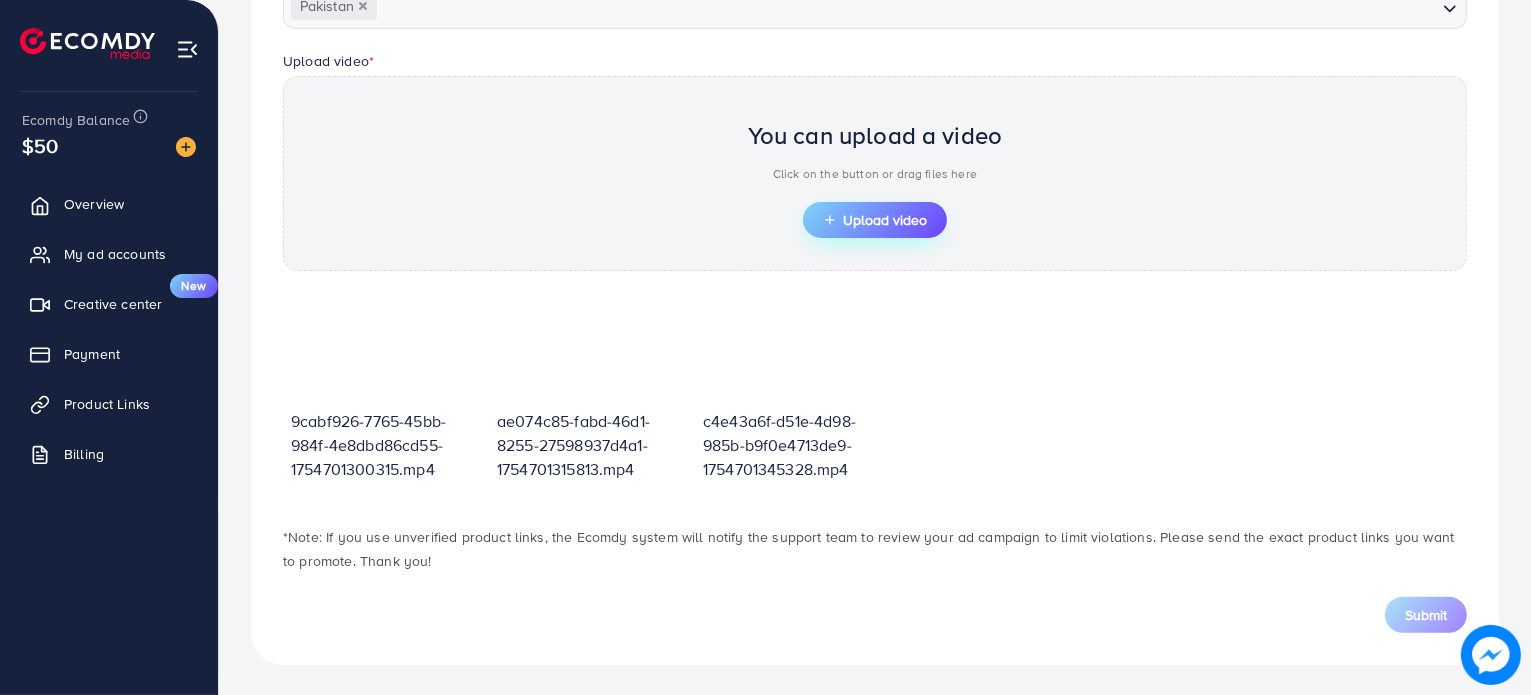 click on "Upload video" at bounding box center (875, 220) 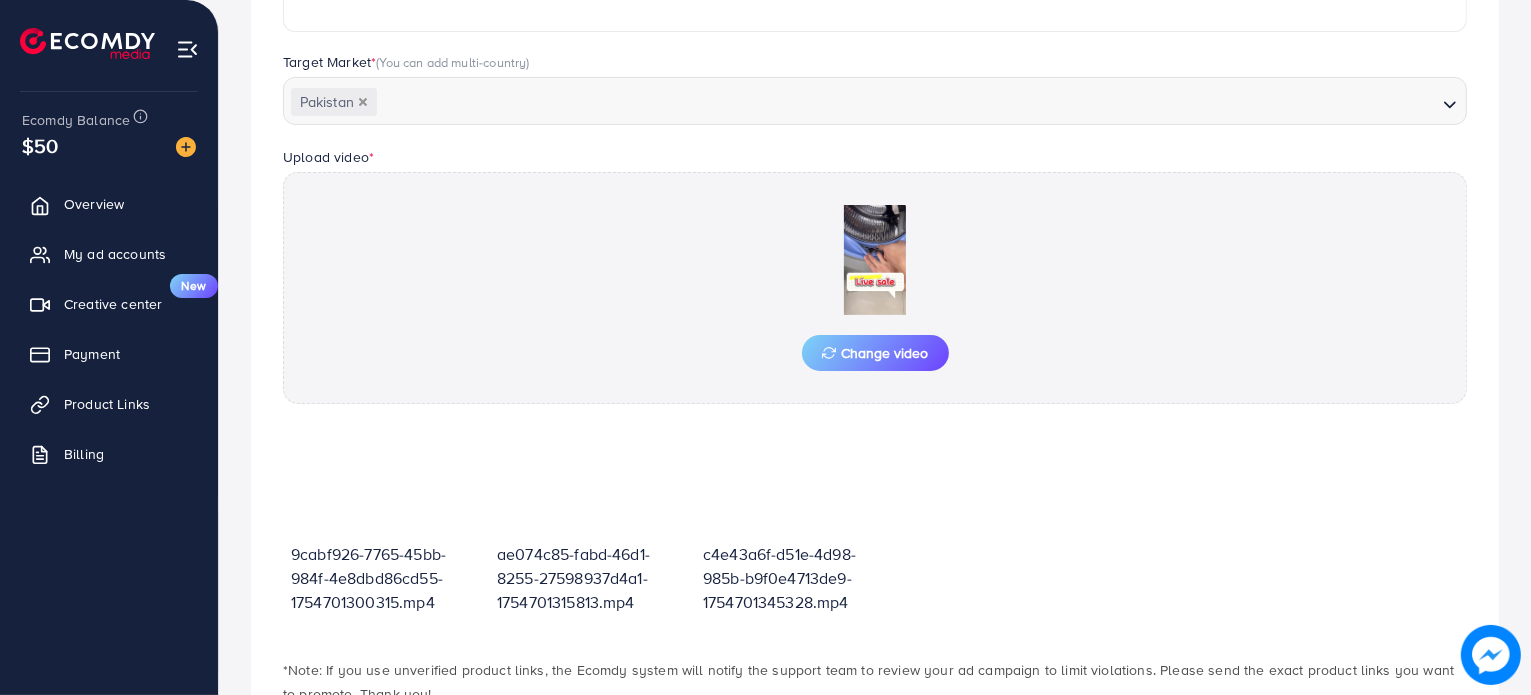 scroll, scrollTop: 619, scrollLeft: 0, axis: vertical 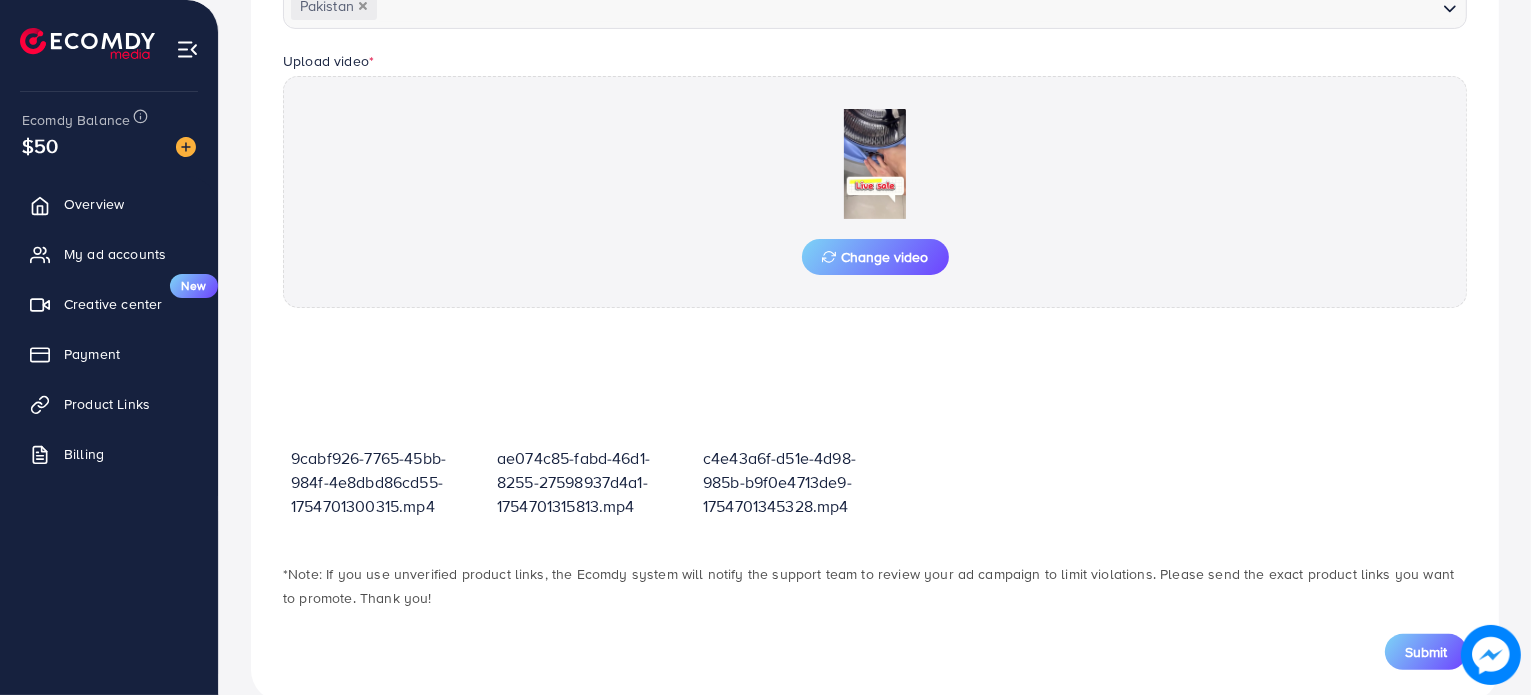 click on "Submit" at bounding box center [1426, 652] 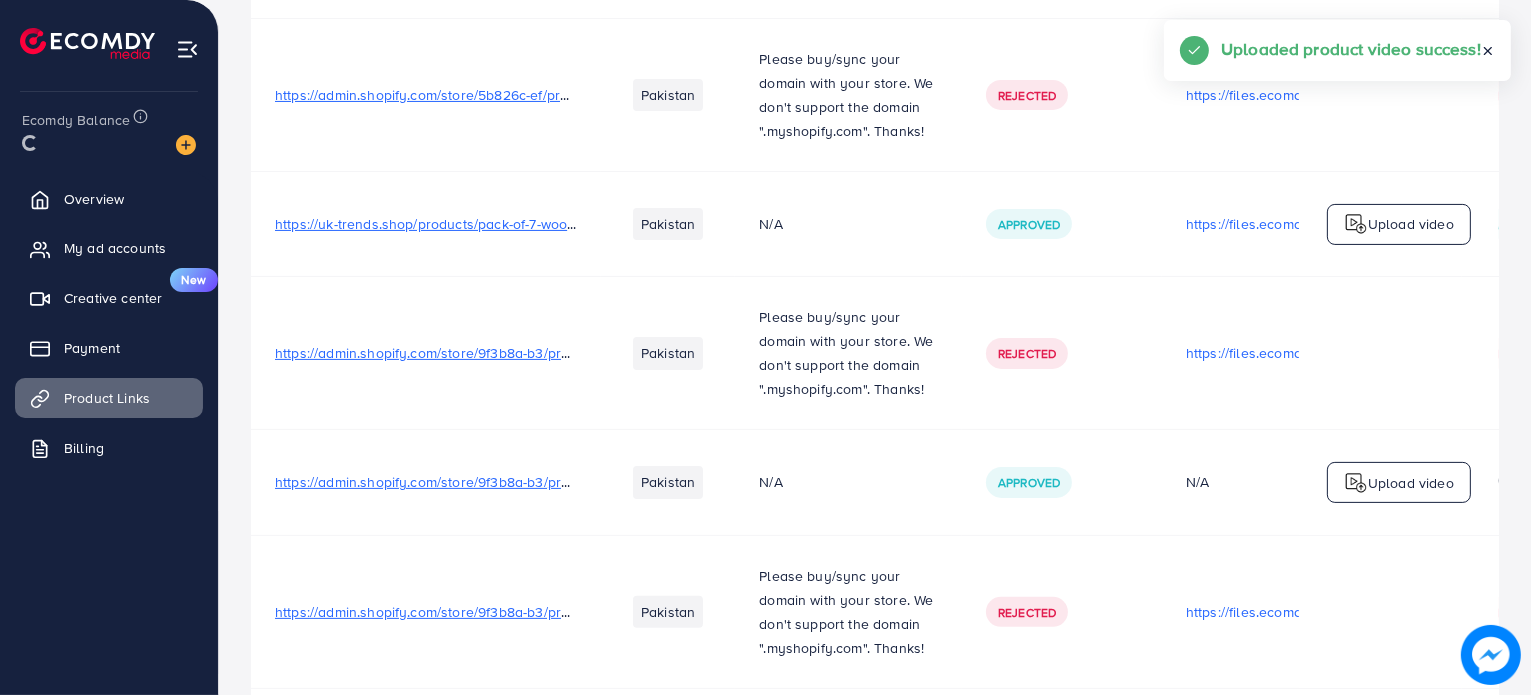 scroll, scrollTop: 0, scrollLeft: 0, axis: both 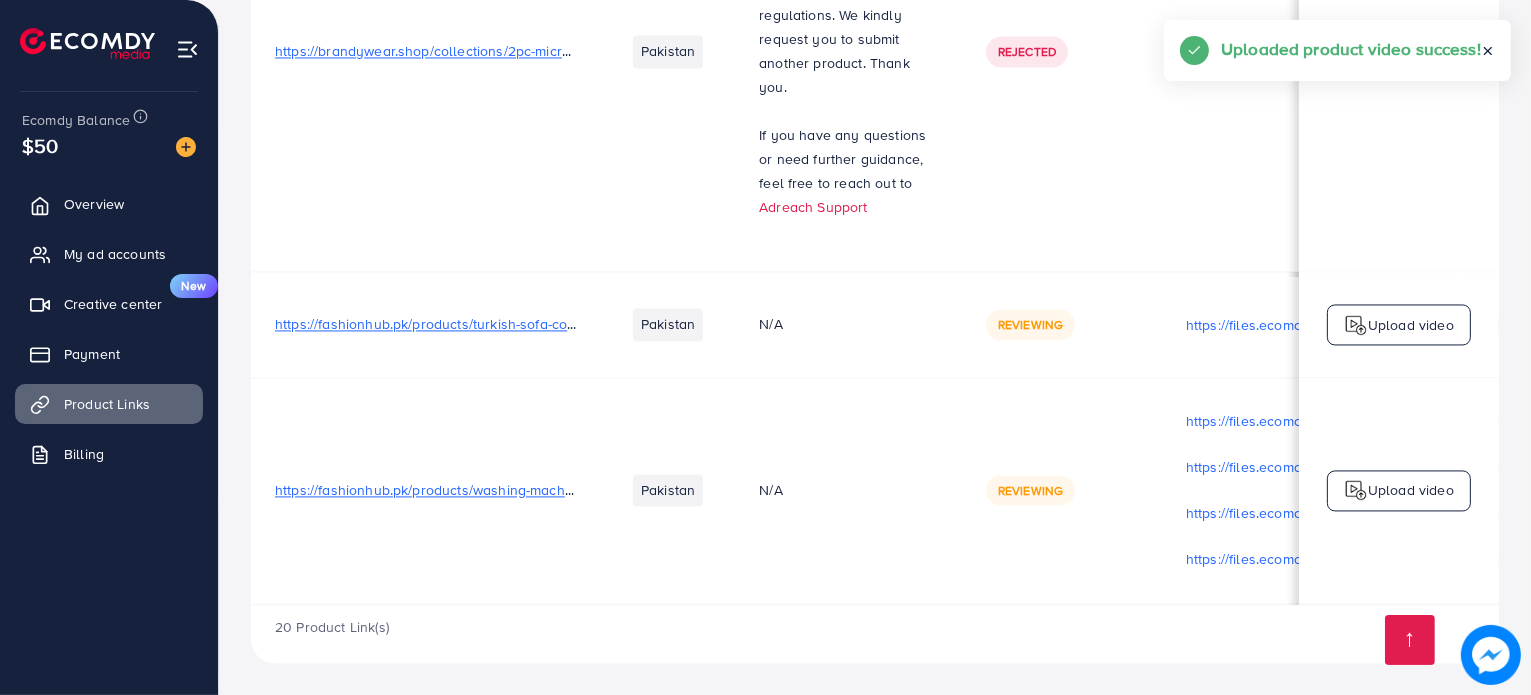 click on "Upload video" at bounding box center (1399, 491) 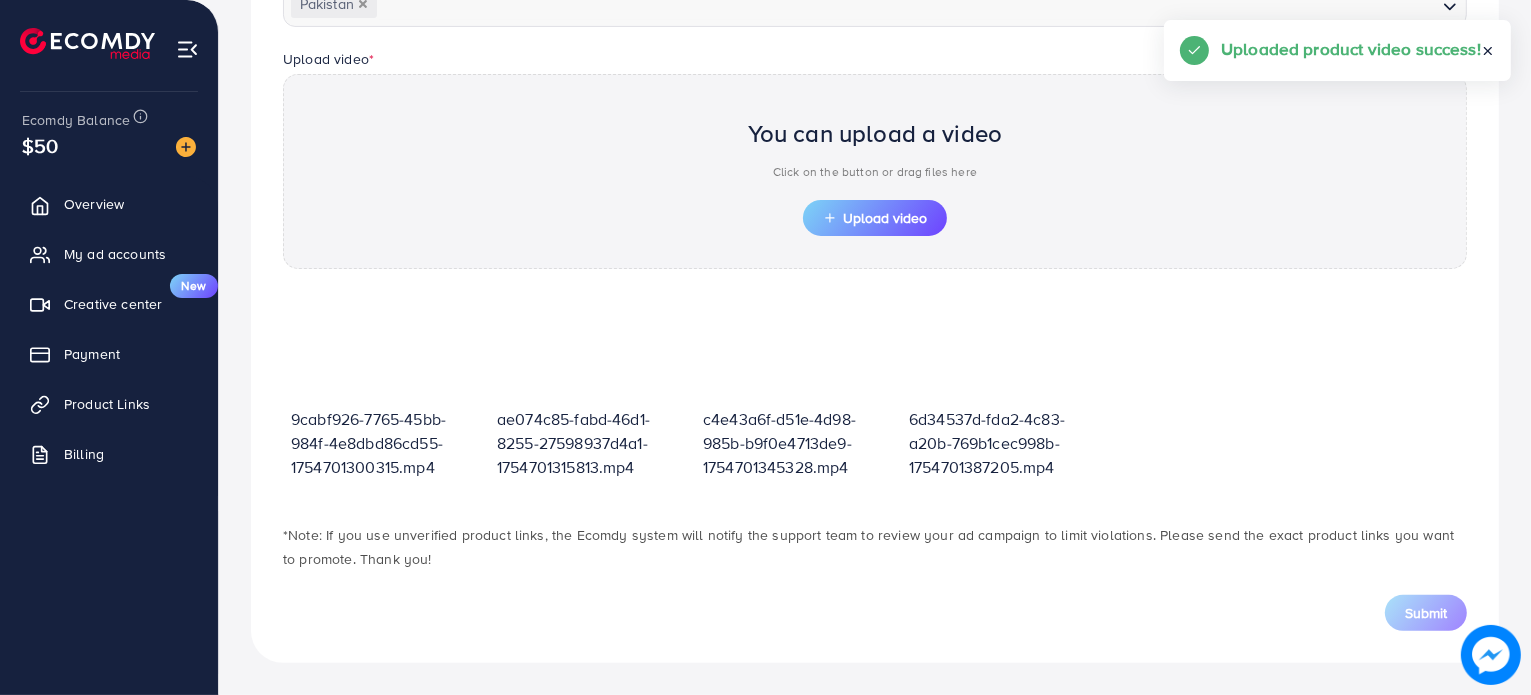 scroll, scrollTop: 619, scrollLeft: 0, axis: vertical 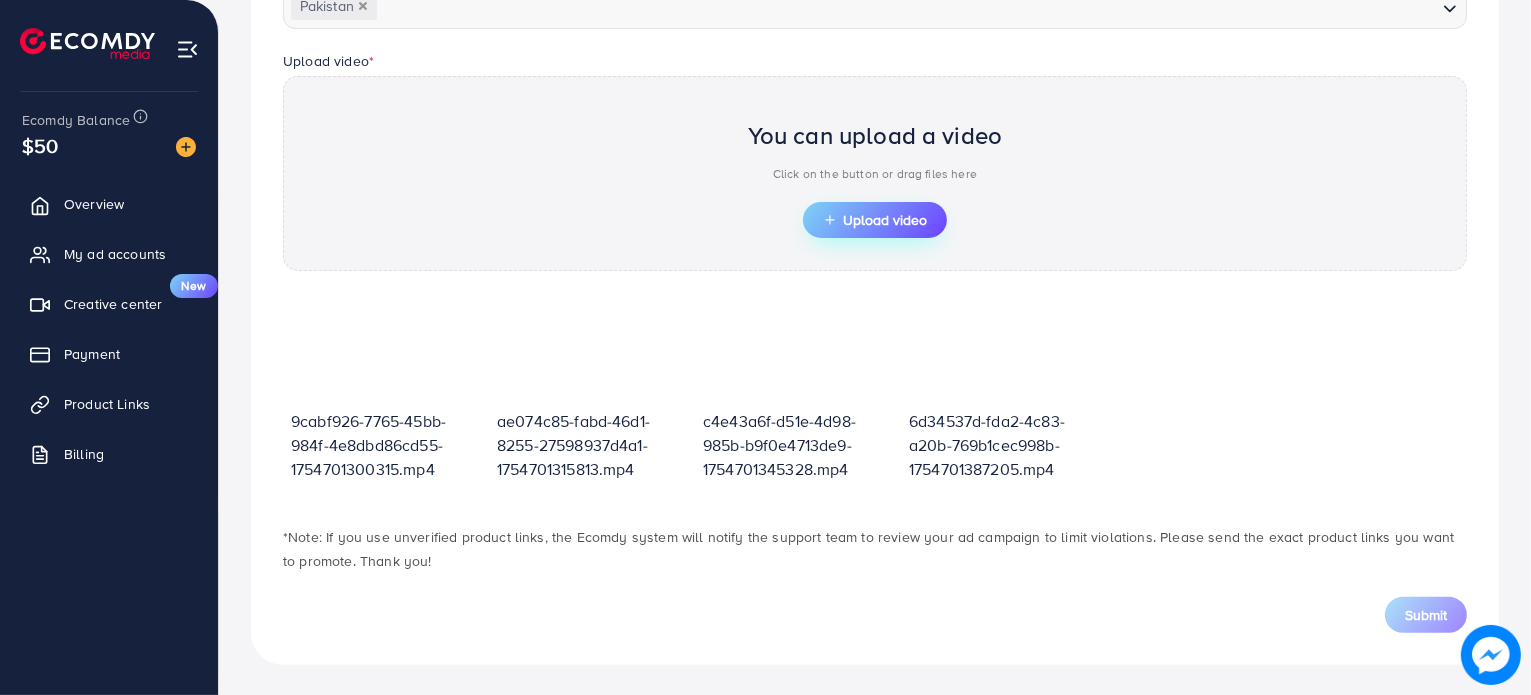 click on "Upload video" at bounding box center [875, 220] 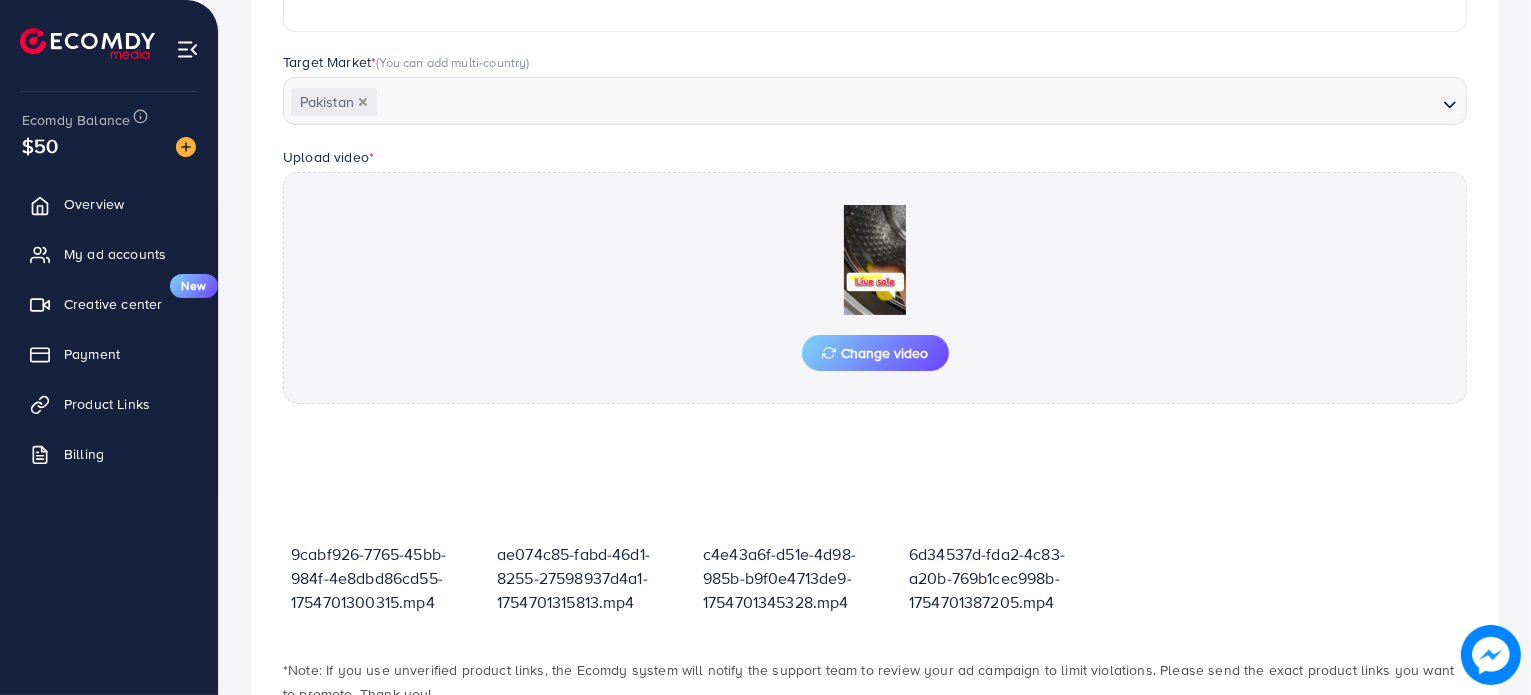 scroll, scrollTop: 619, scrollLeft: 0, axis: vertical 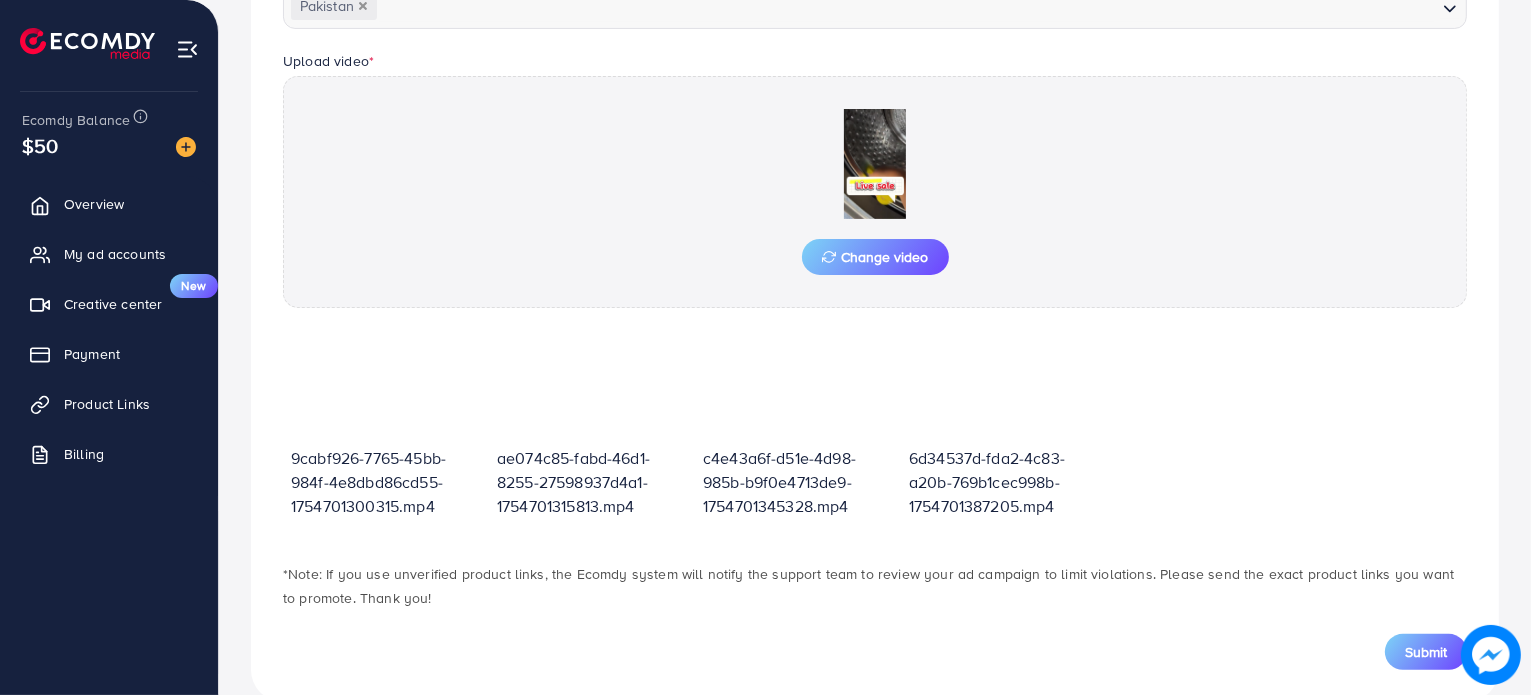 click on "Submit" at bounding box center (1426, 652) 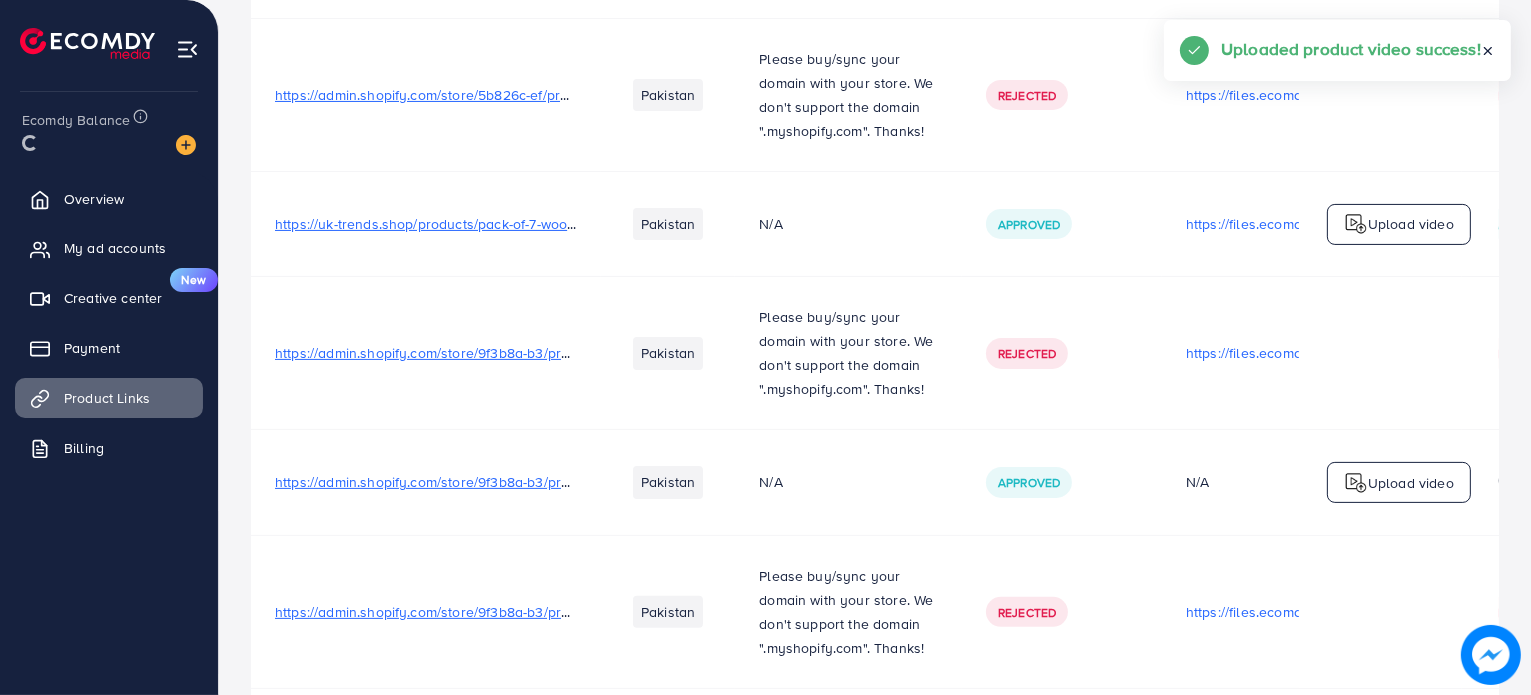 scroll, scrollTop: 0, scrollLeft: 0, axis: both 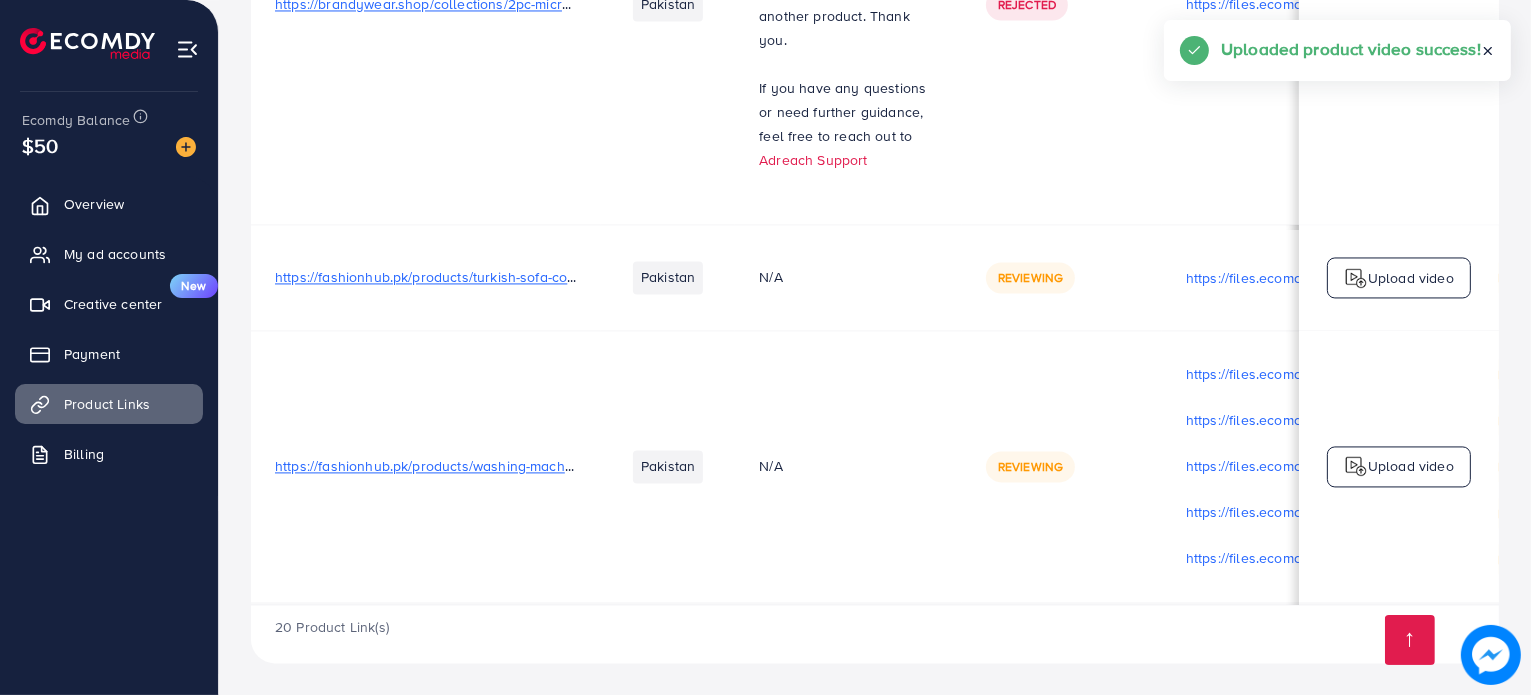 click on "Upload video" at bounding box center [1399, 467] 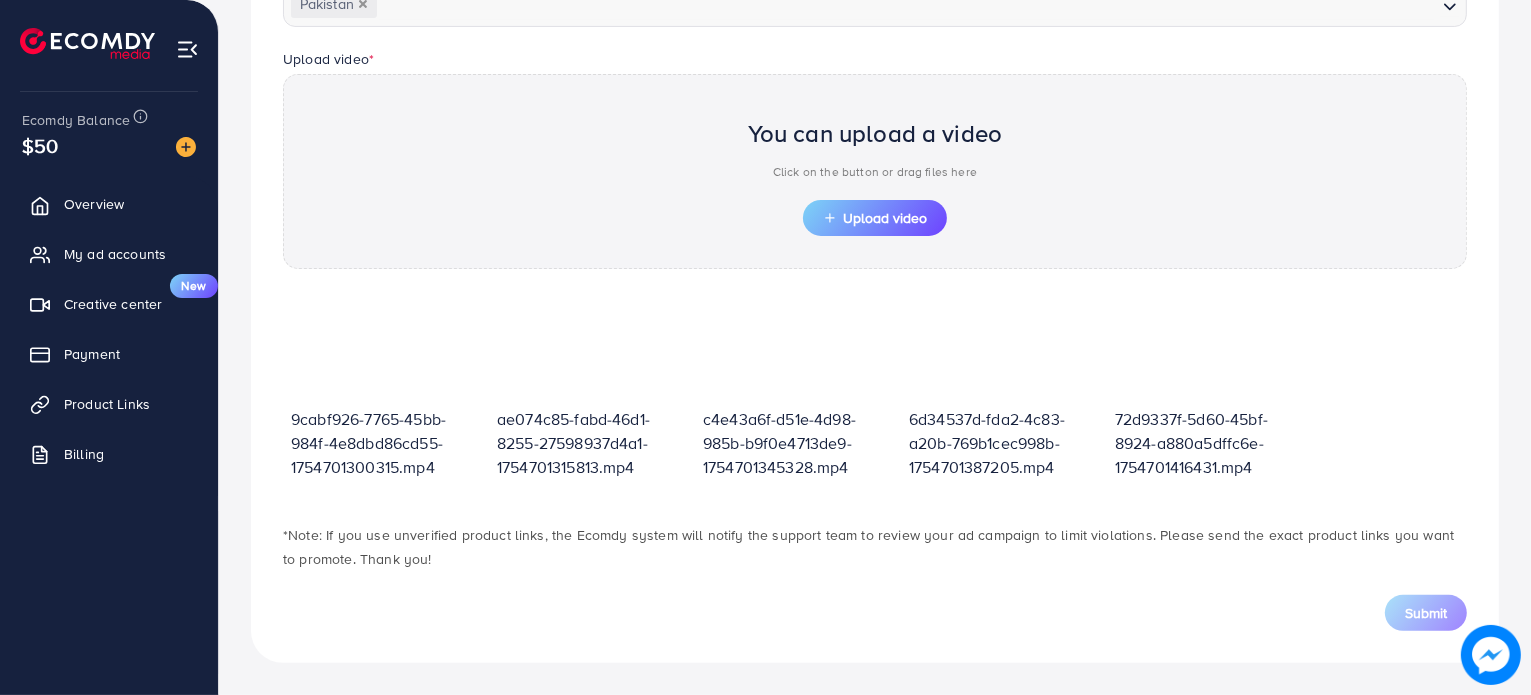 scroll, scrollTop: 619, scrollLeft: 0, axis: vertical 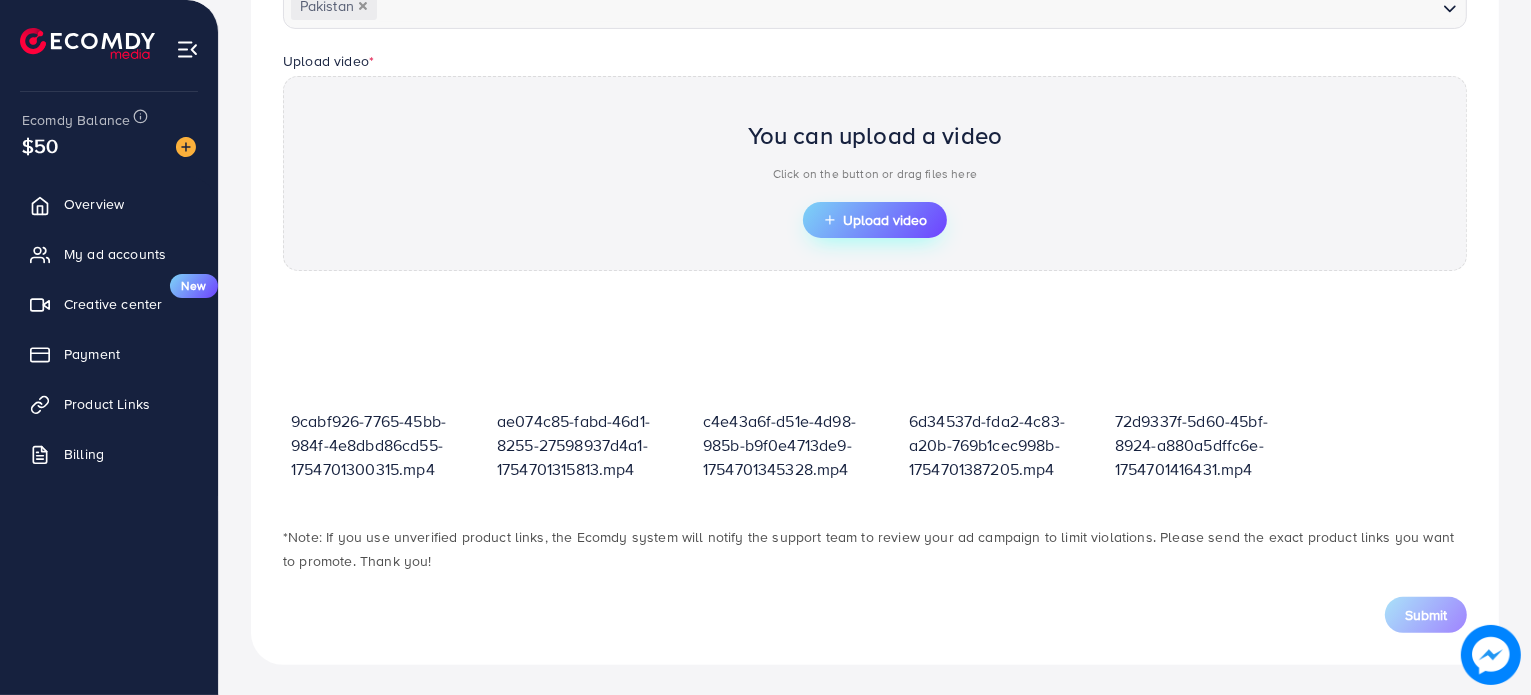 click on "Upload video" at bounding box center (875, 220) 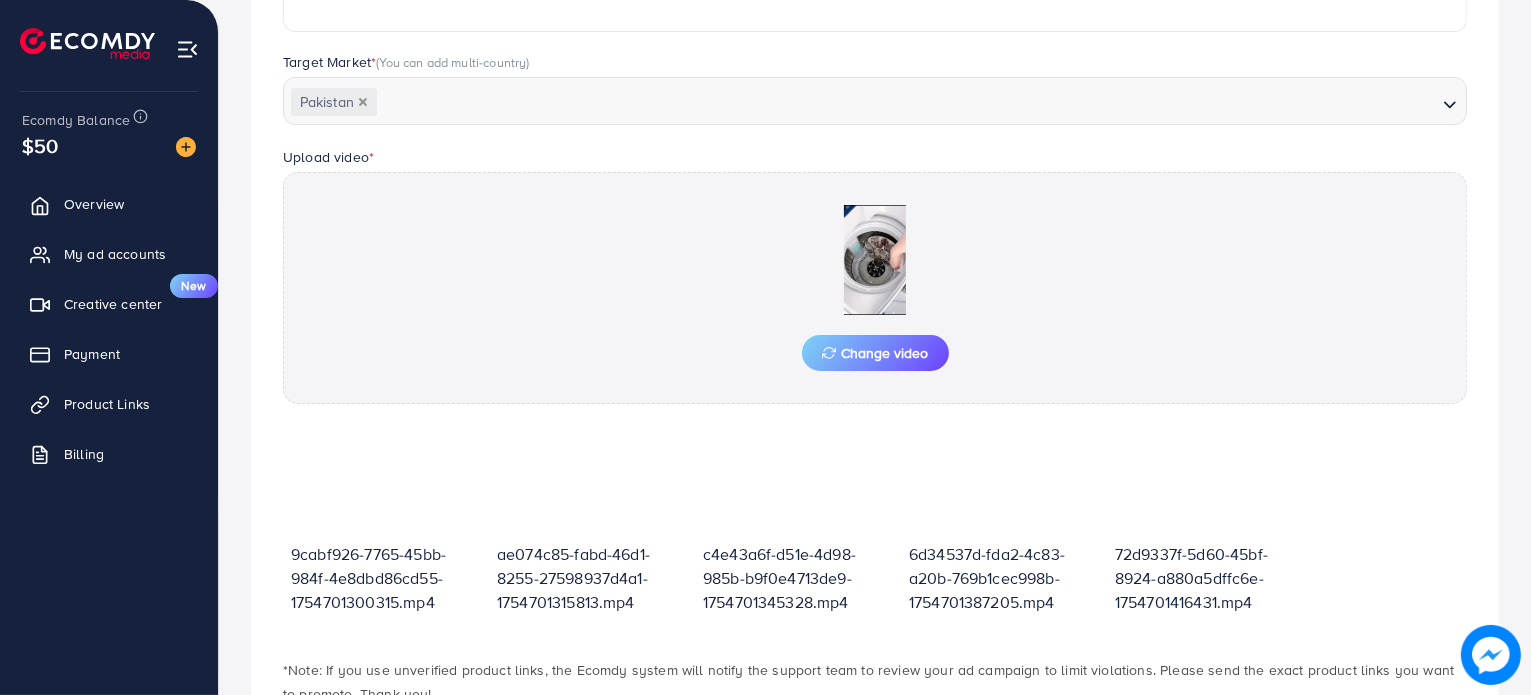 scroll, scrollTop: 619, scrollLeft: 0, axis: vertical 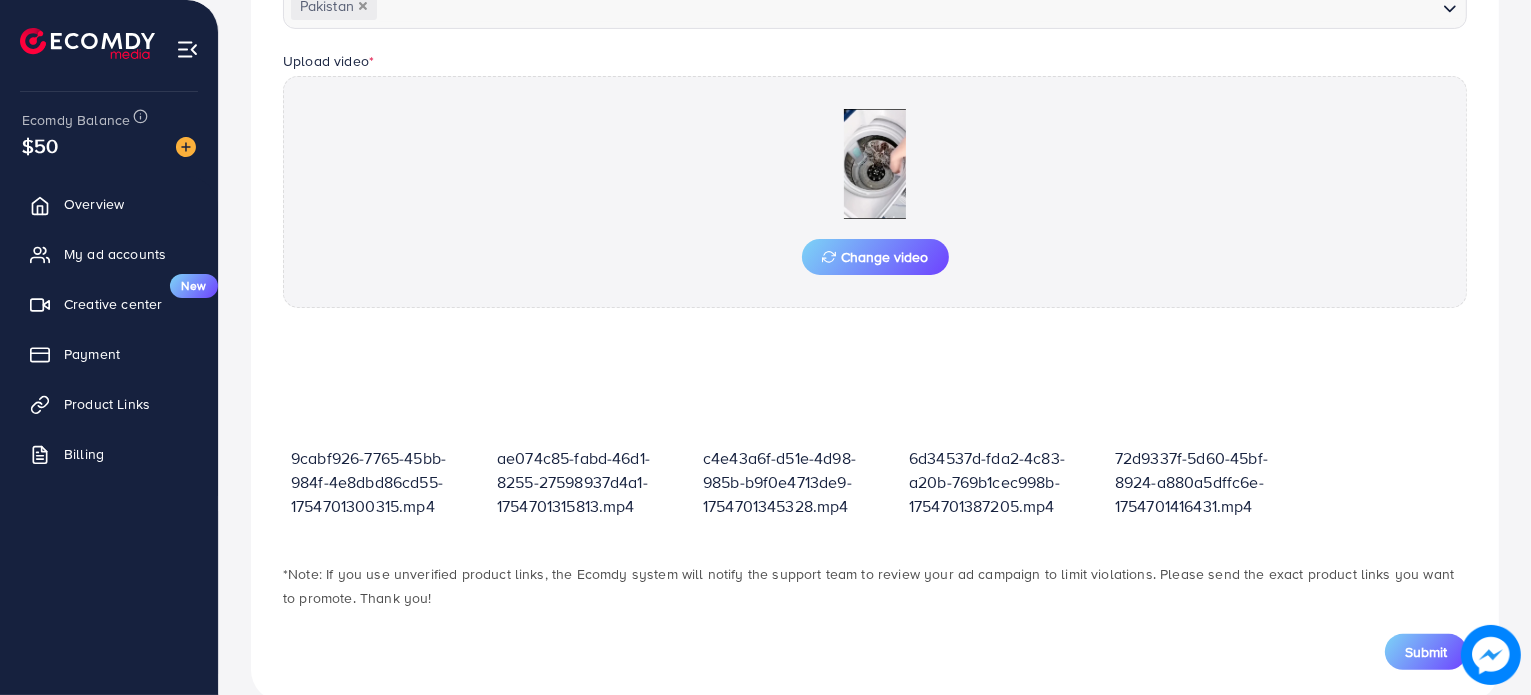 click on "Submit" at bounding box center [1426, 652] 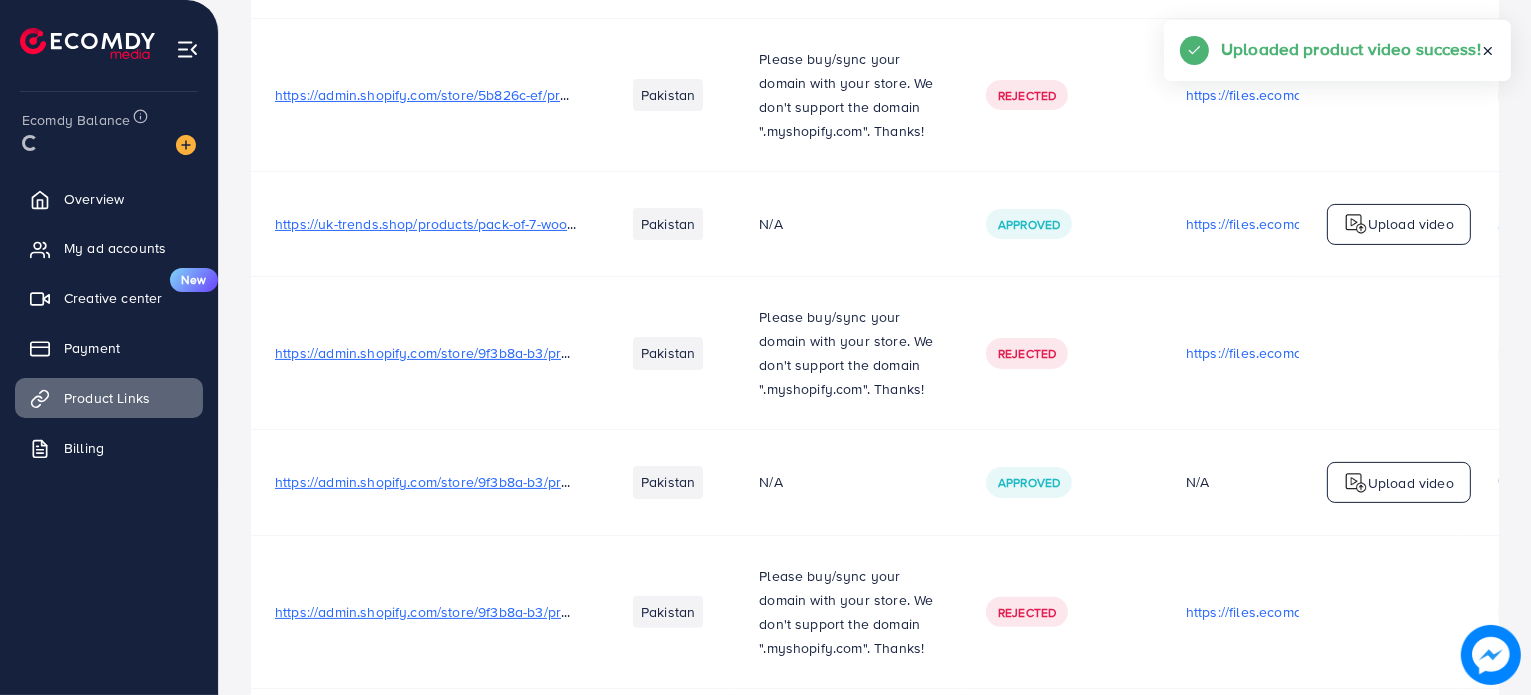 scroll, scrollTop: 0, scrollLeft: 0, axis: both 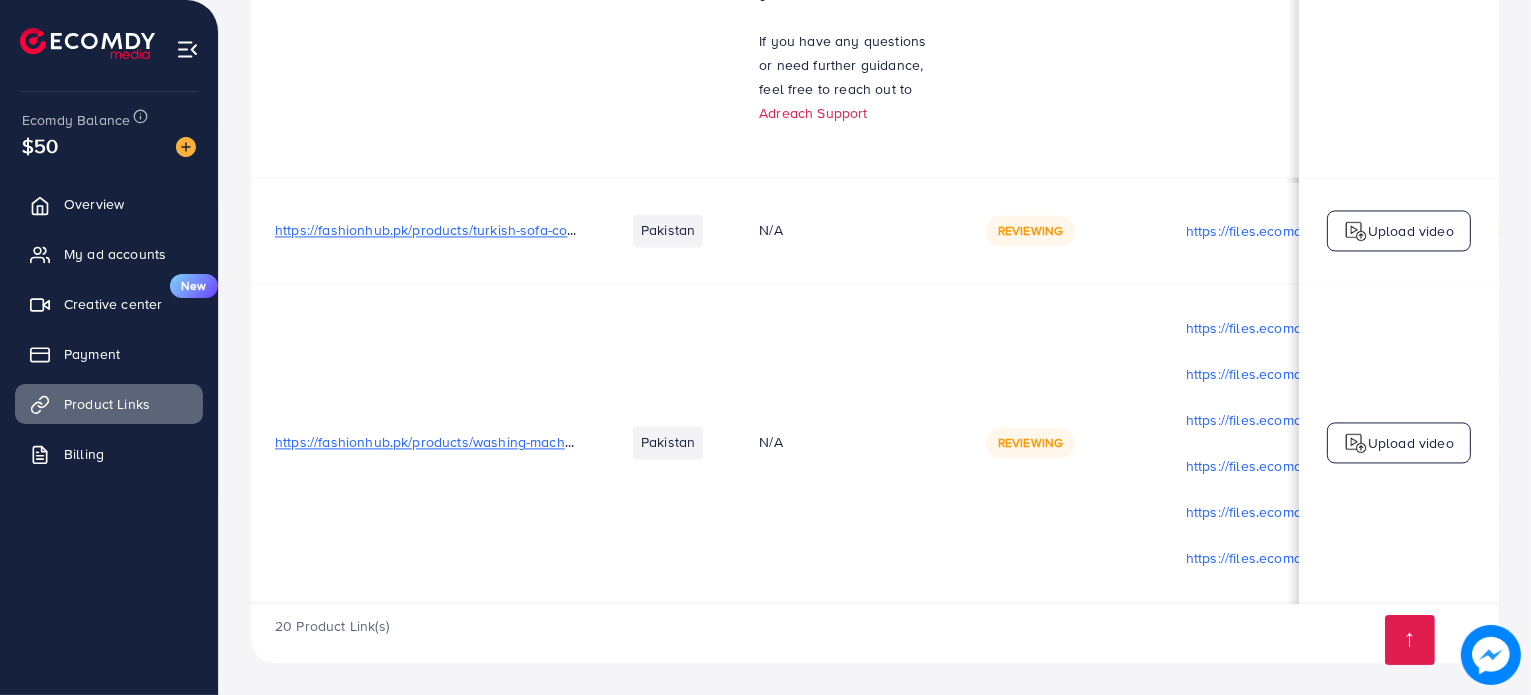 click on "Upload video" at bounding box center (1411, 231) 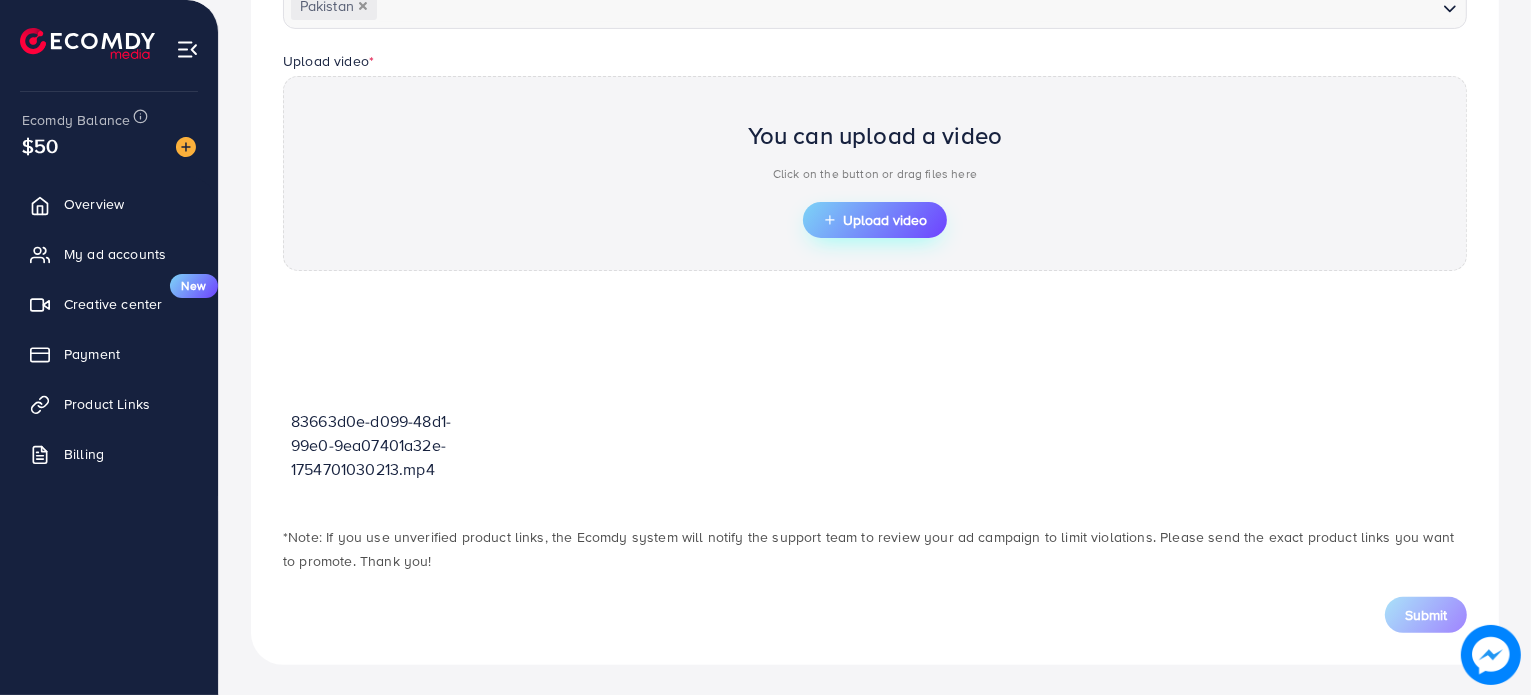 click on "Upload video" at bounding box center [875, 220] 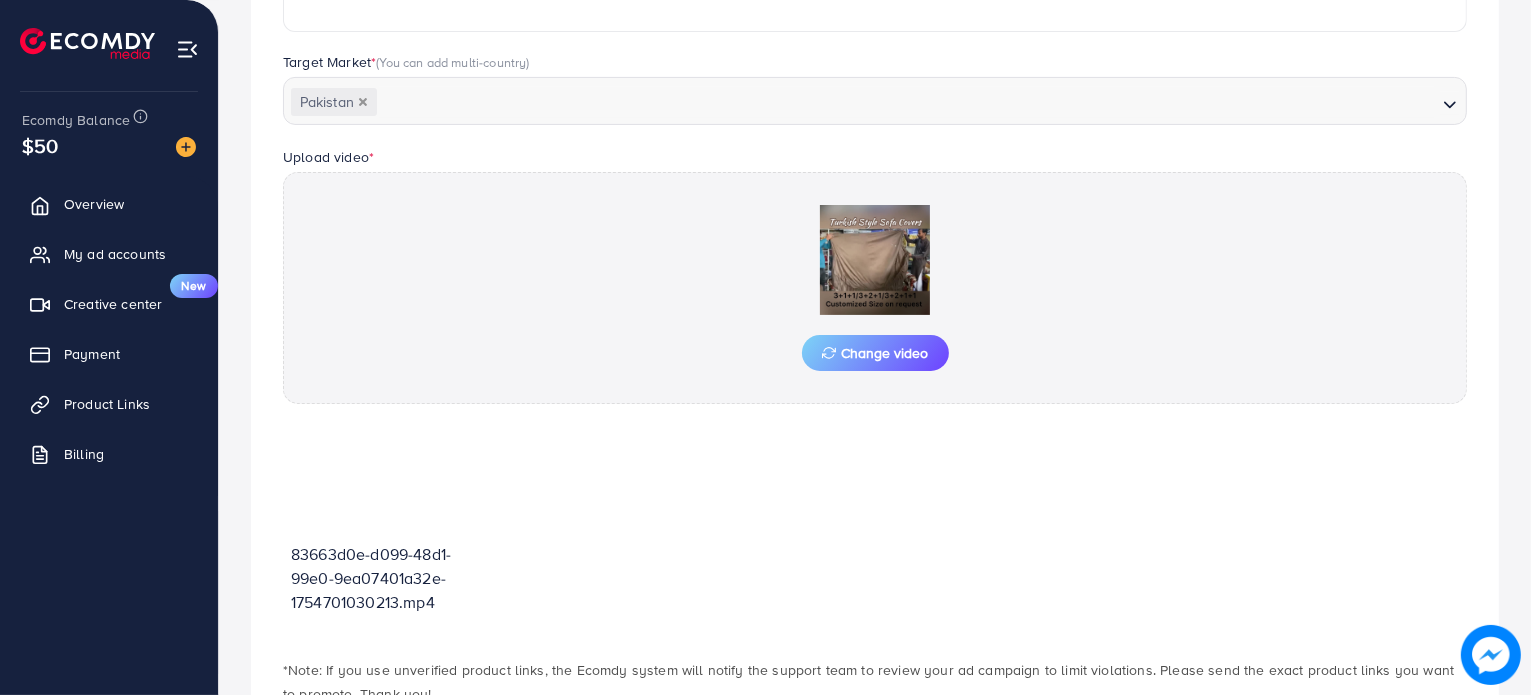 scroll, scrollTop: 619, scrollLeft: 0, axis: vertical 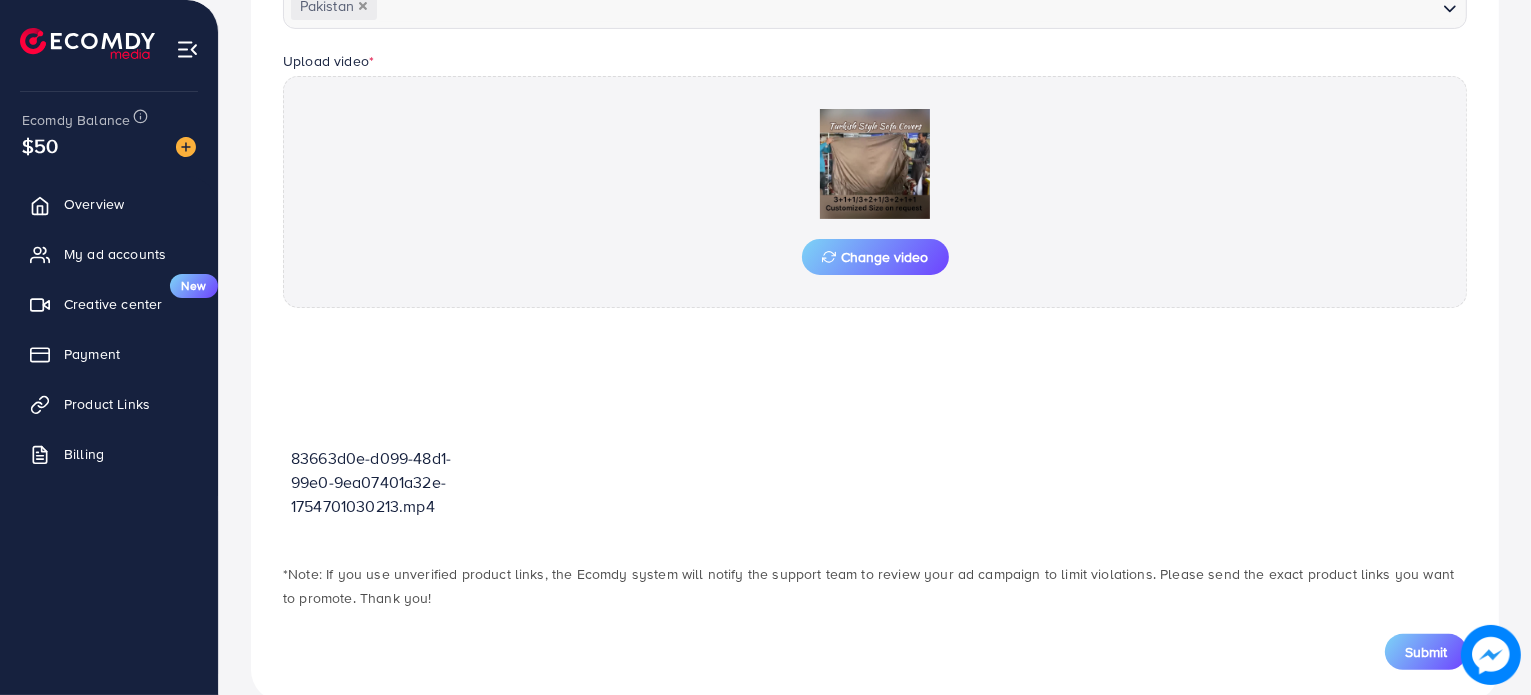 click on "Submit" at bounding box center [1426, 652] 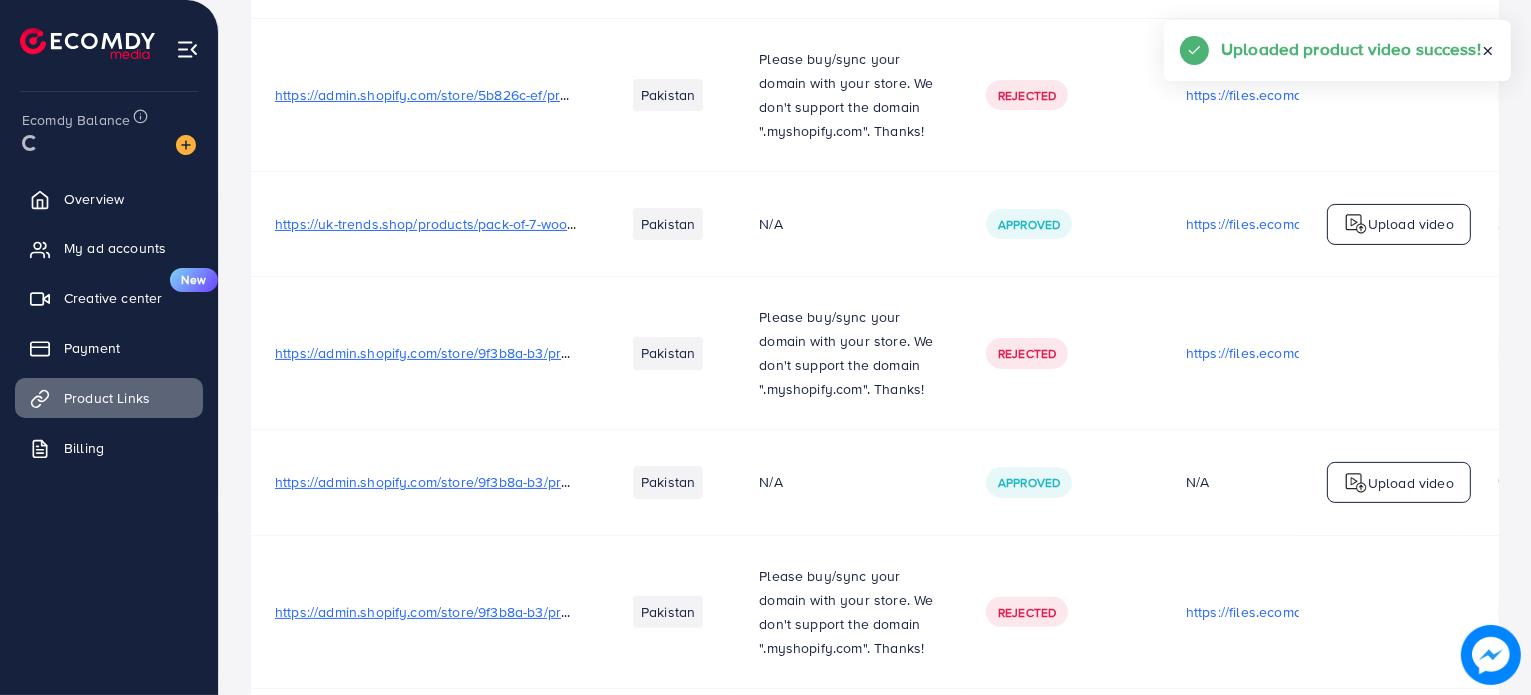 scroll, scrollTop: 0, scrollLeft: 0, axis: both 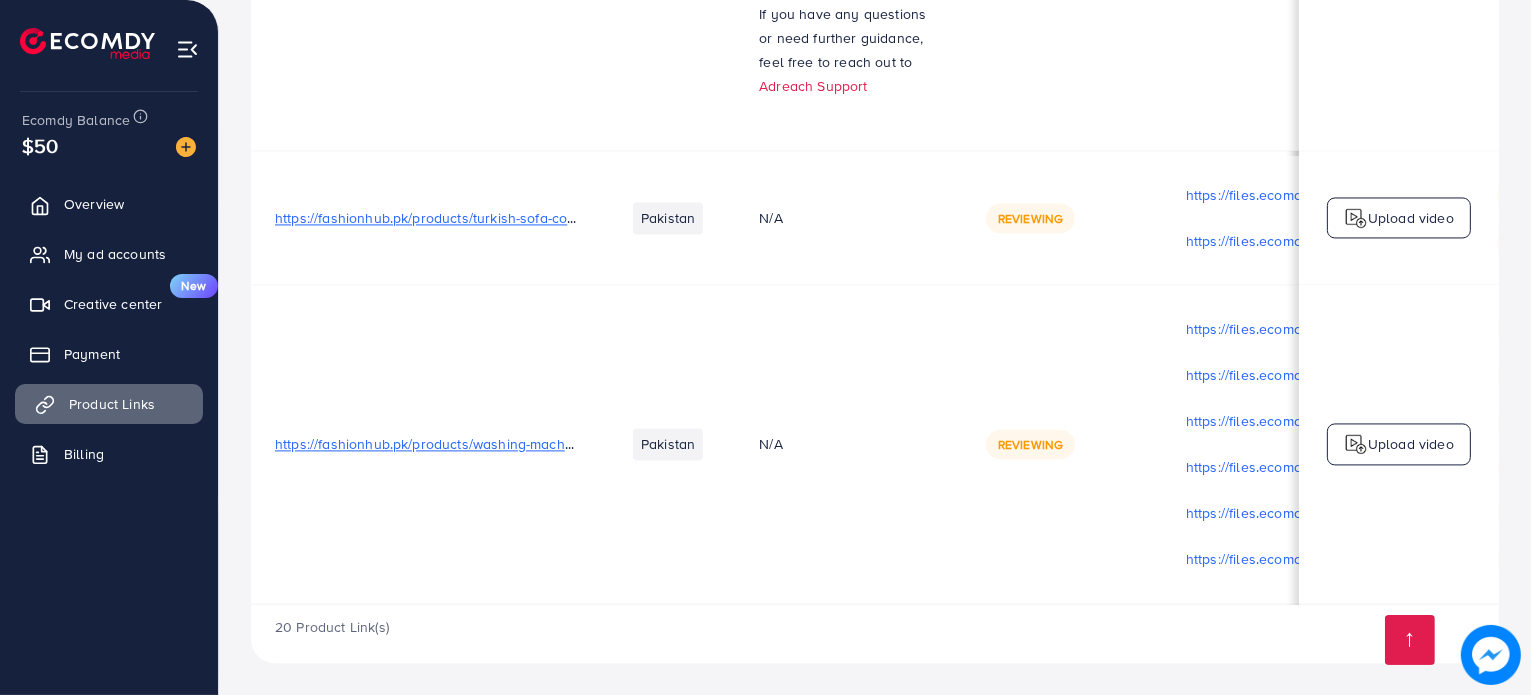 click on "Product Links" at bounding box center [109, 404] 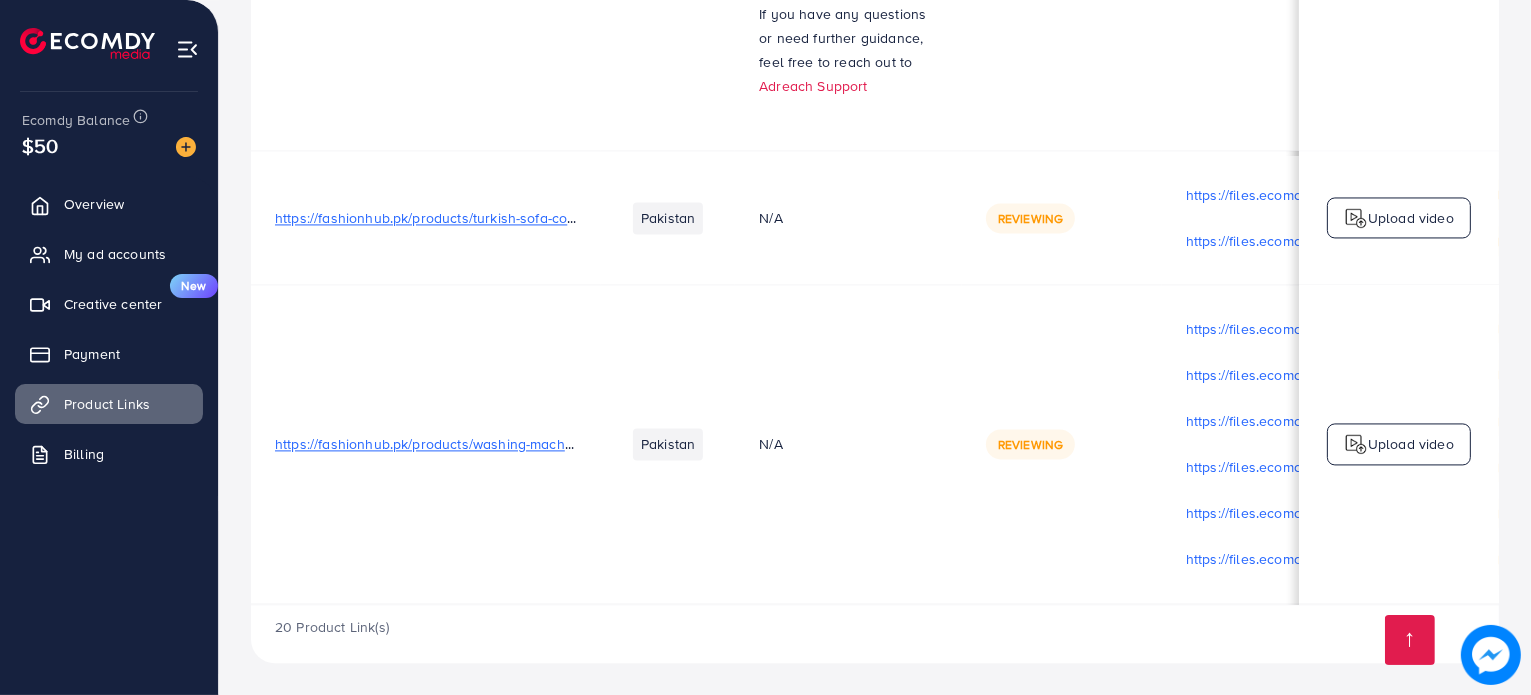 scroll, scrollTop: 0, scrollLeft: 0, axis: both 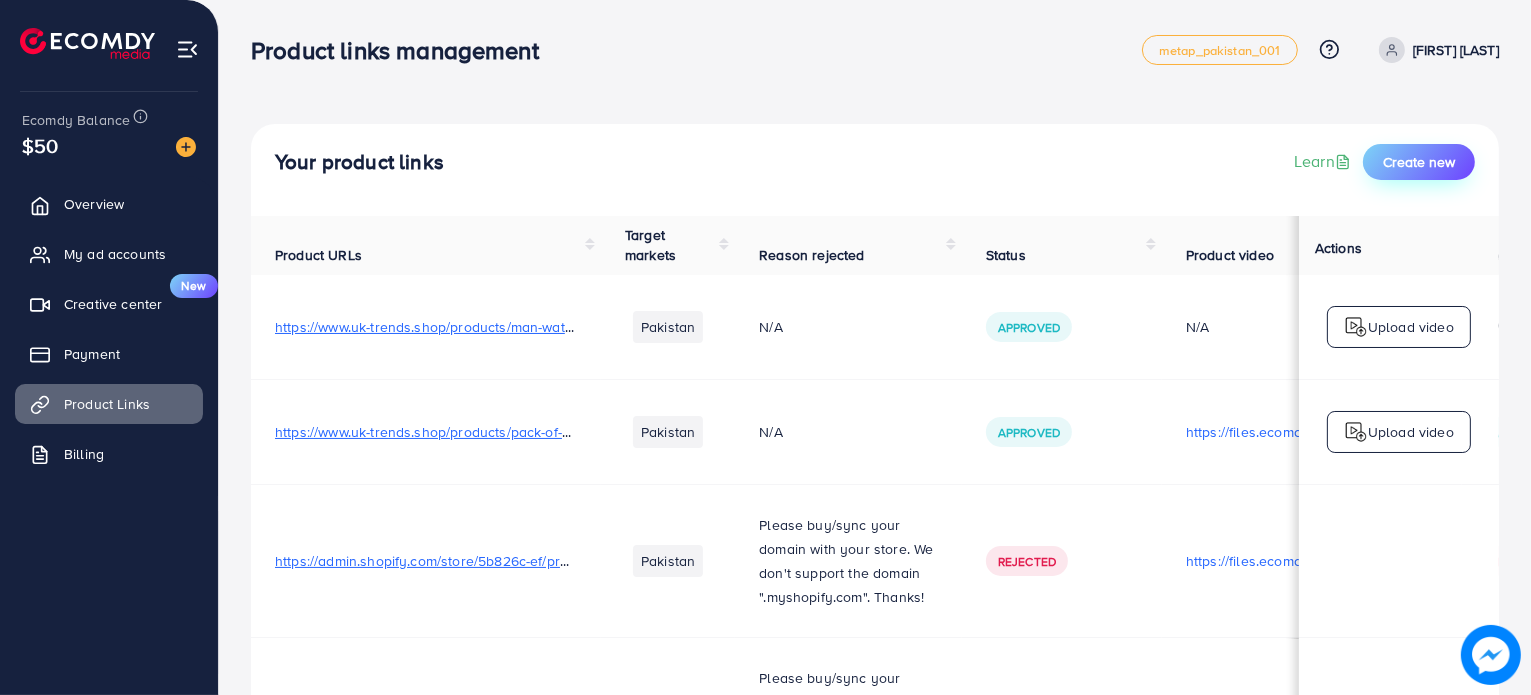 click on "Create new" at bounding box center (1419, 162) 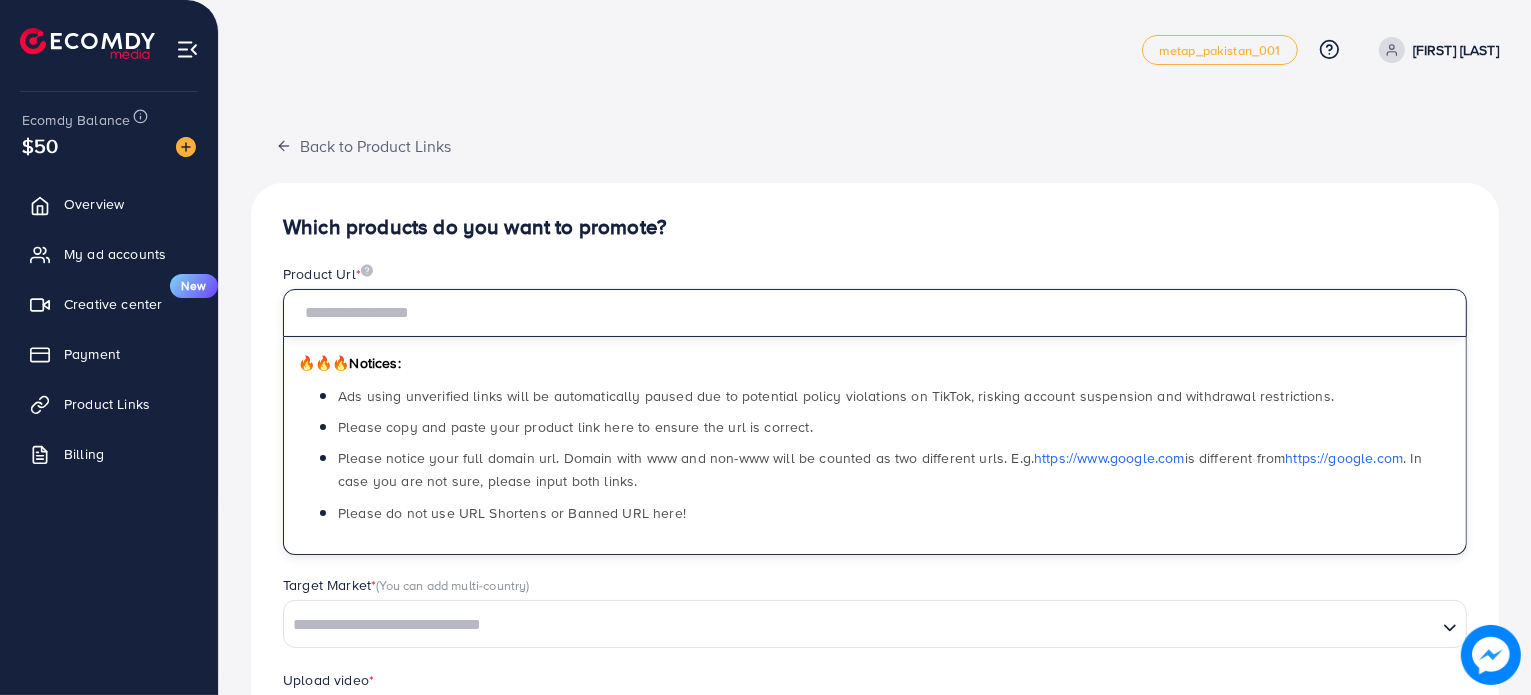 click at bounding box center [875, 313] 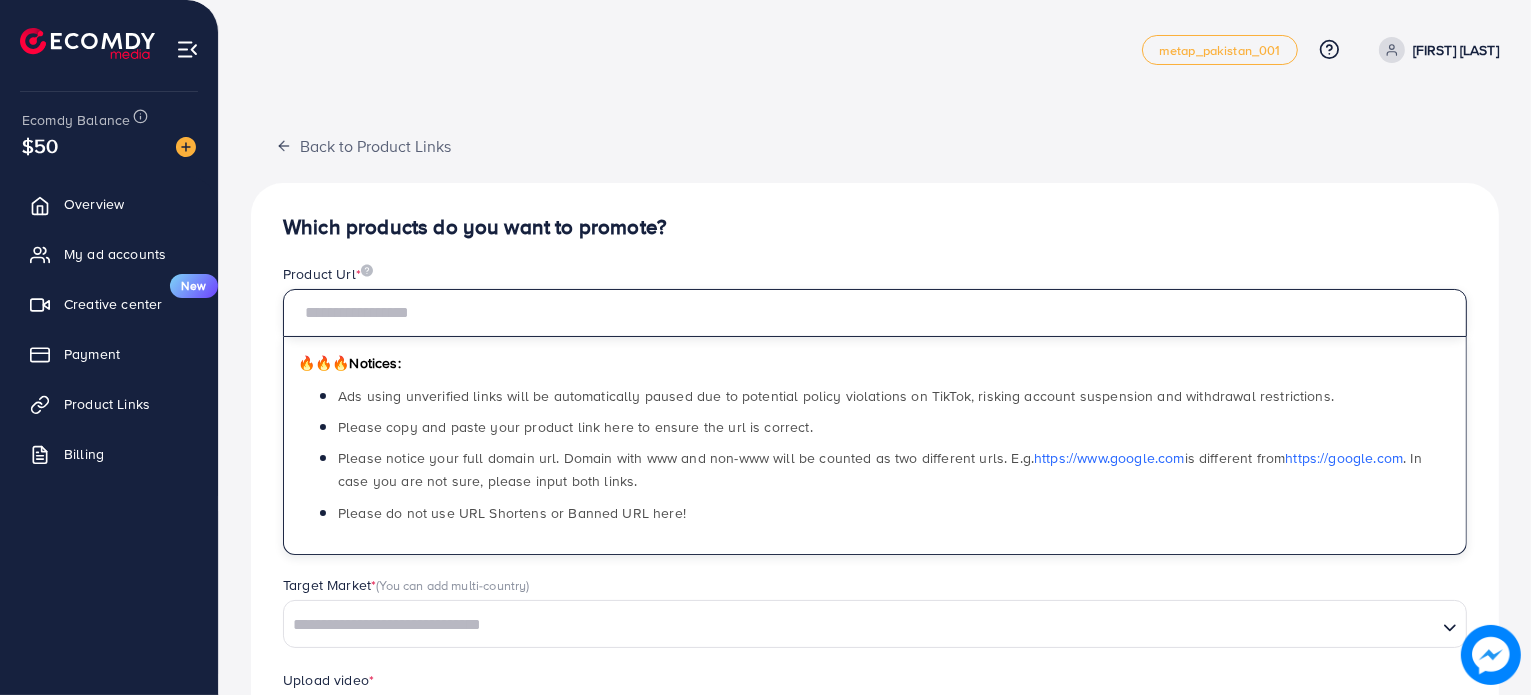 paste on "**********" 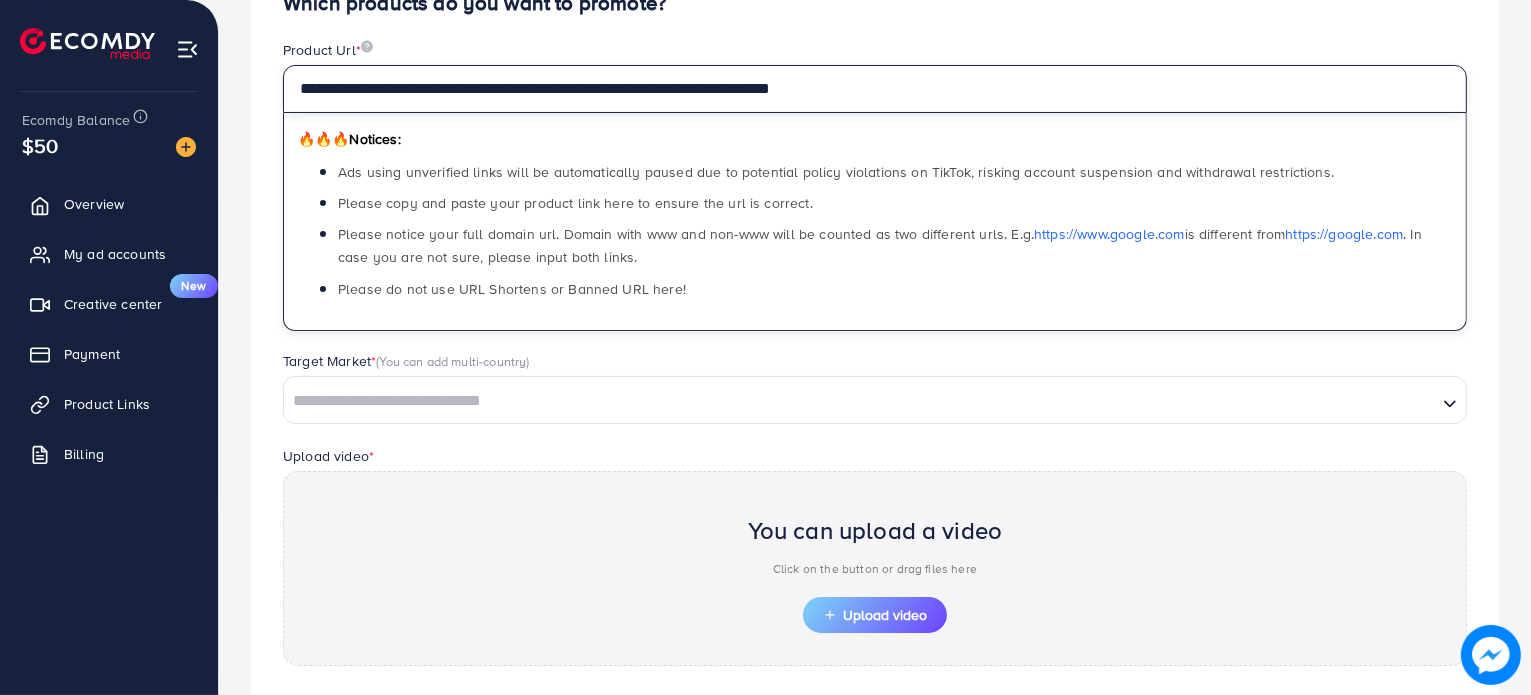 scroll, scrollTop: 224, scrollLeft: 0, axis: vertical 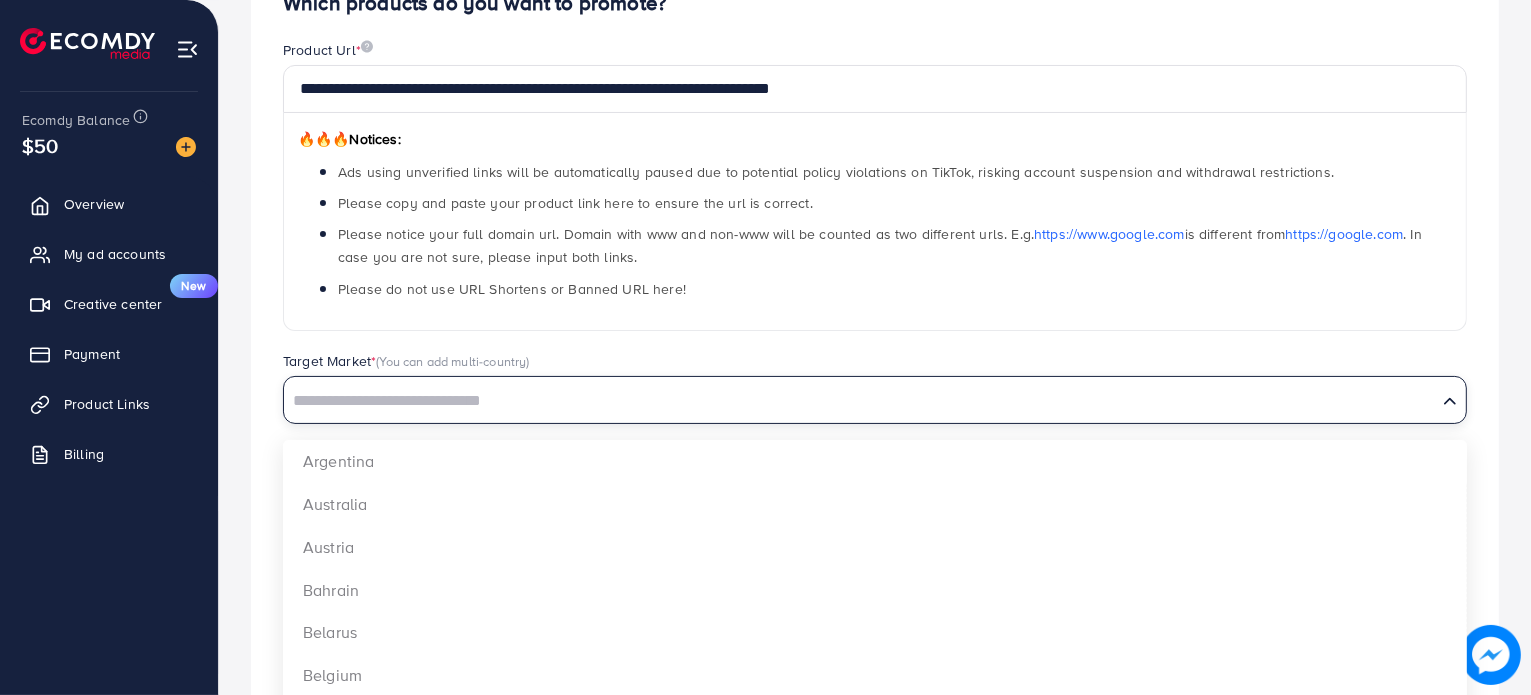 click at bounding box center [860, 401] 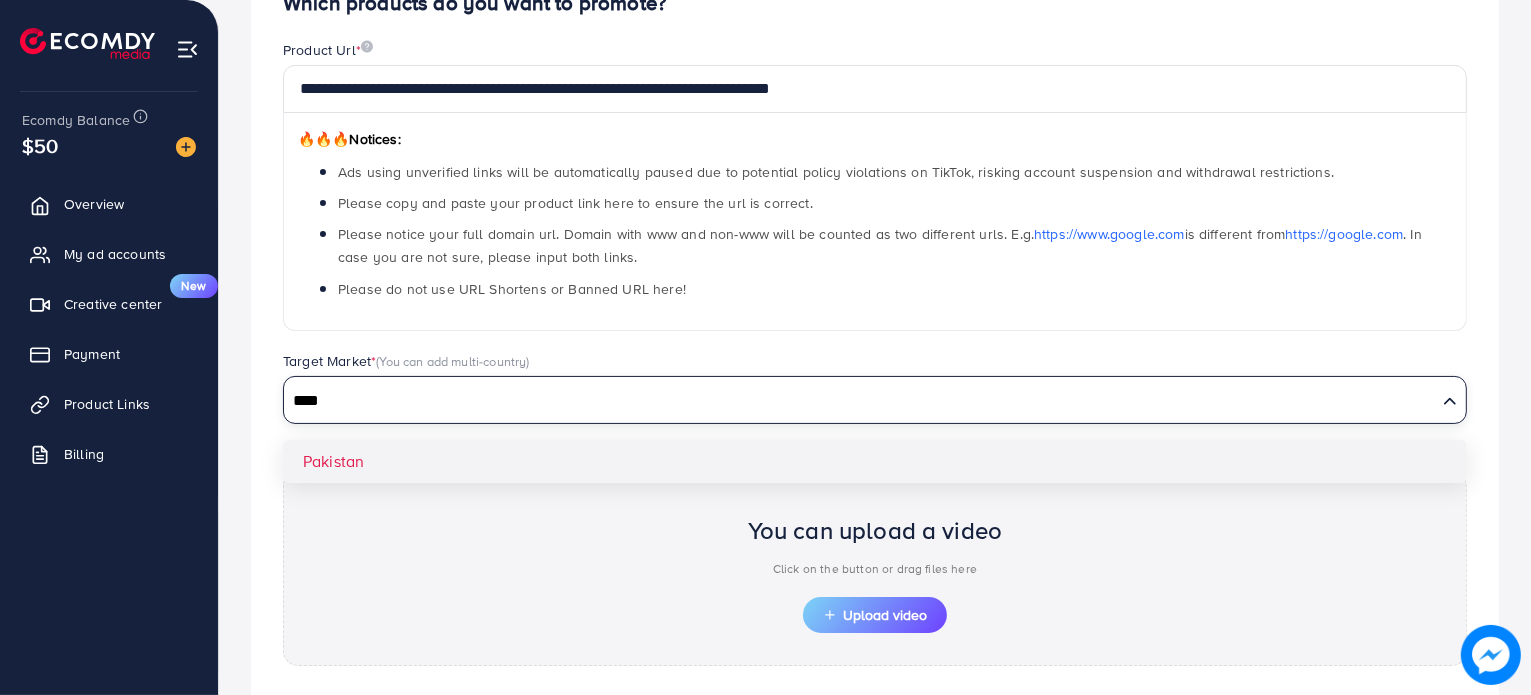 type on "****" 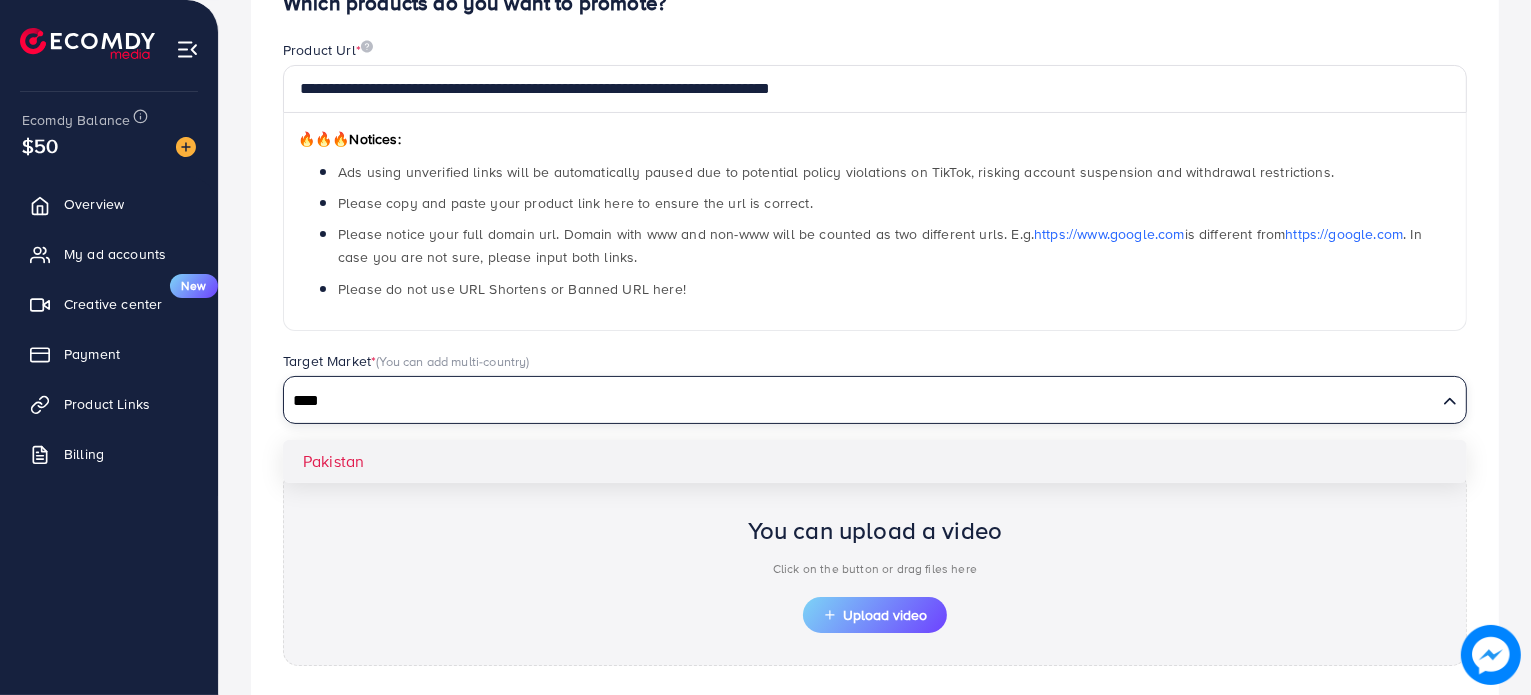 type 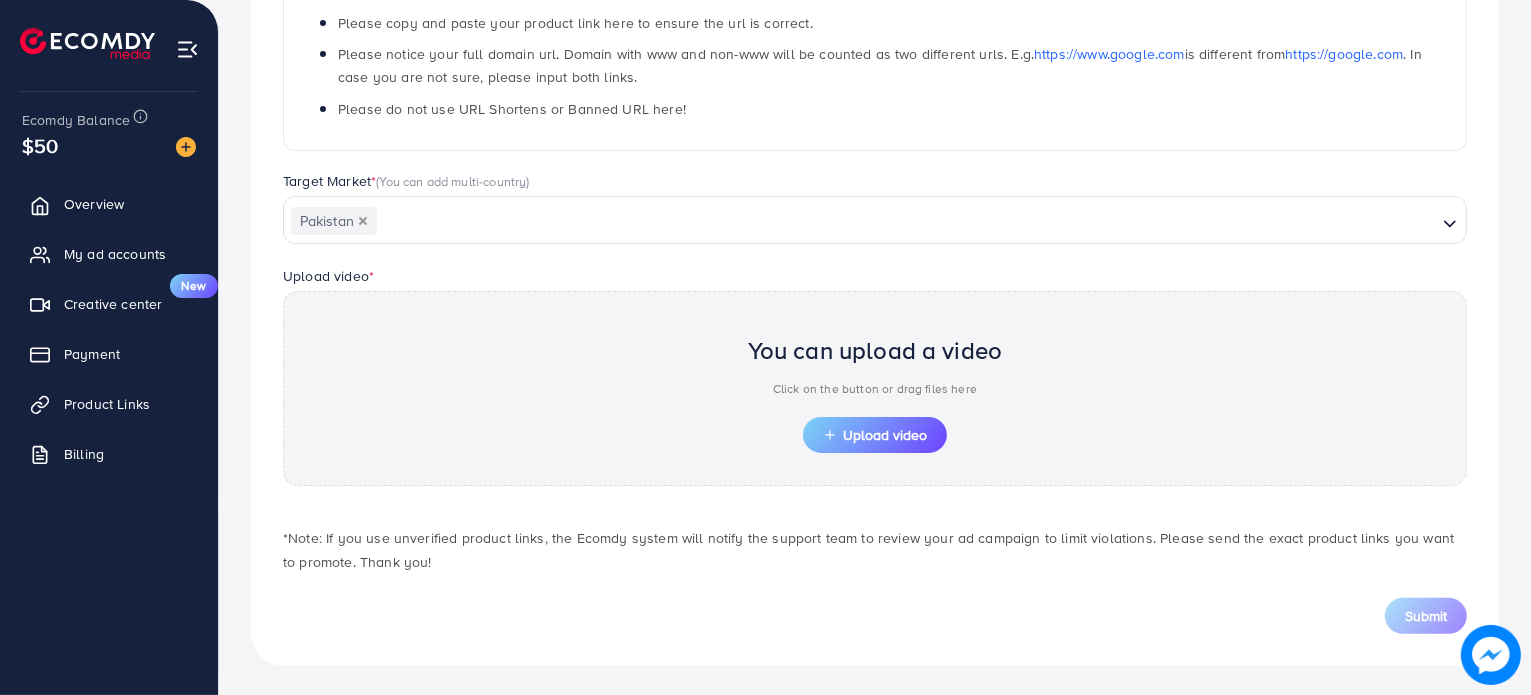 scroll, scrollTop: 404, scrollLeft: 0, axis: vertical 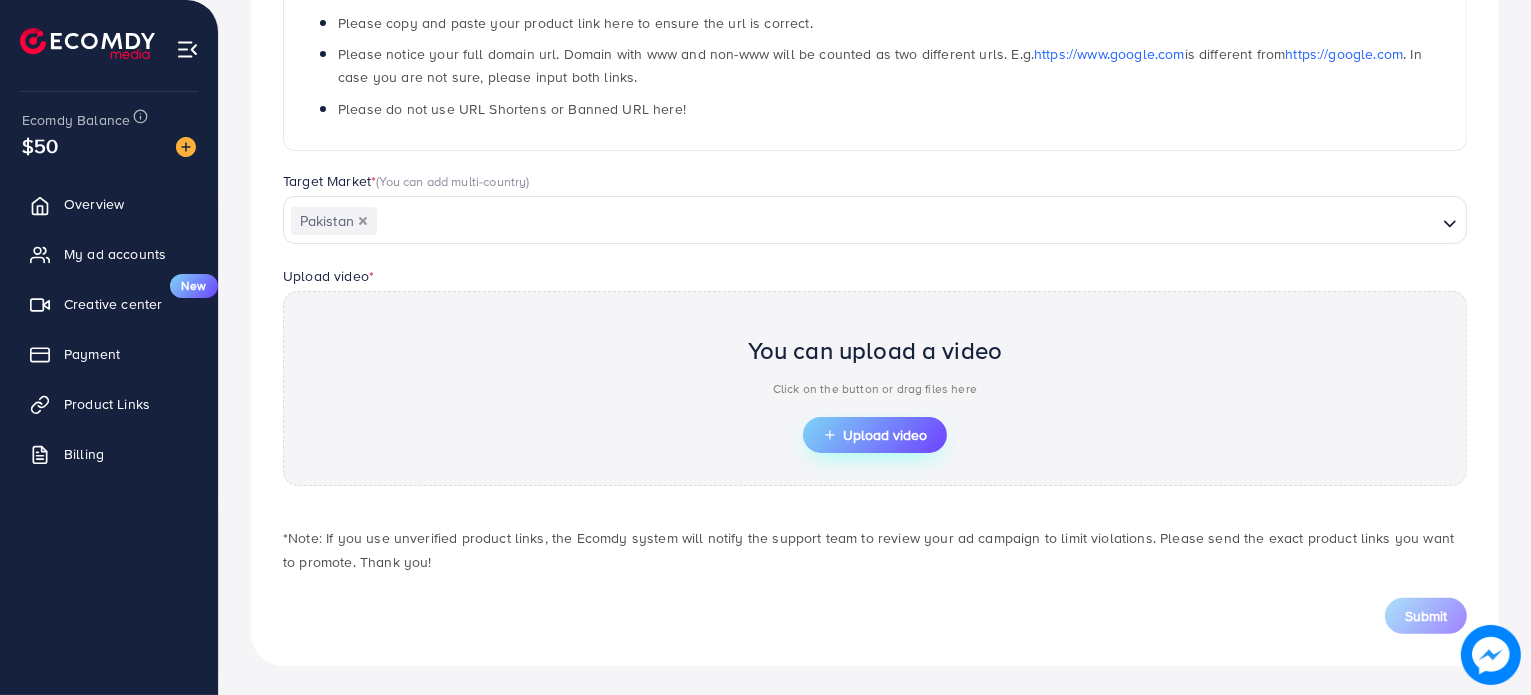 click on "Upload video" at bounding box center [875, 435] 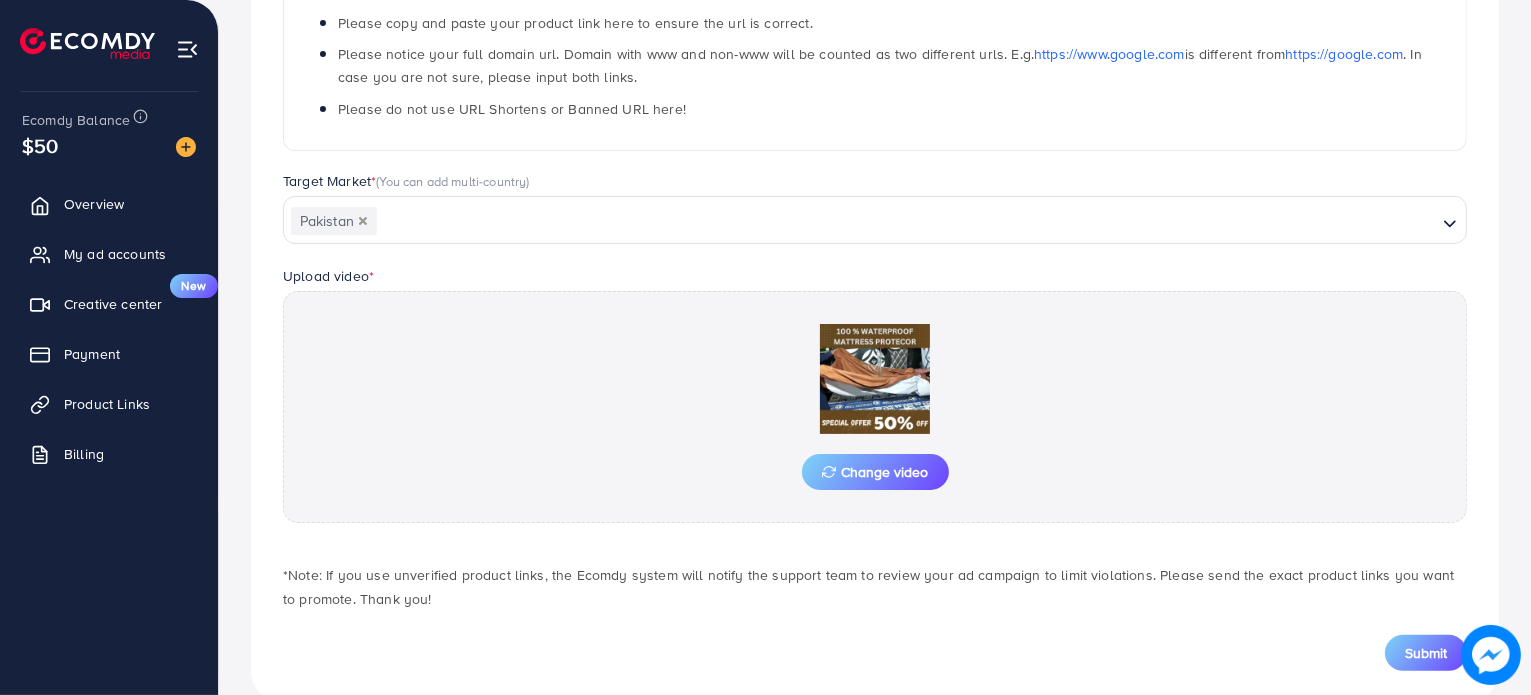 scroll, scrollTop: 442, scrollLeft: 0, axis: vertical 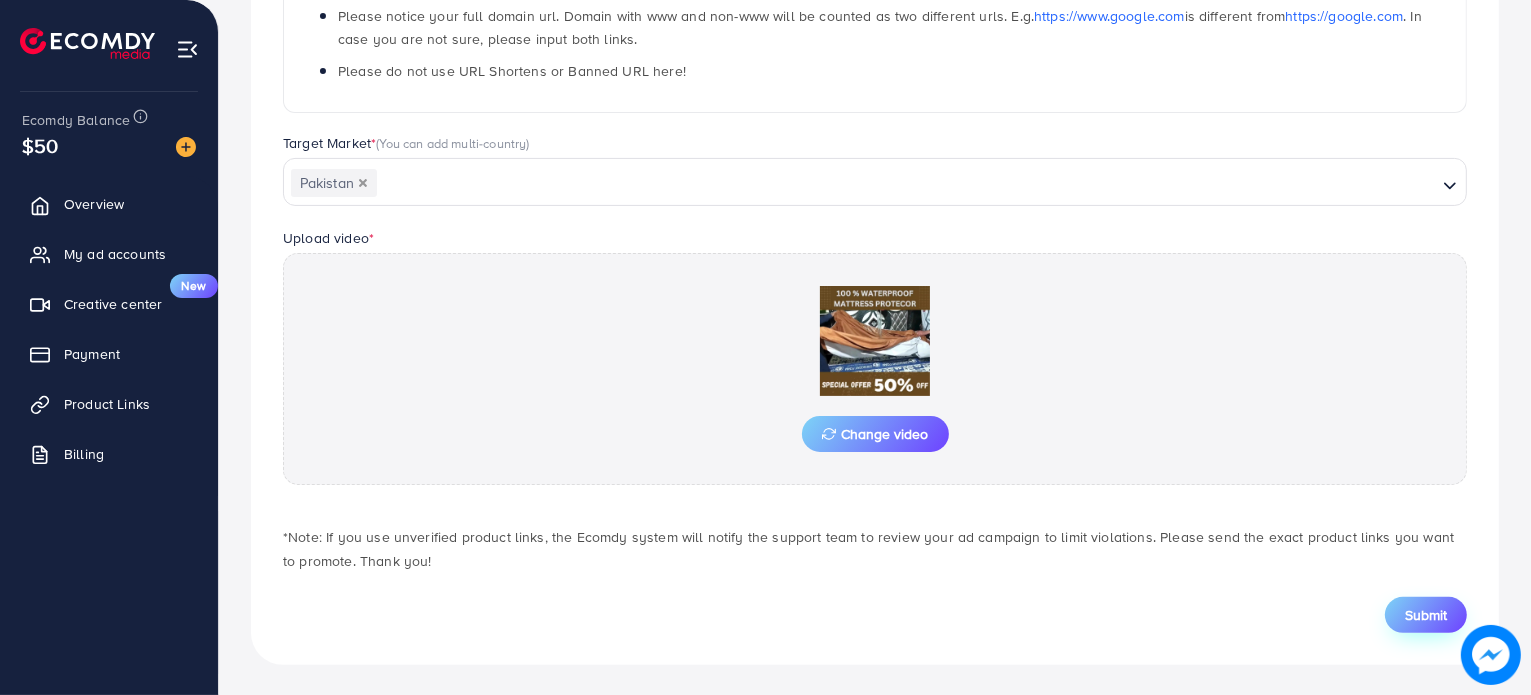 click on "Submit" at bounding box center (1426, 615) 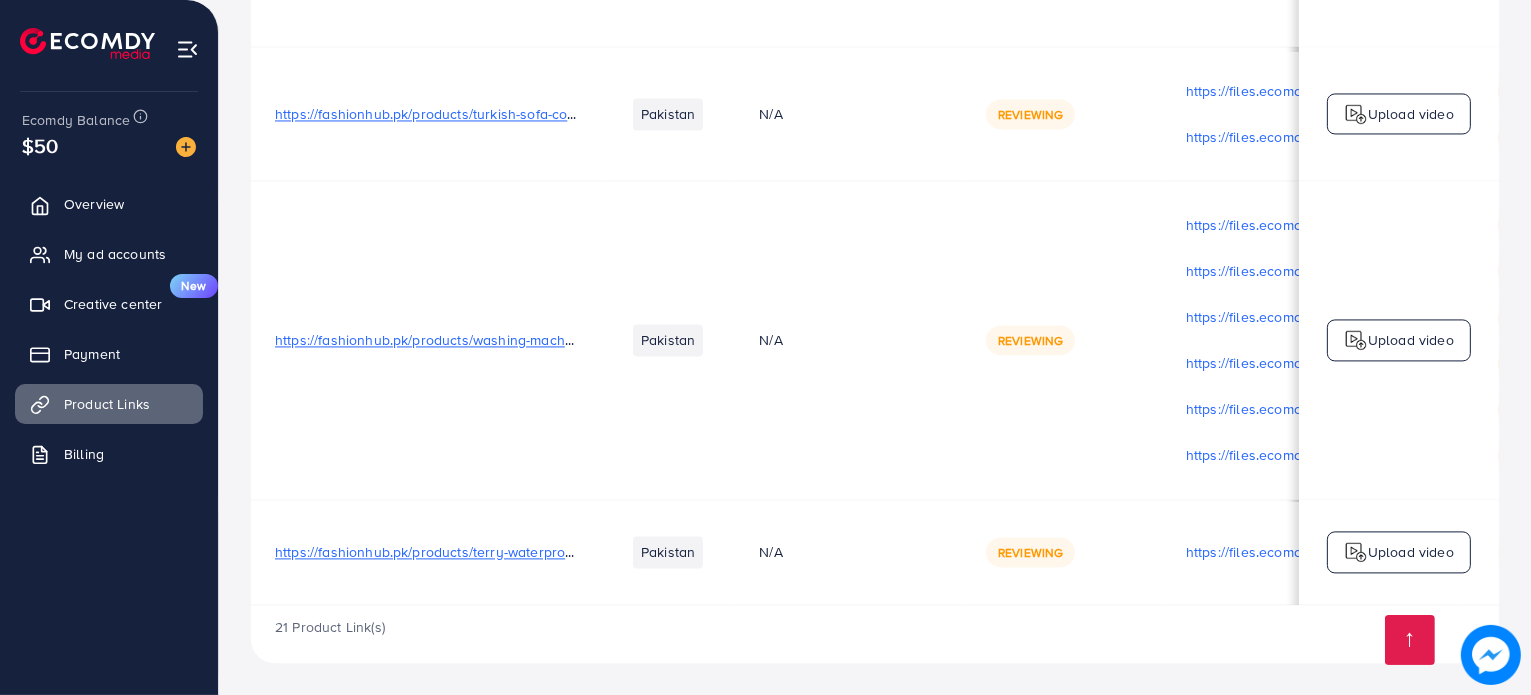scroll, scrollTop: 4310, scrollLeft: 0, axis: vertical 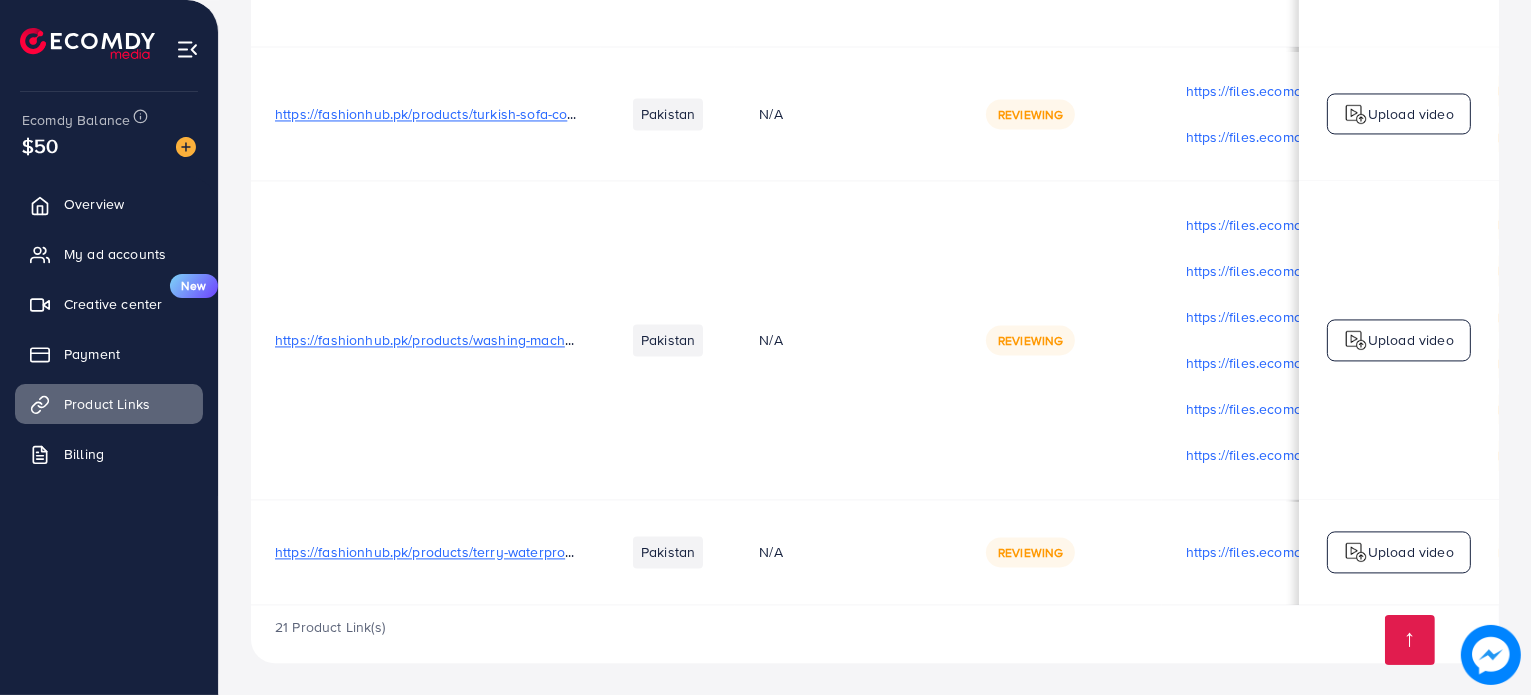 click on "https://fashionhub.pk/products/terry-waterproof-mattress-cover-all-colors-copy" at bounding box center (526, 552) 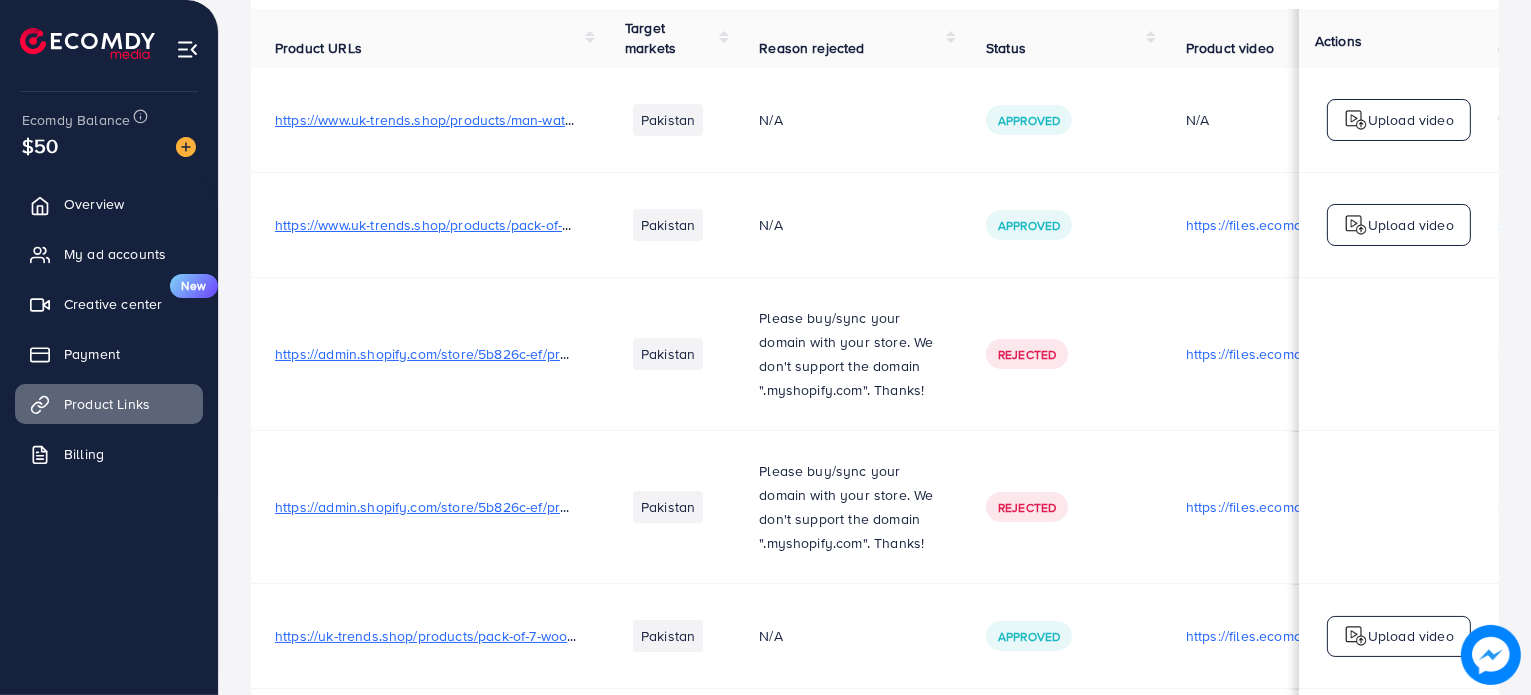 scroll, scrollTop: 0, scrollLeft: 0, axis: both 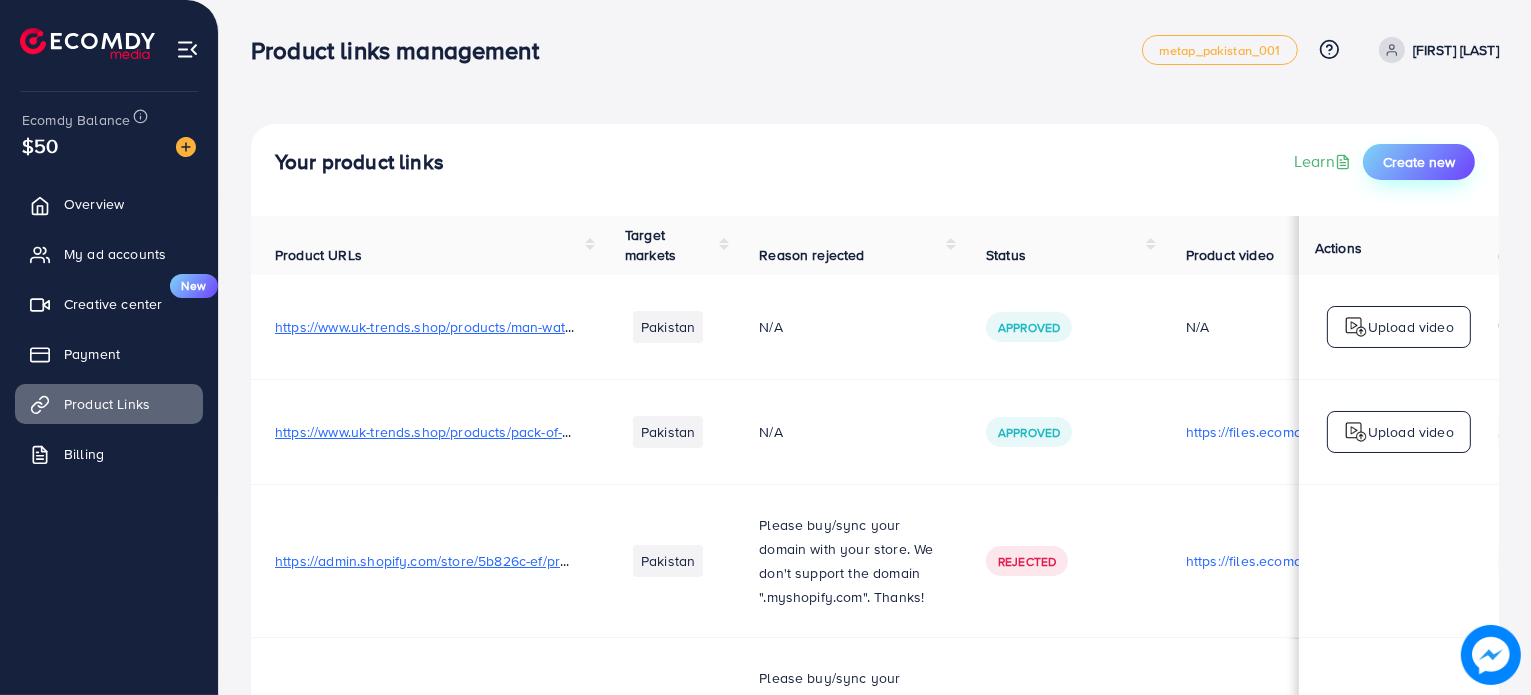 click on "Create new" at bounding box center (1419, 162) 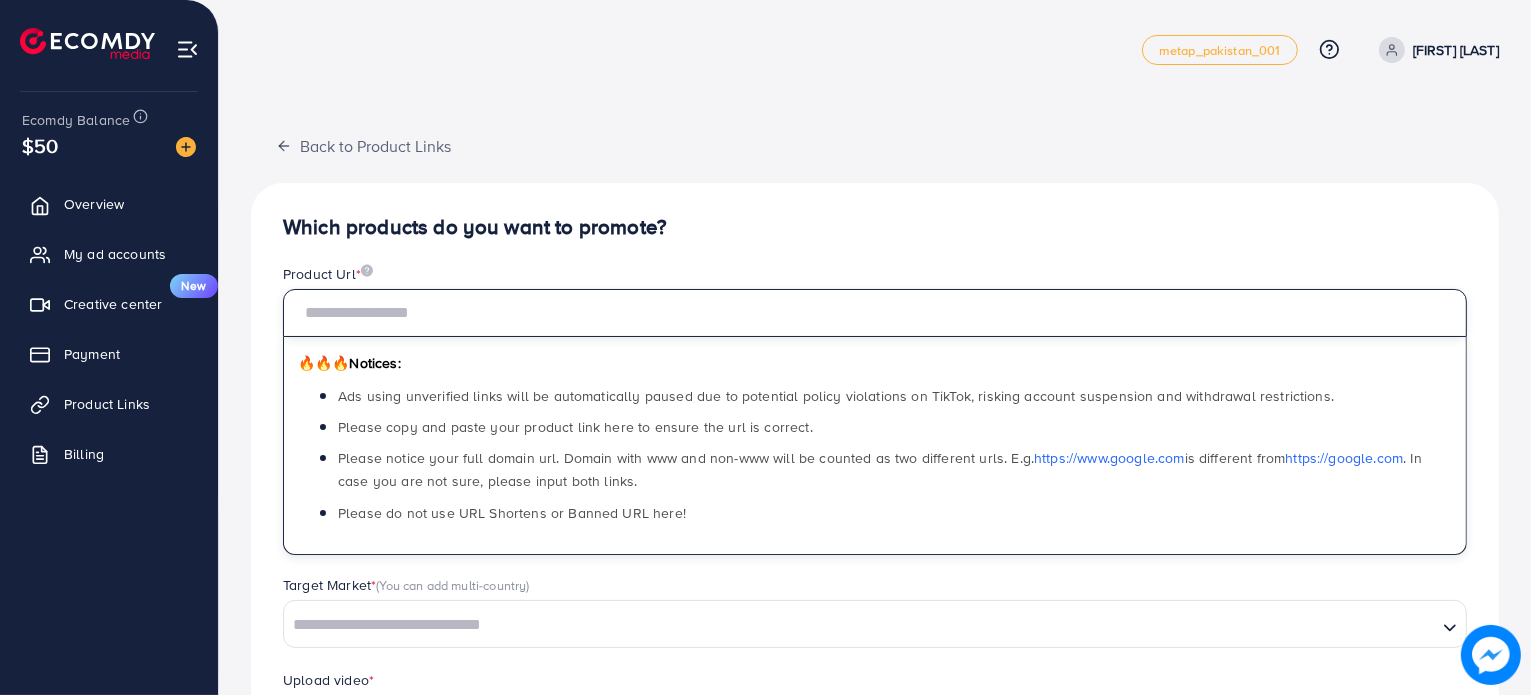 click at bounding box center (875, 313) 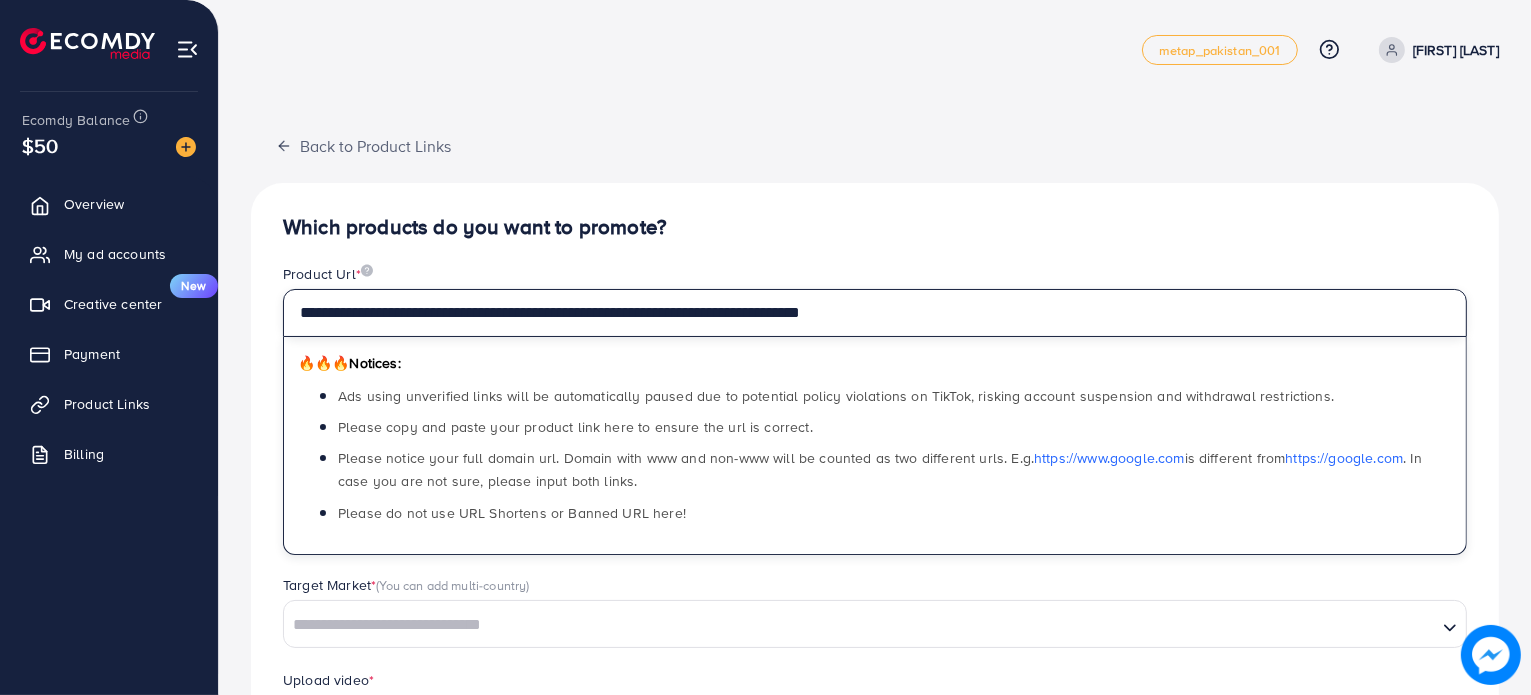 scroll, scrollTop: 51, scrollLeft: 0, axis: vertical 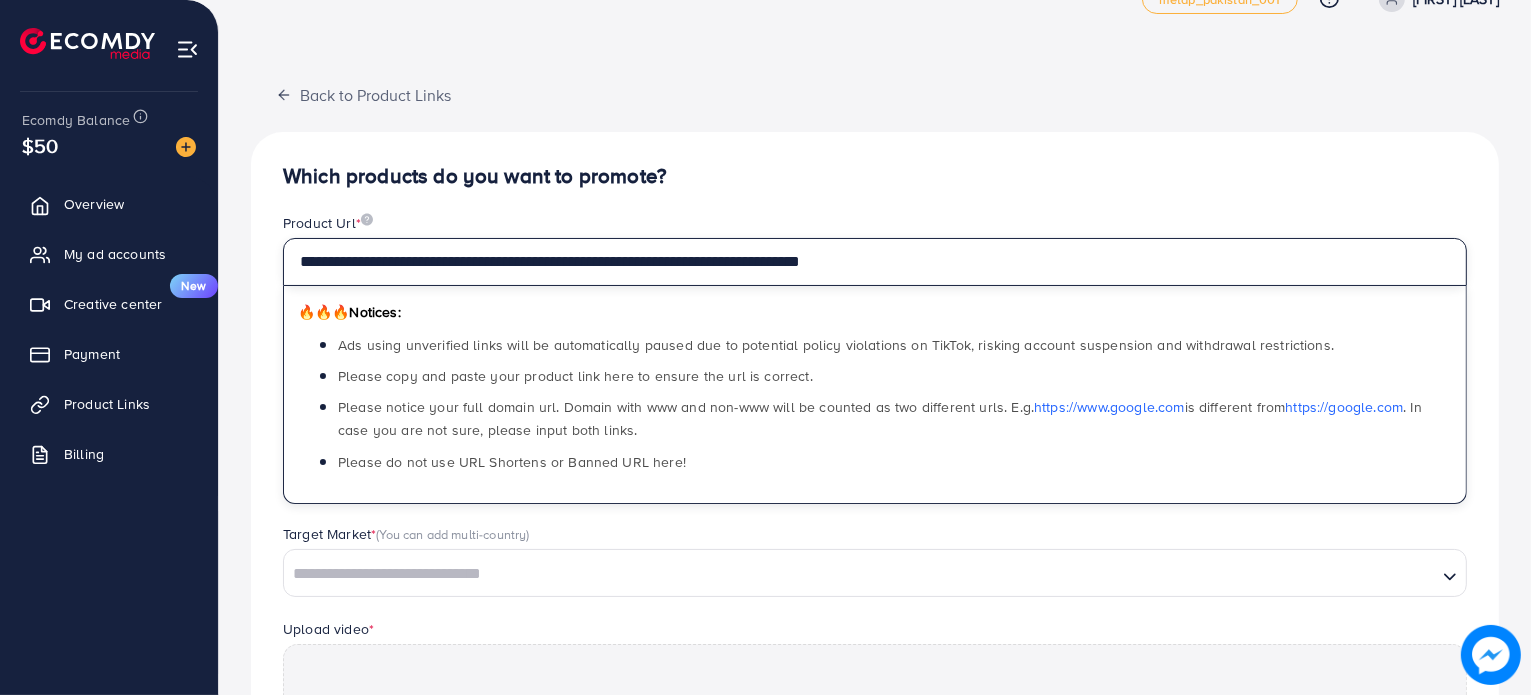 type on "**********" 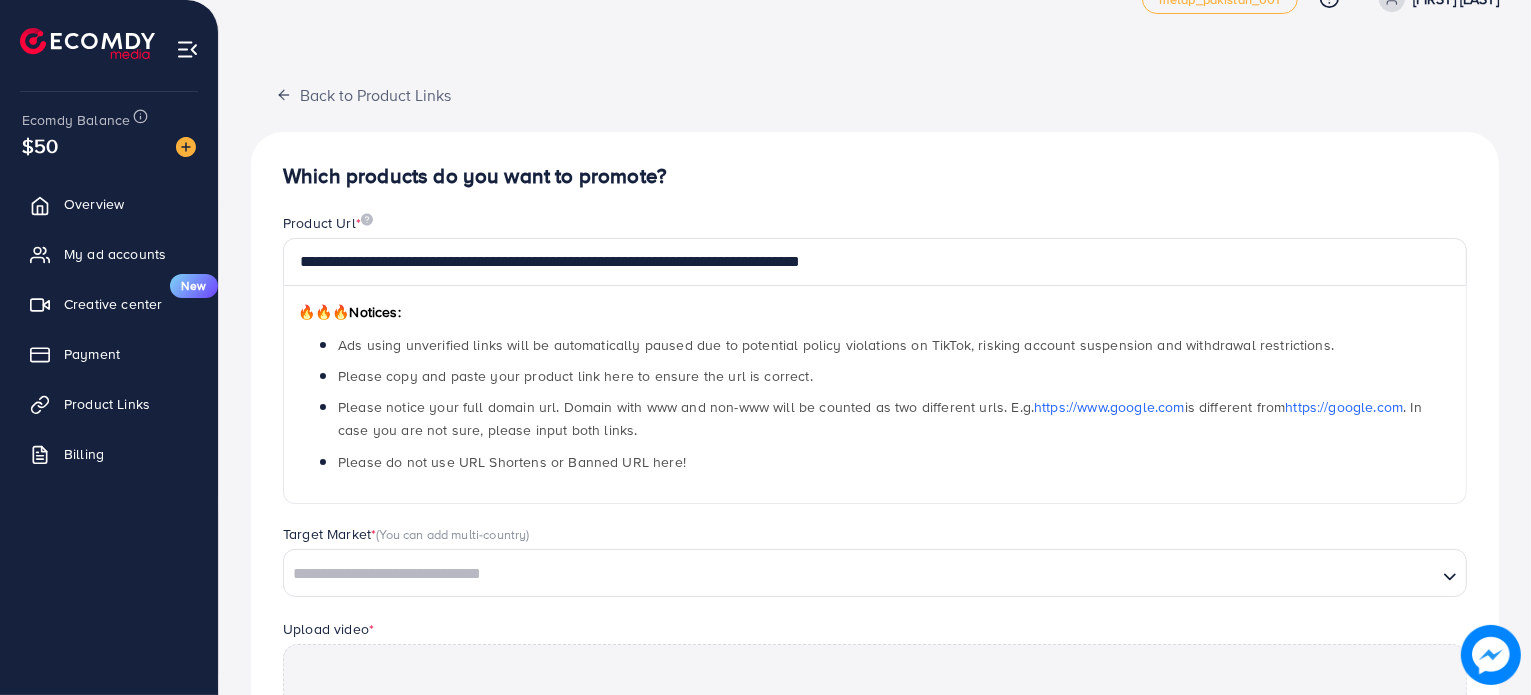 click on "Product Url  *" at bounding box center [875, 225] 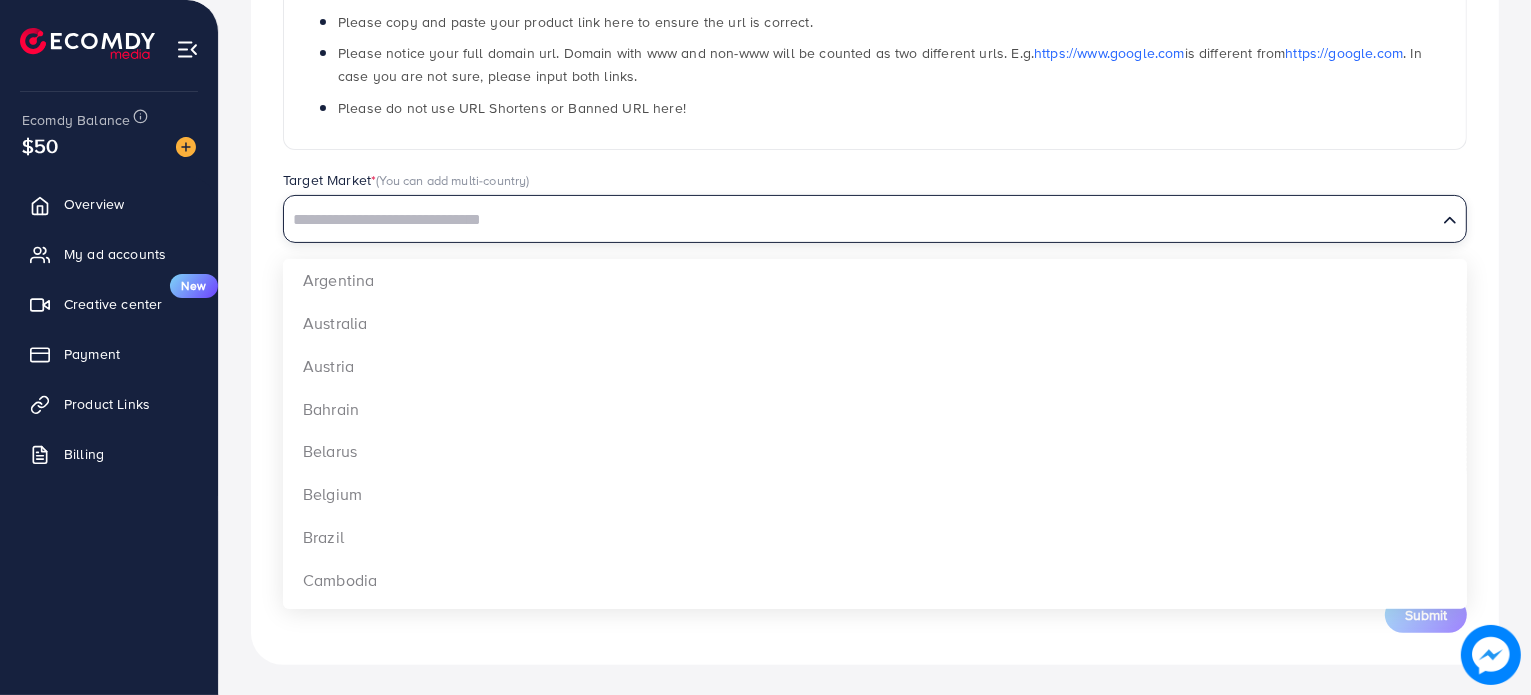 click at bounding box center (860, 220) 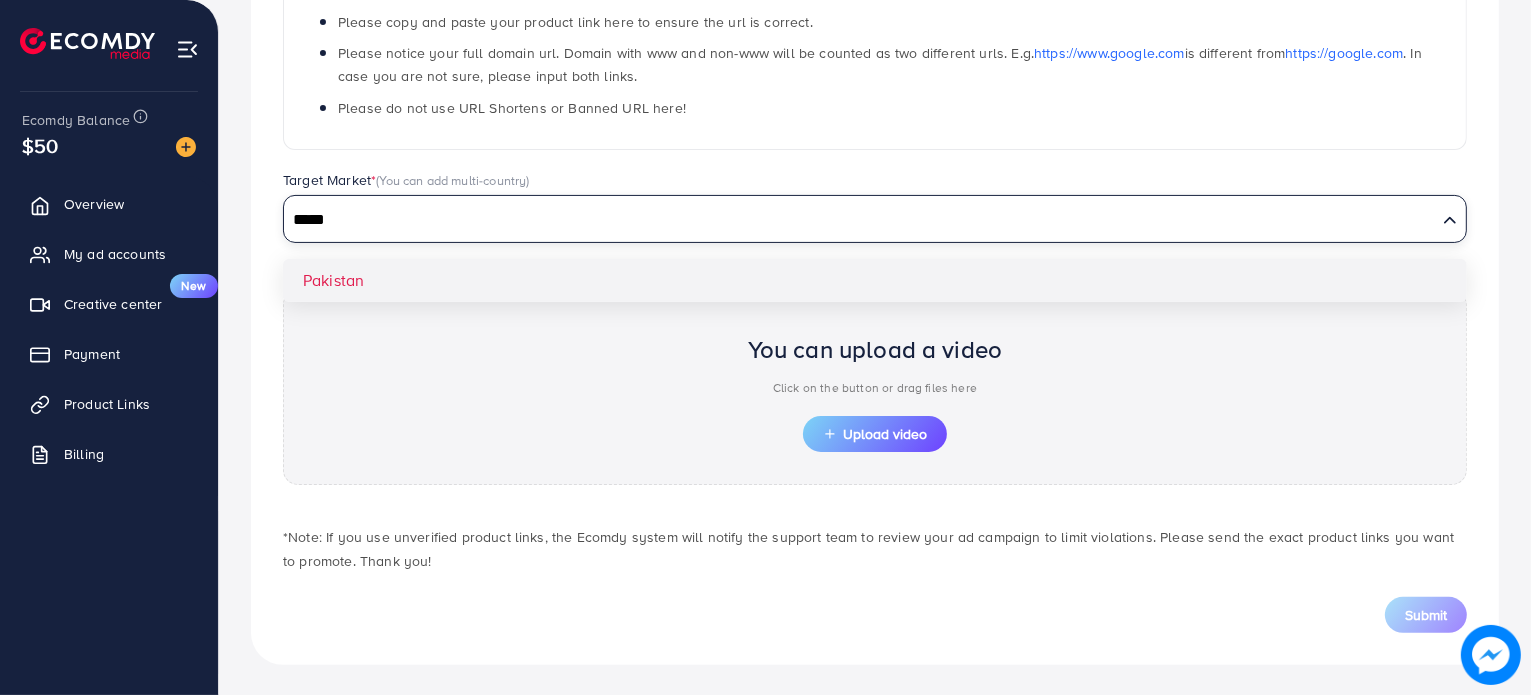 type on "*****" 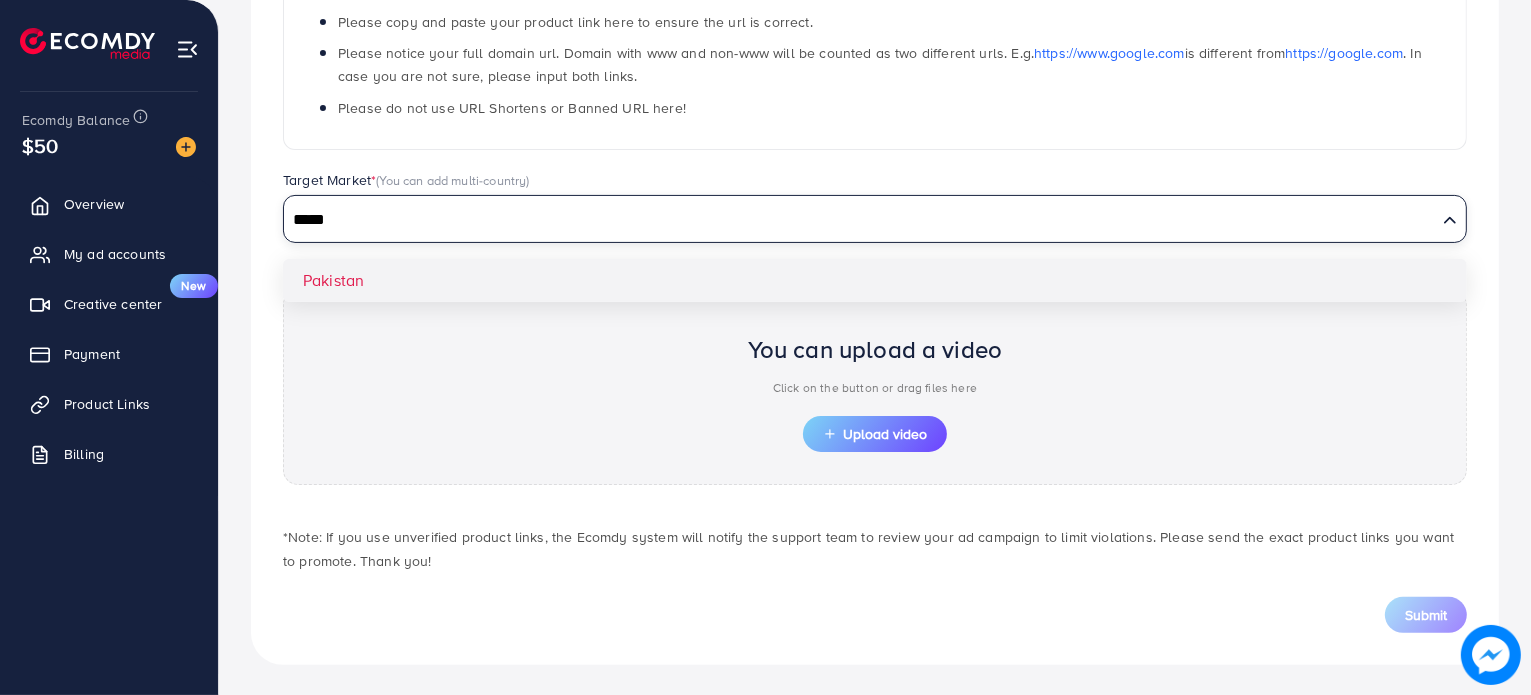 type 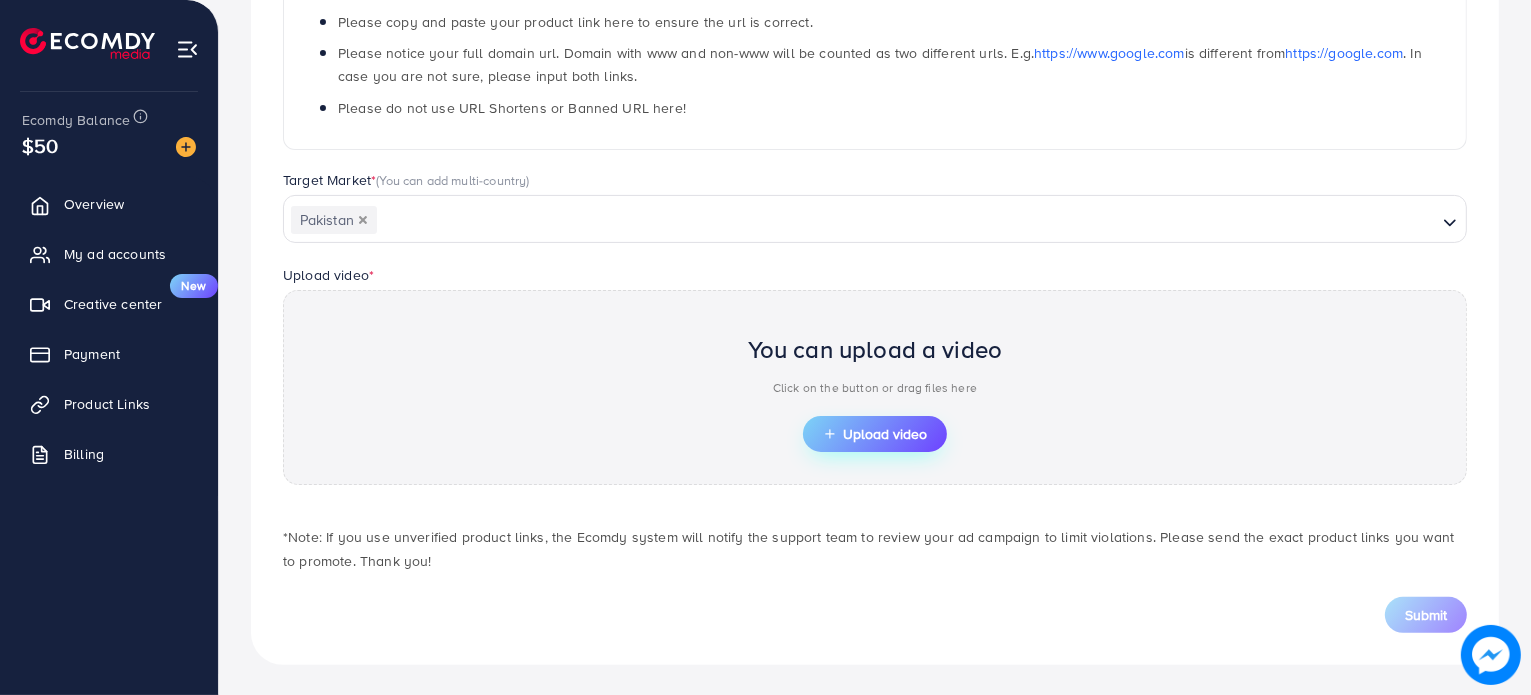 click on "Upload video" at bounding box center (875, 434) 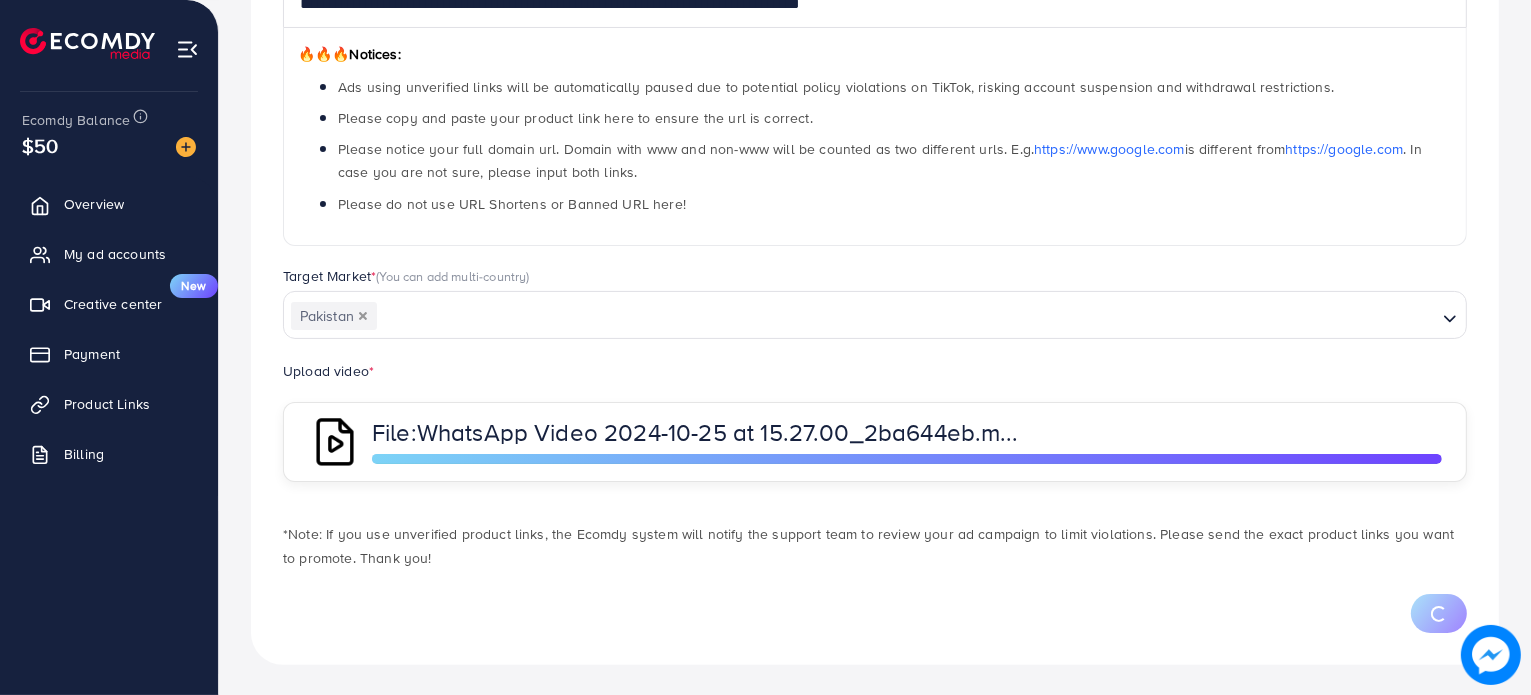 scroll, scrollTop: 405, scrollLeft: 0, axis: vertical 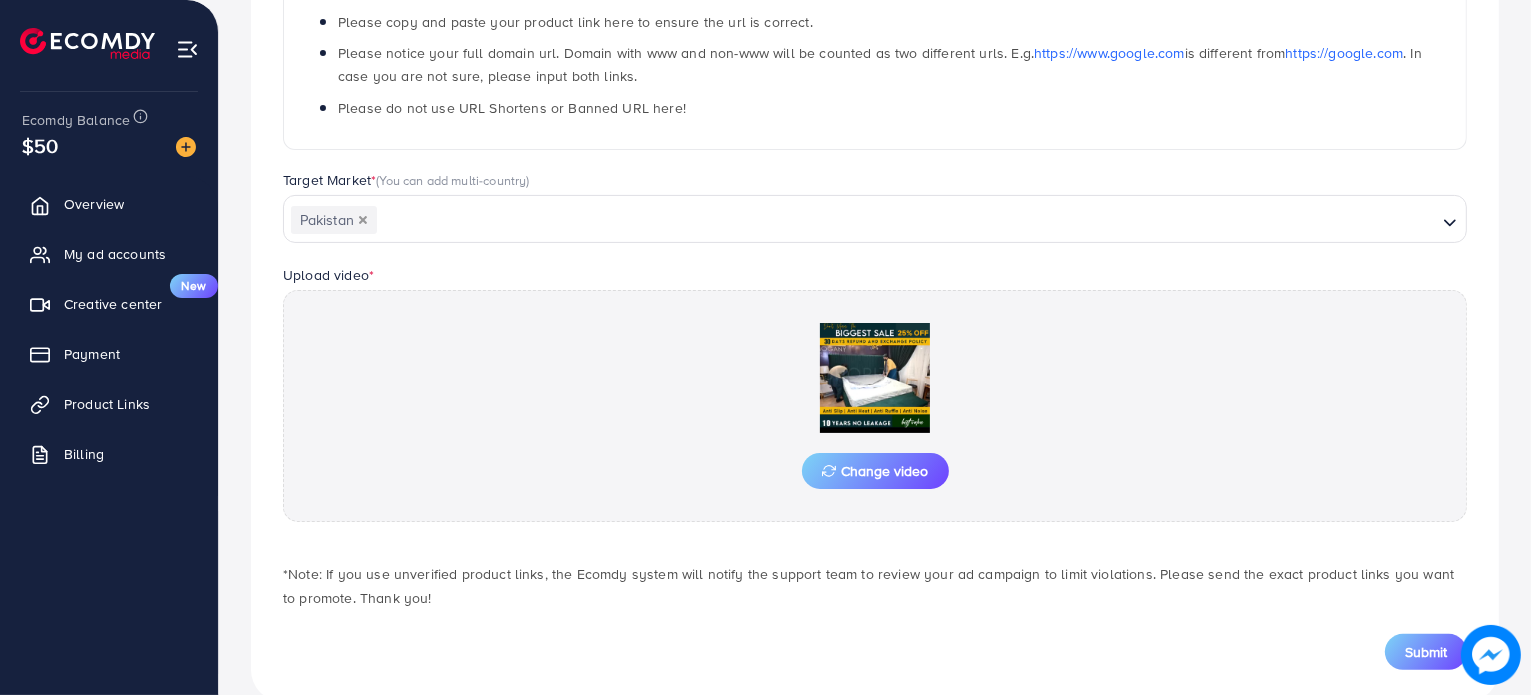click on "Submit" at bounding box center (1426, 652) 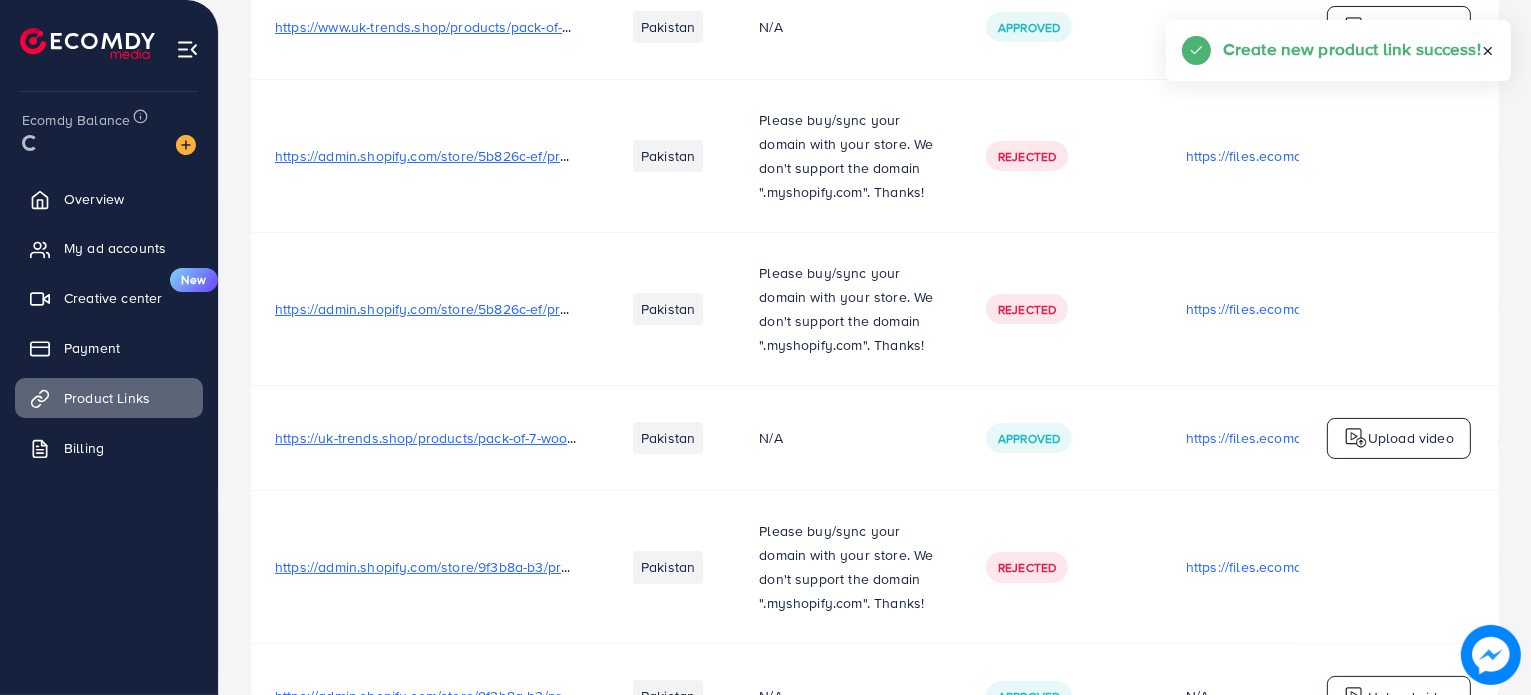 scroll, scrollTop: 0, scrollLeft: 0, axis: both 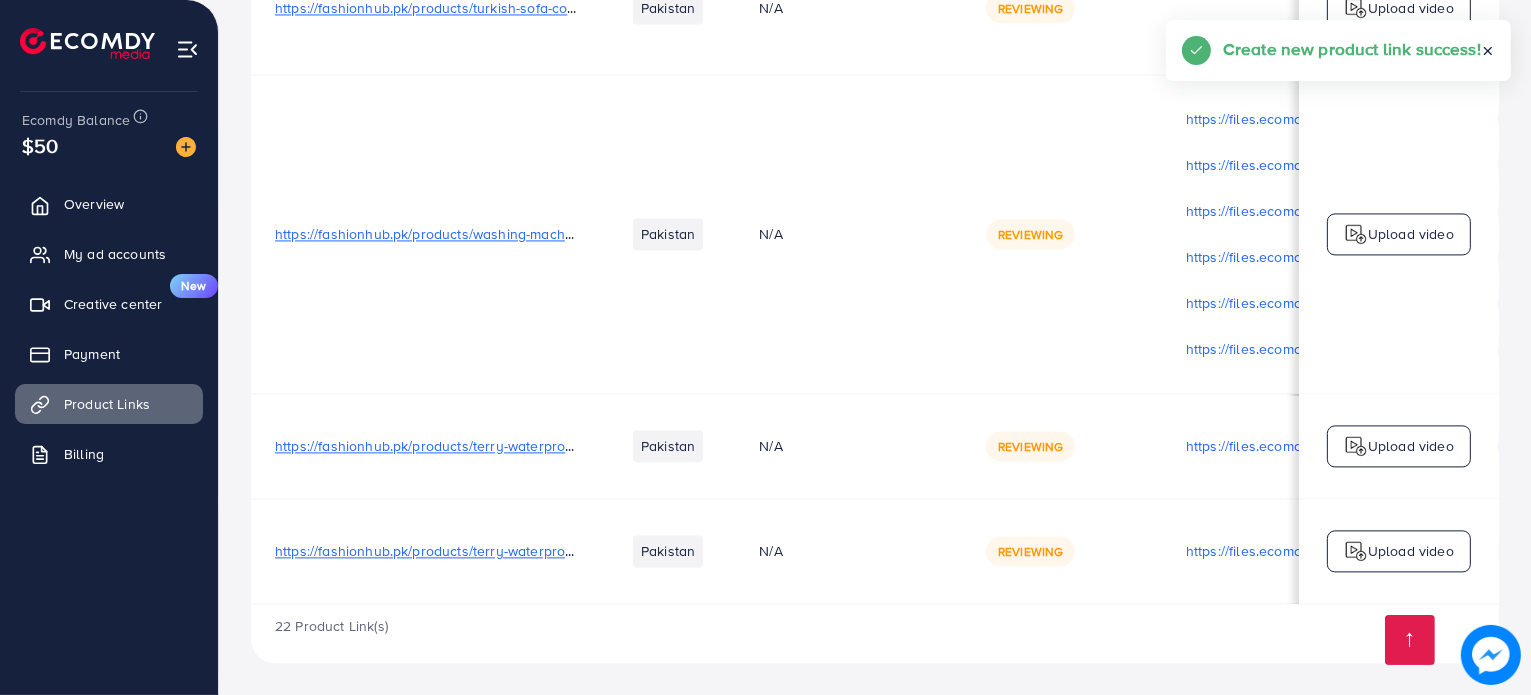 click on "Upload video" at bounding box center [1411, 551] 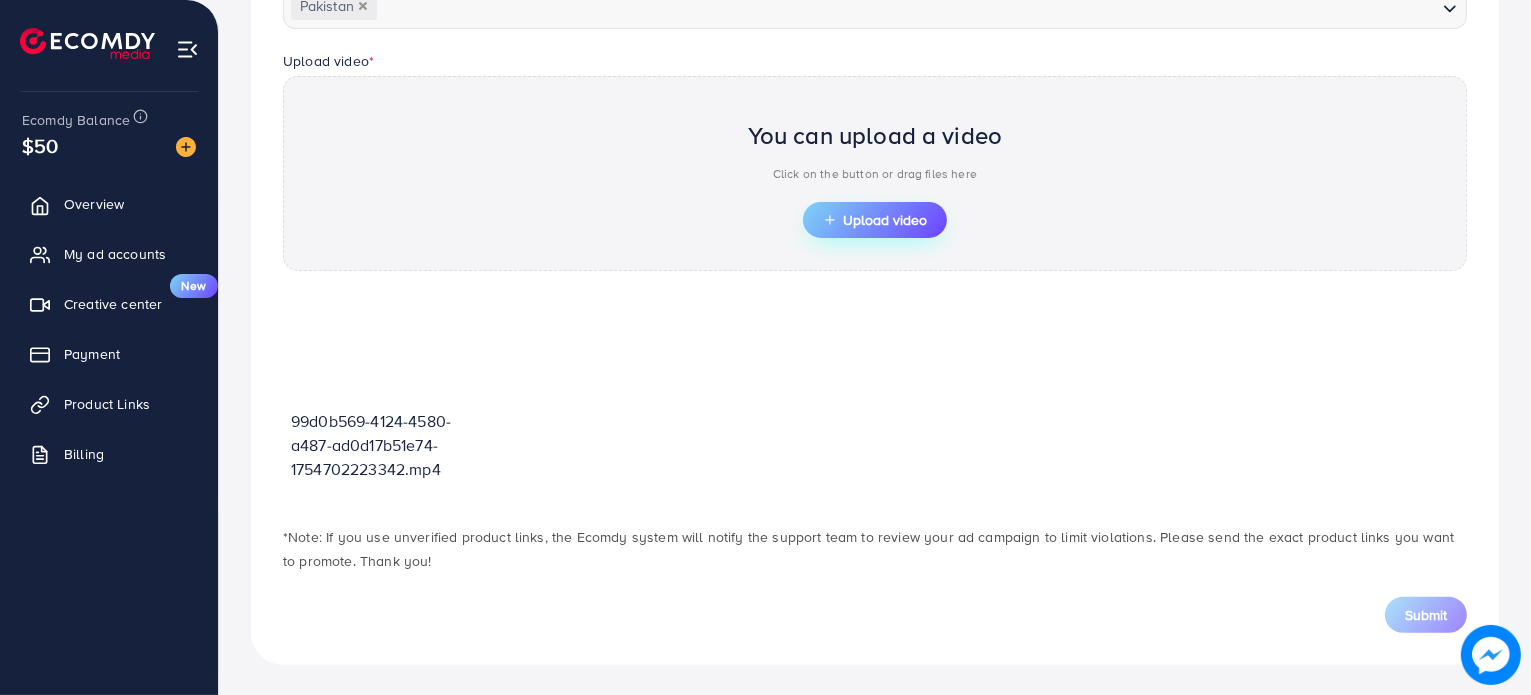 click on "Upload video" at bounding box center [875, 220] 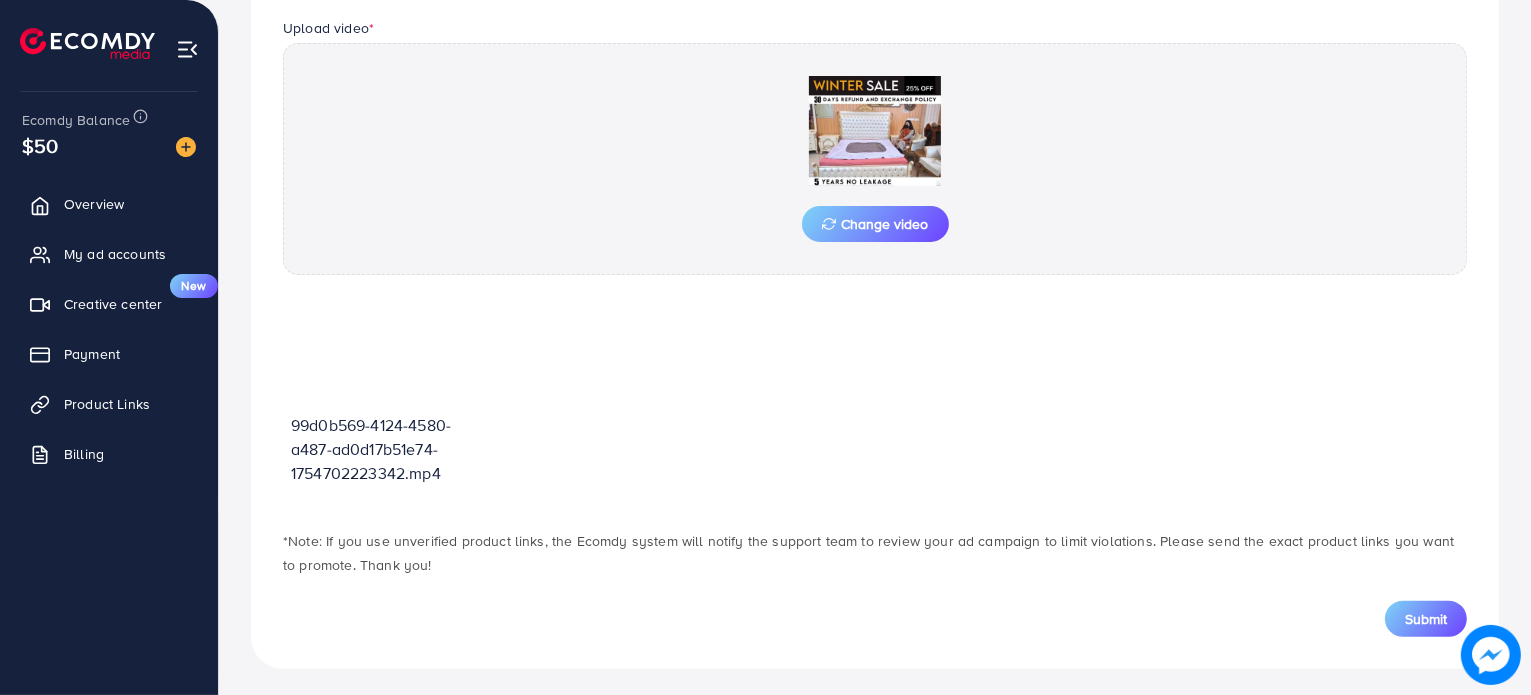 scroll, scrollTop: 656, scrollLeft: 0, axis: vertical 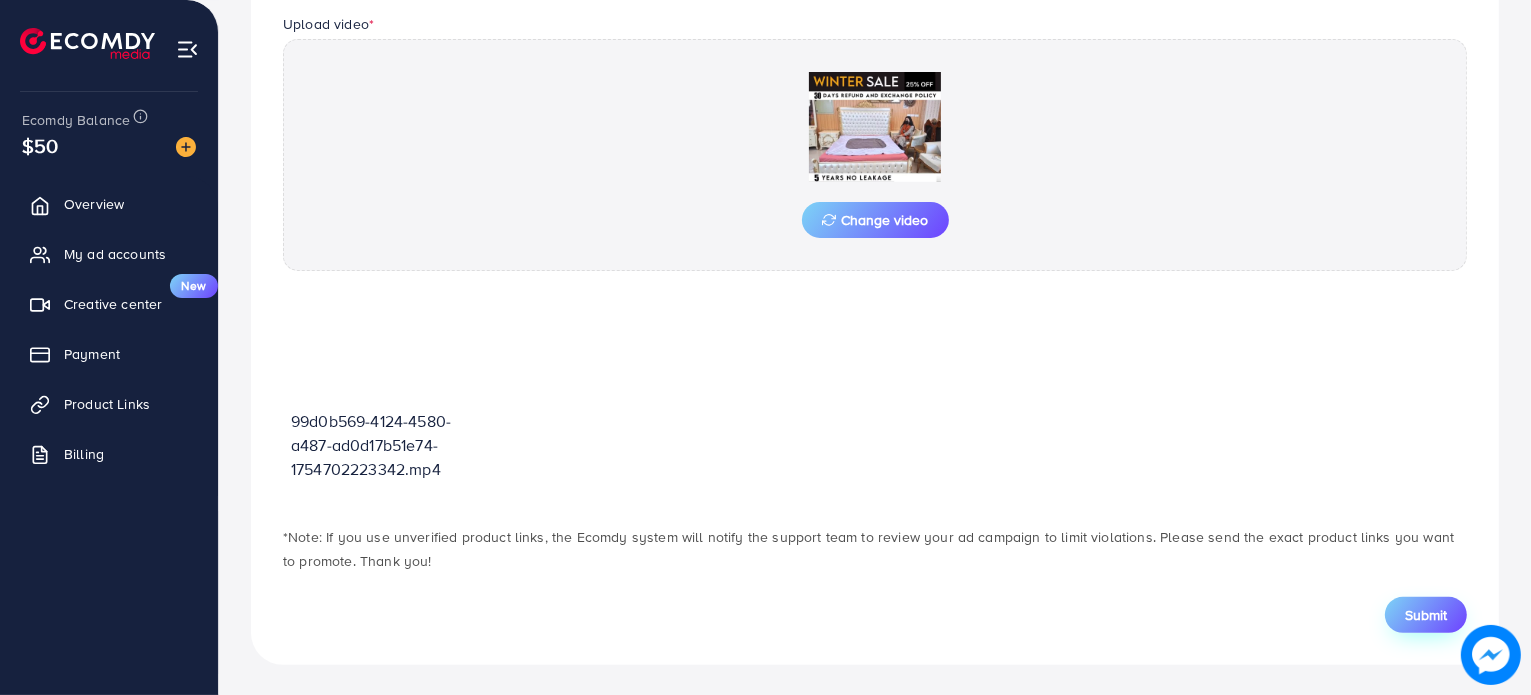 click on "Submit" at bounding box center (1426, 615) 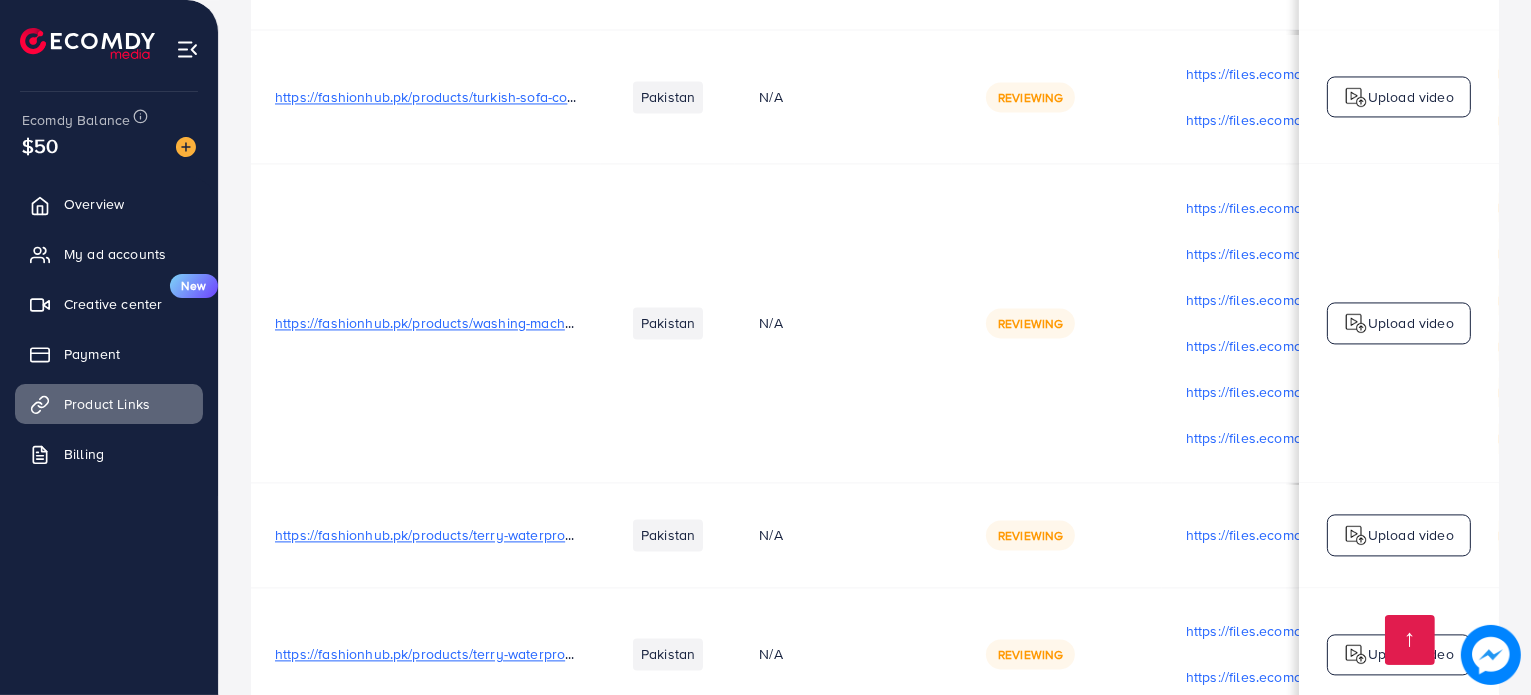 scroll, scrollTop: 4724, scrollLeft: 0, axis: vertical 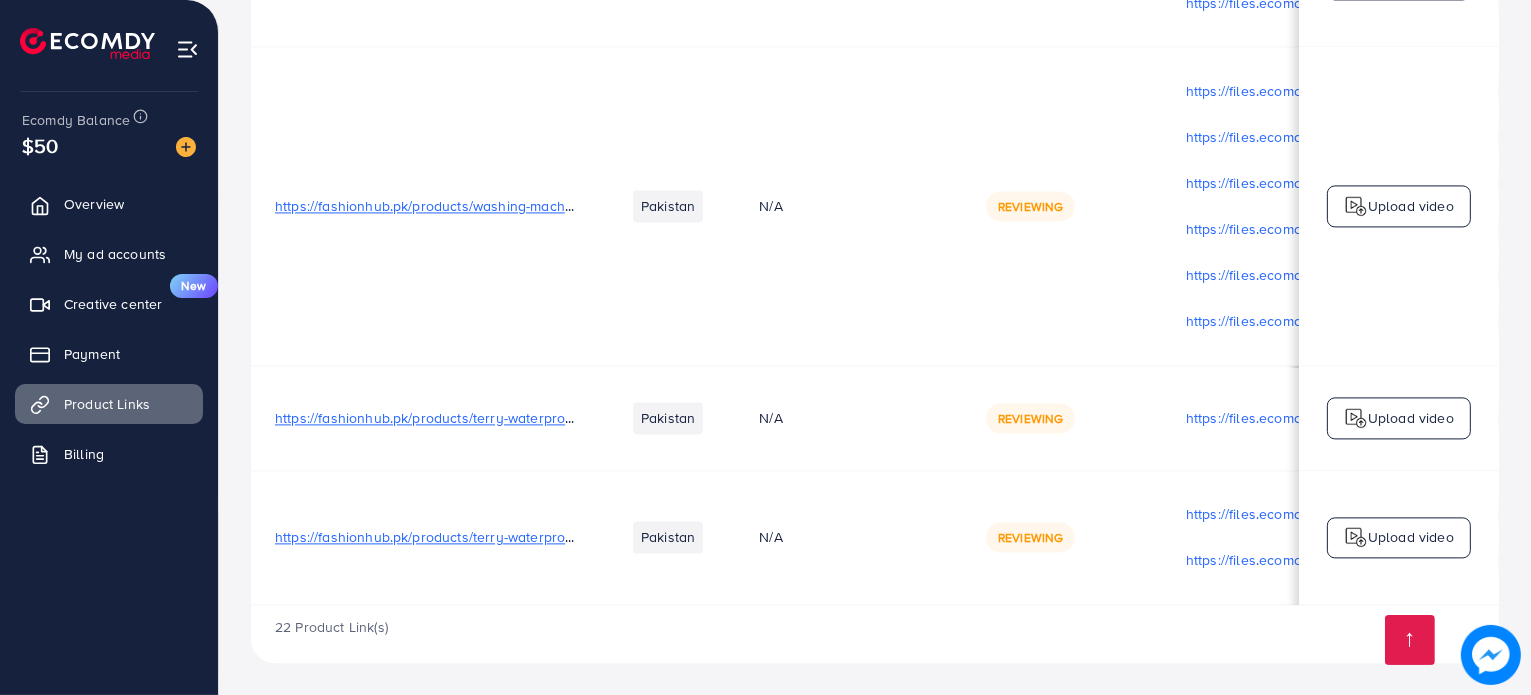 click on "Upload video" at bounding box center [1411, 537] 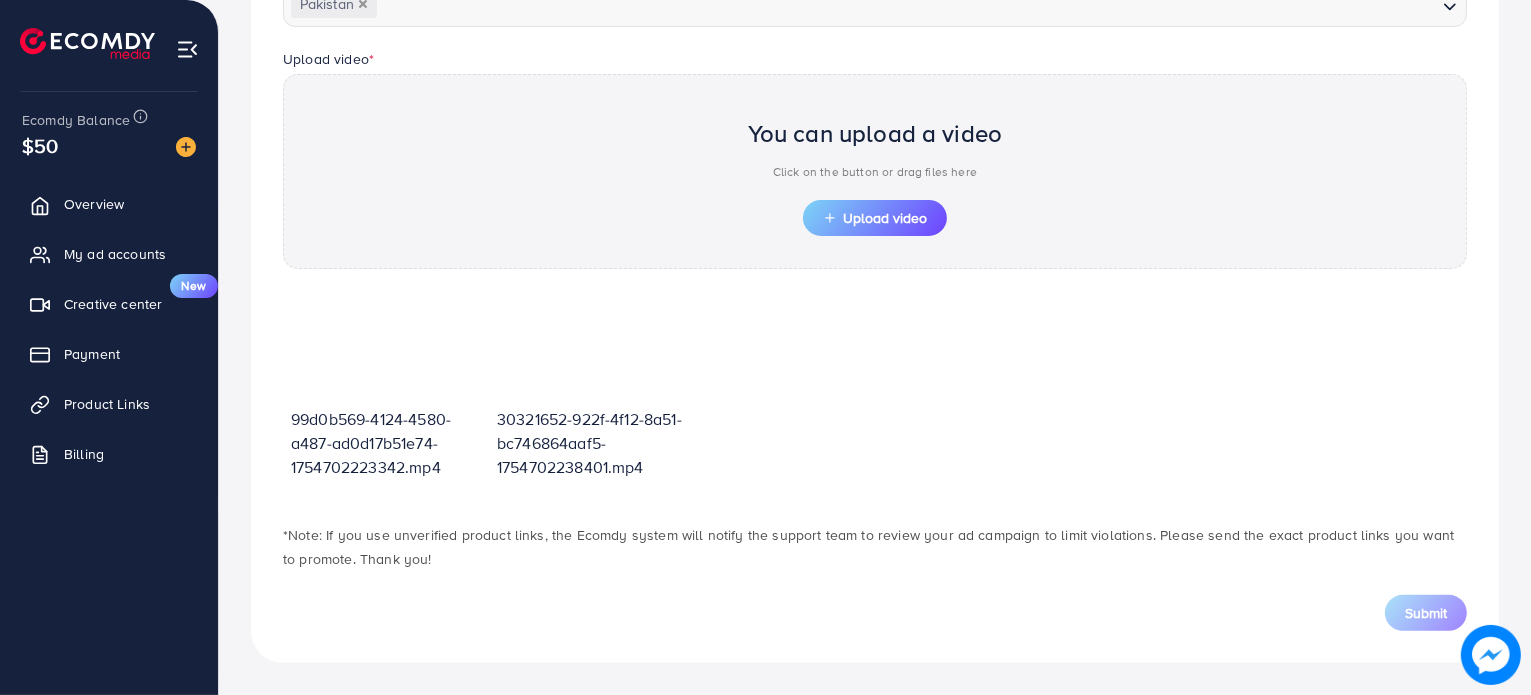 scroll, scrollTop: 619, scrollLeft: 0, axis: vertical 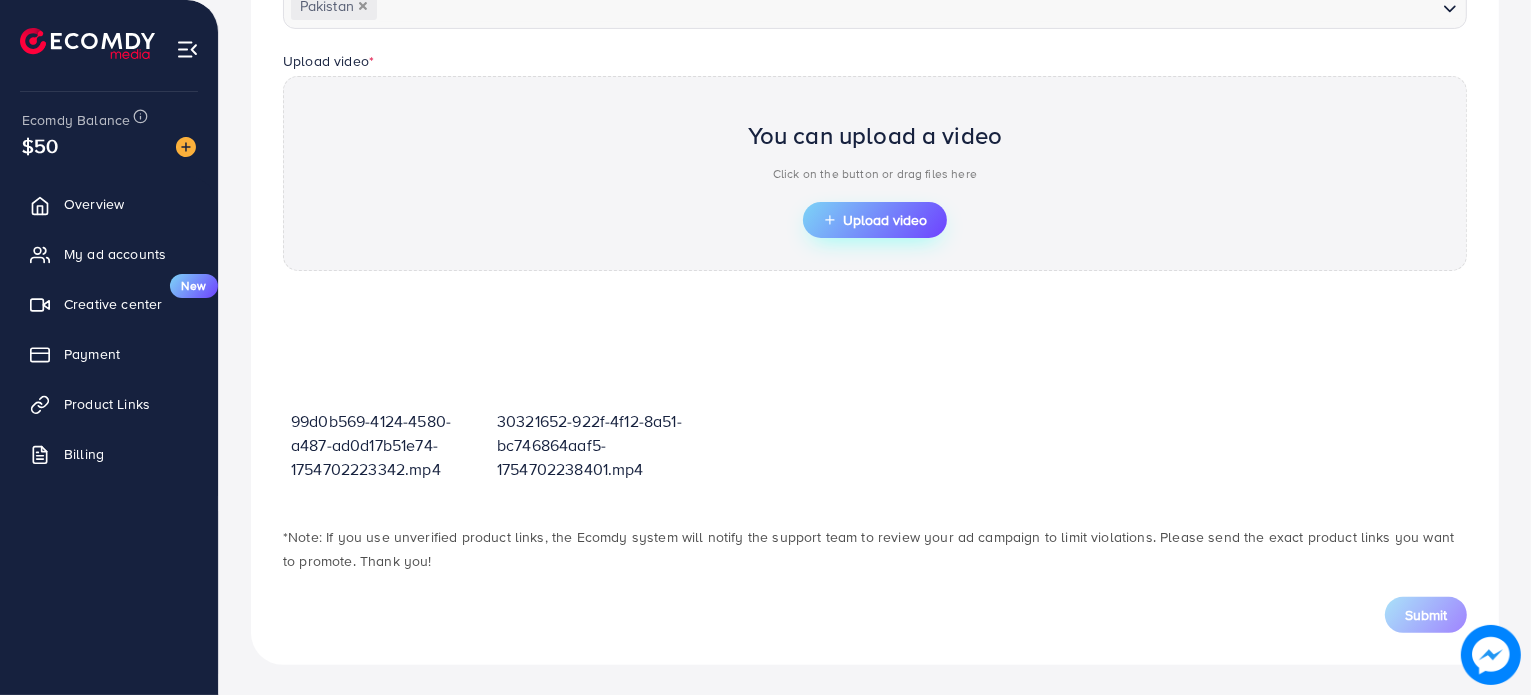 click on "Upload video" at bounding box center [875, 220] 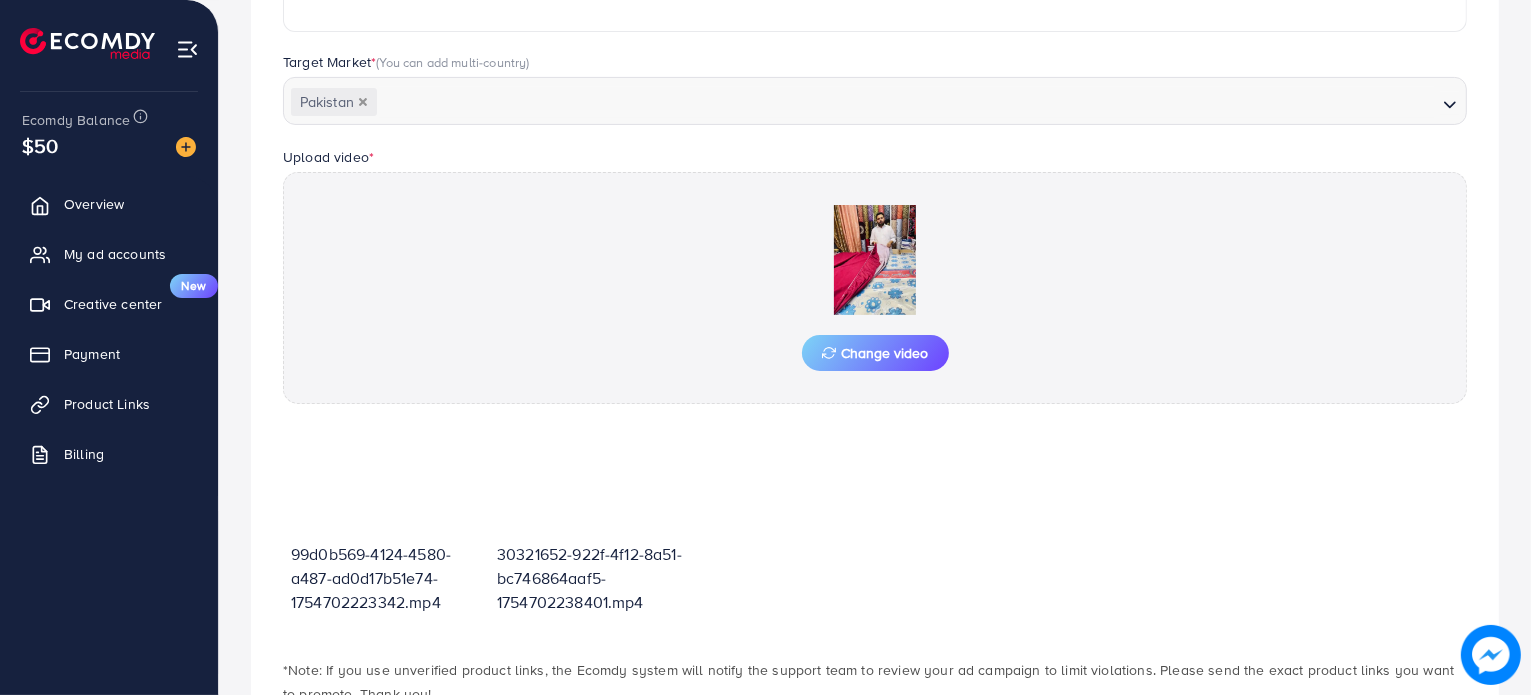 scroll, scrollTop: 656, scrollLeft: 0, axis: vertical 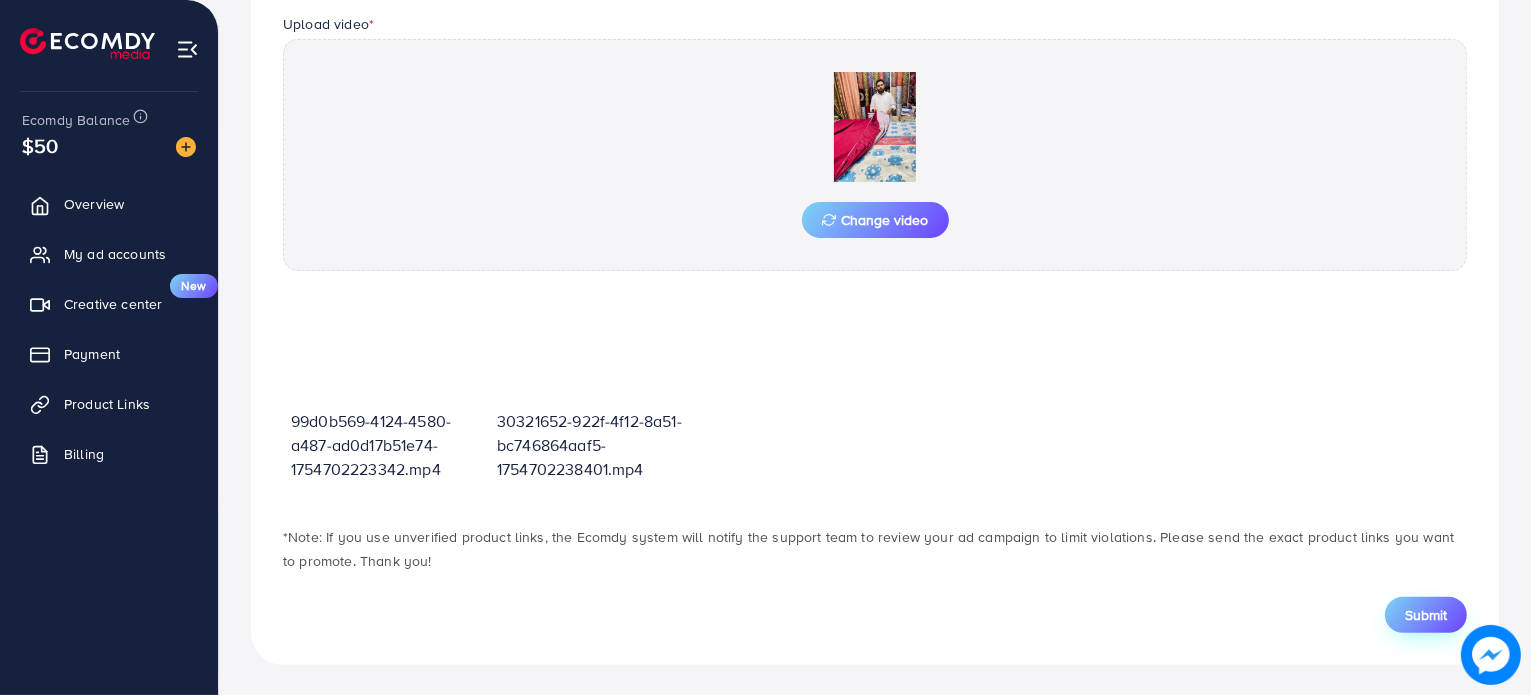 click on "Submit" at bounding box center (1426, 615) 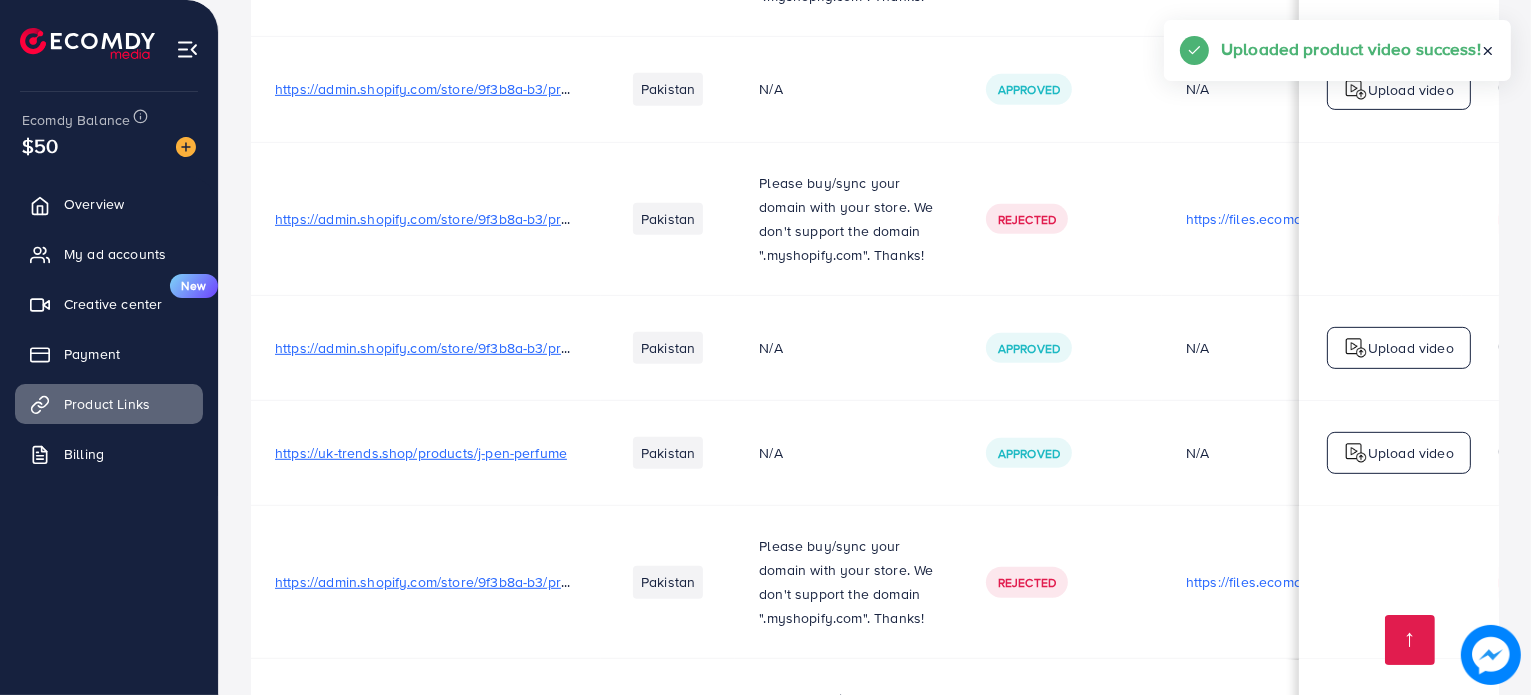 scroll, scrollTop: 1176, scrollLeft: 0, axis: vertical 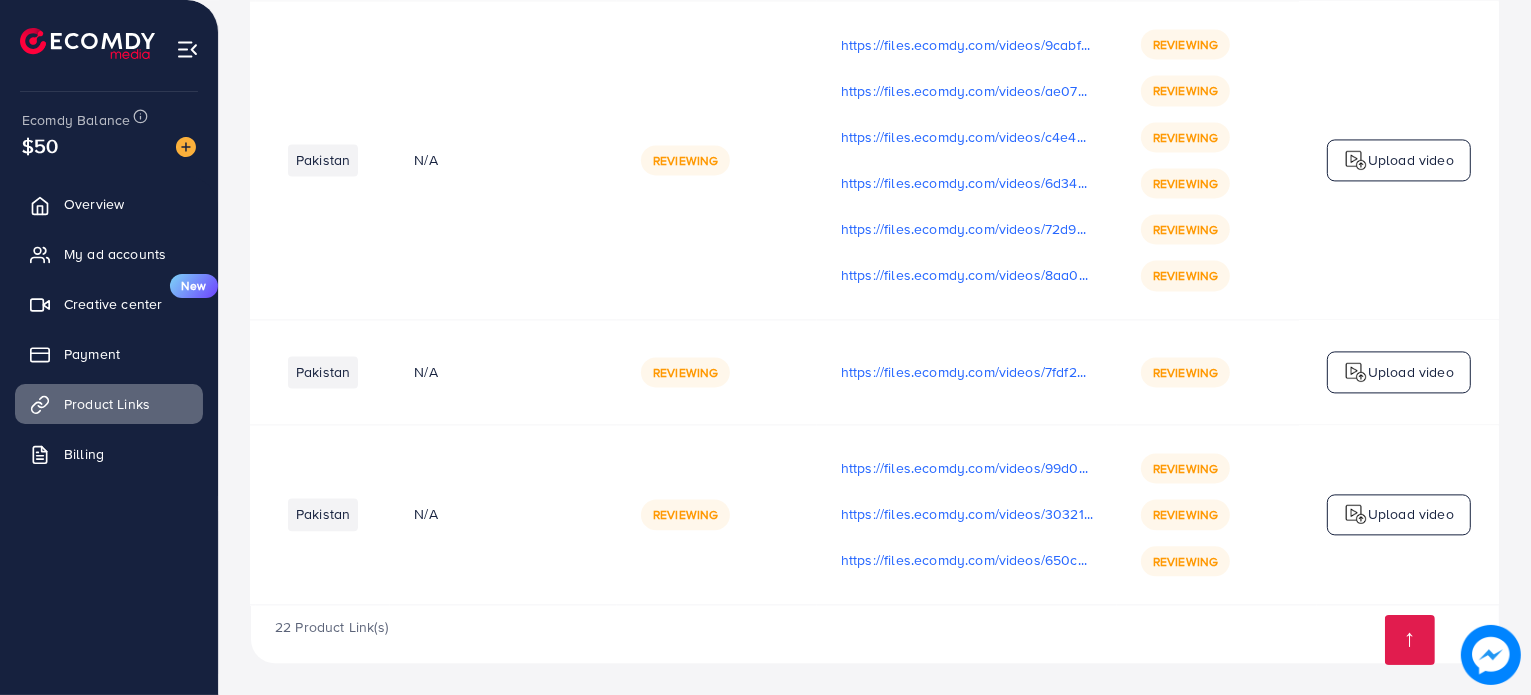 click on "Upload video" at bounding box center (1411, 372) 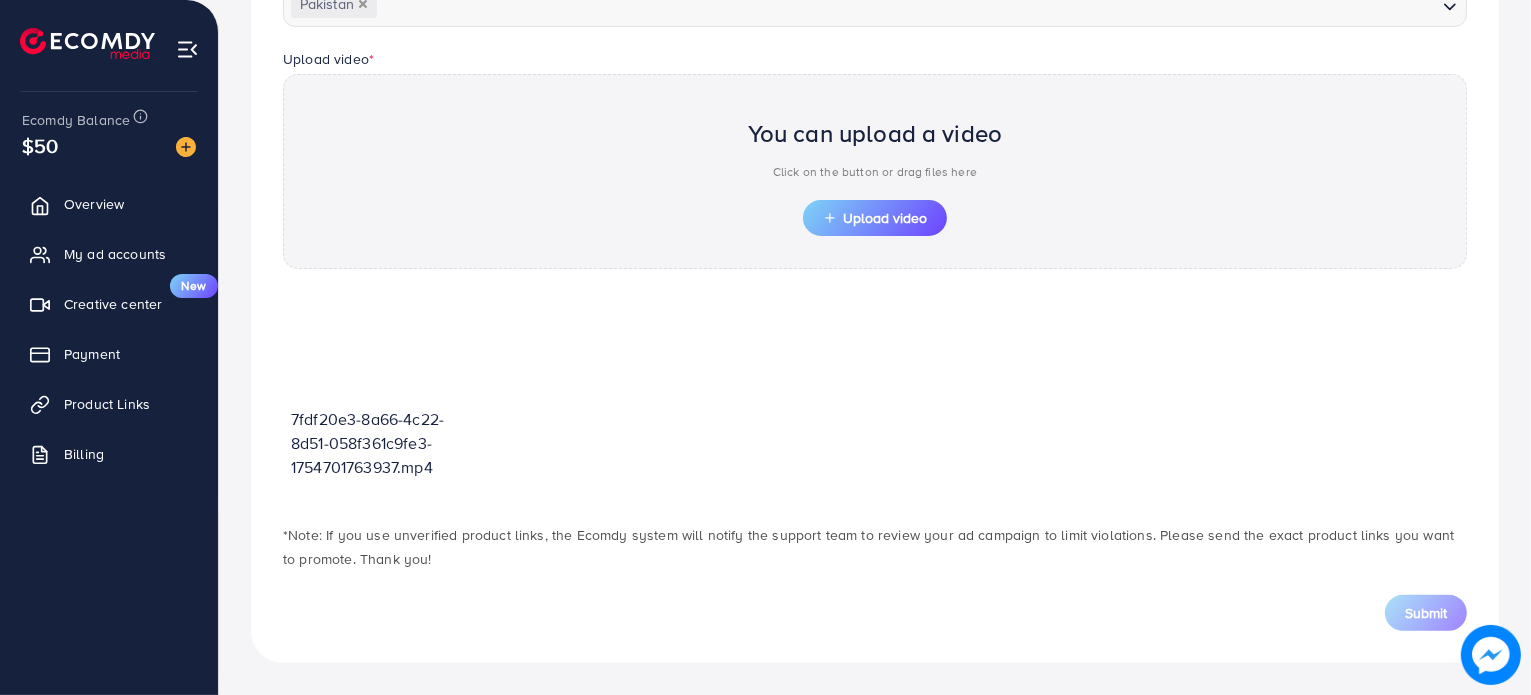 scroll, scrollTop: 619, scrollLeft: 0, axis: vertical 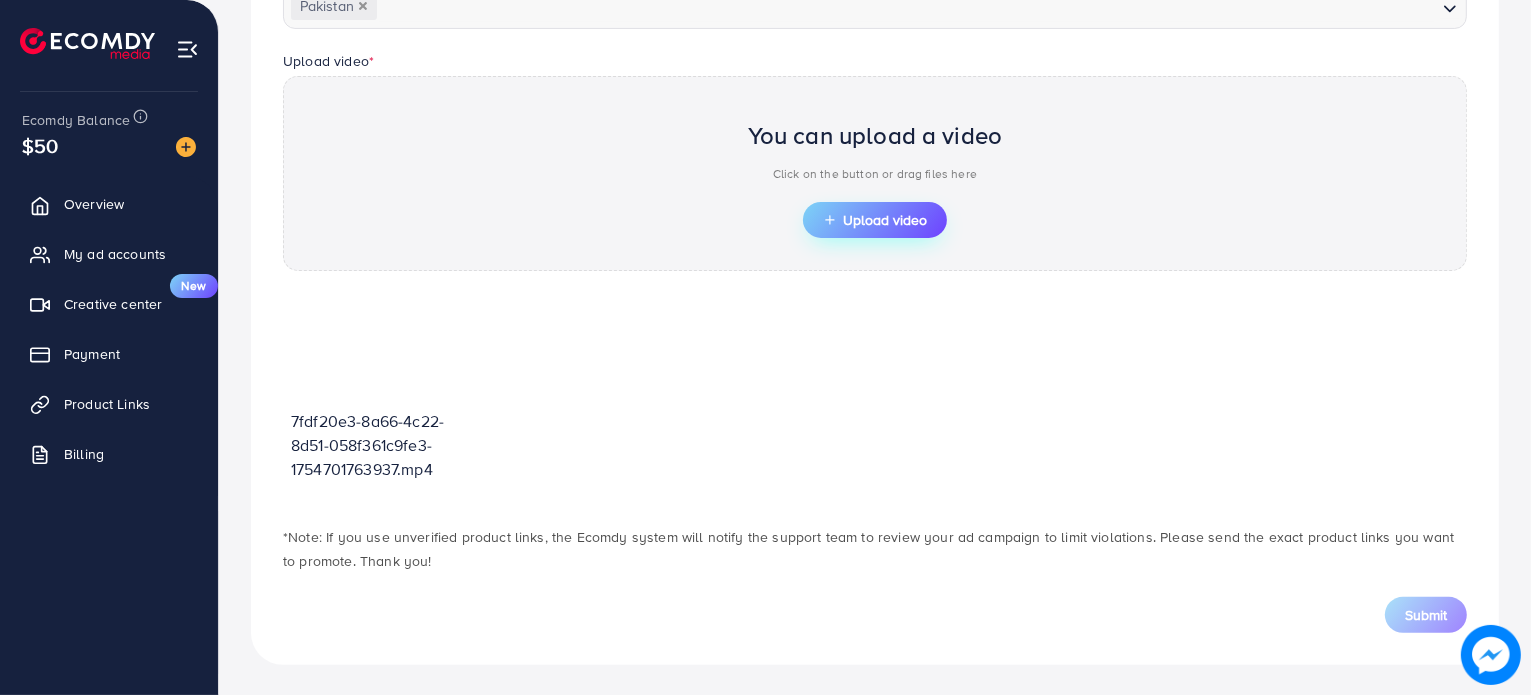 click on "Upload video" at bounding box center (875, 220) 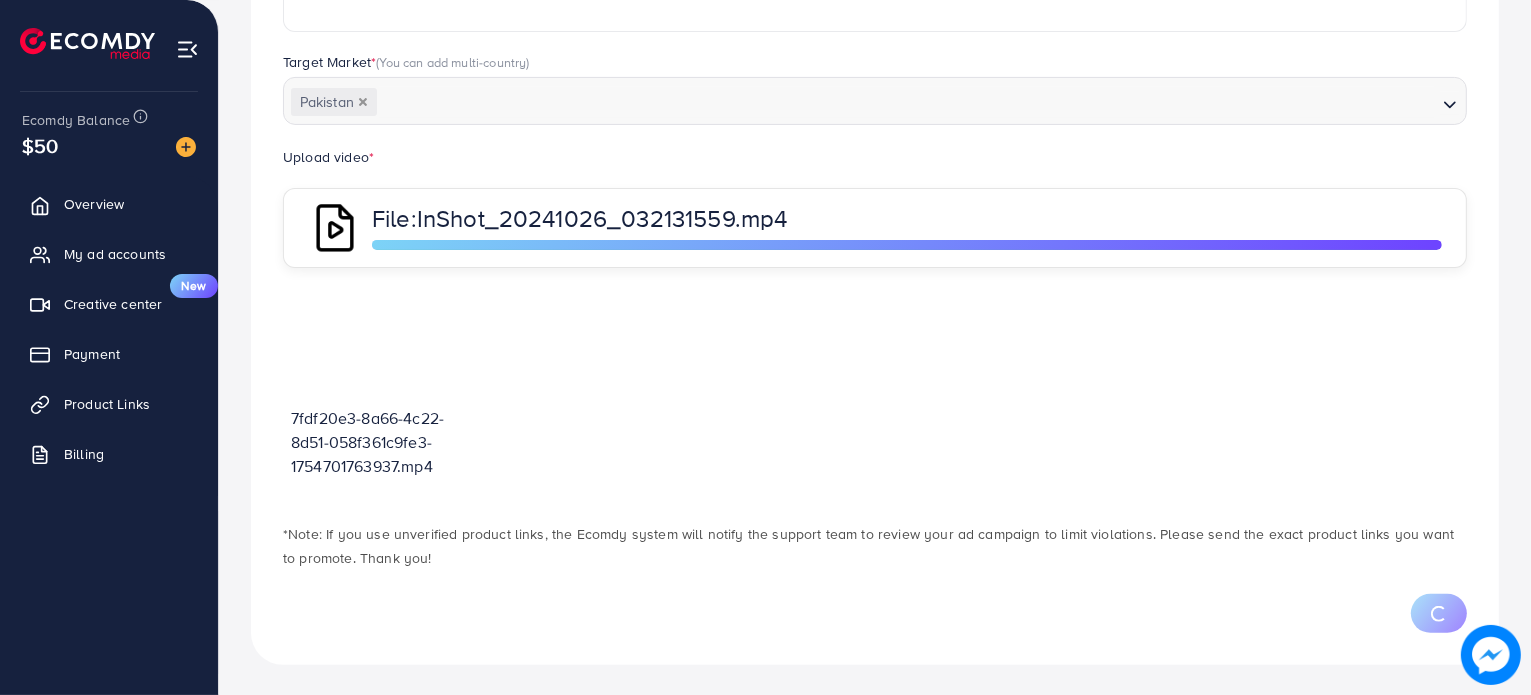 scroll, scrollTop: 619, scrollLeft: 0, axis: vertical 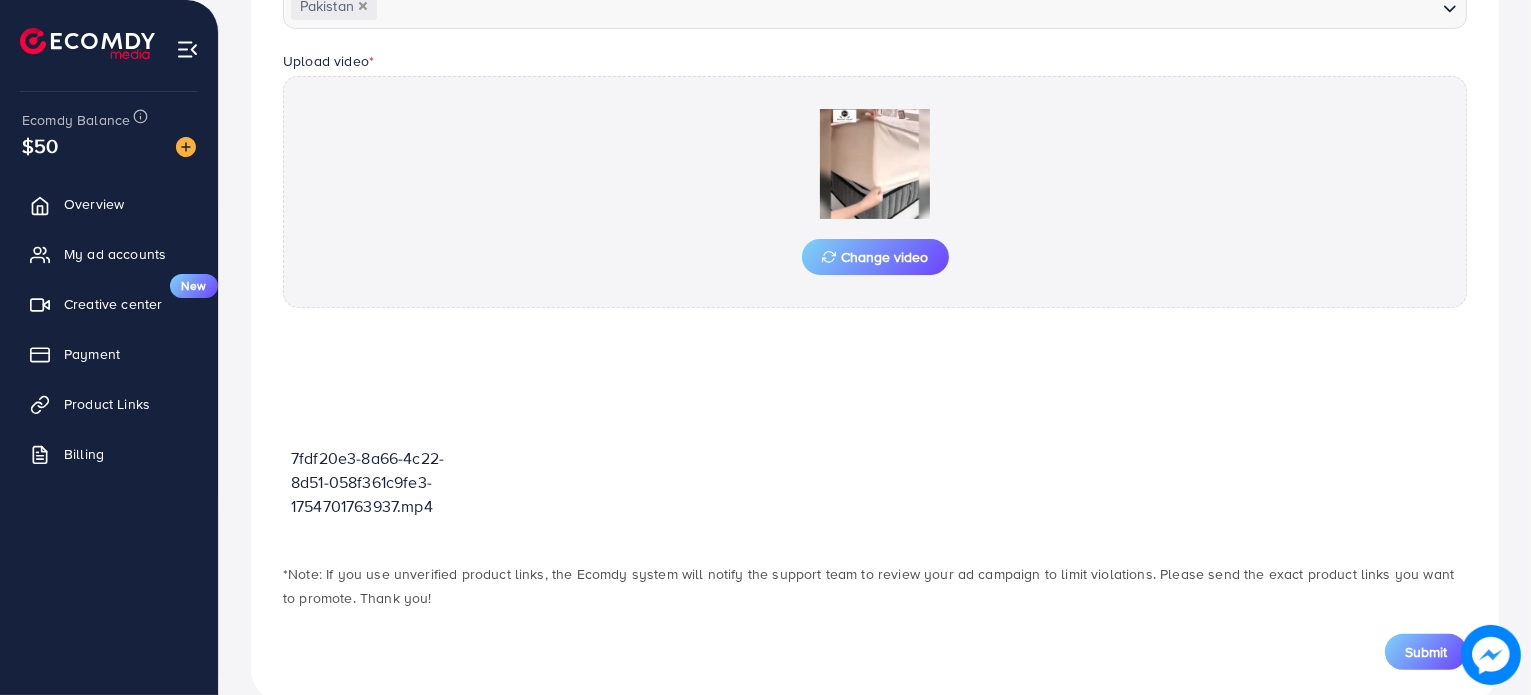 click on "Submit" at bounding box center [1426, 652] 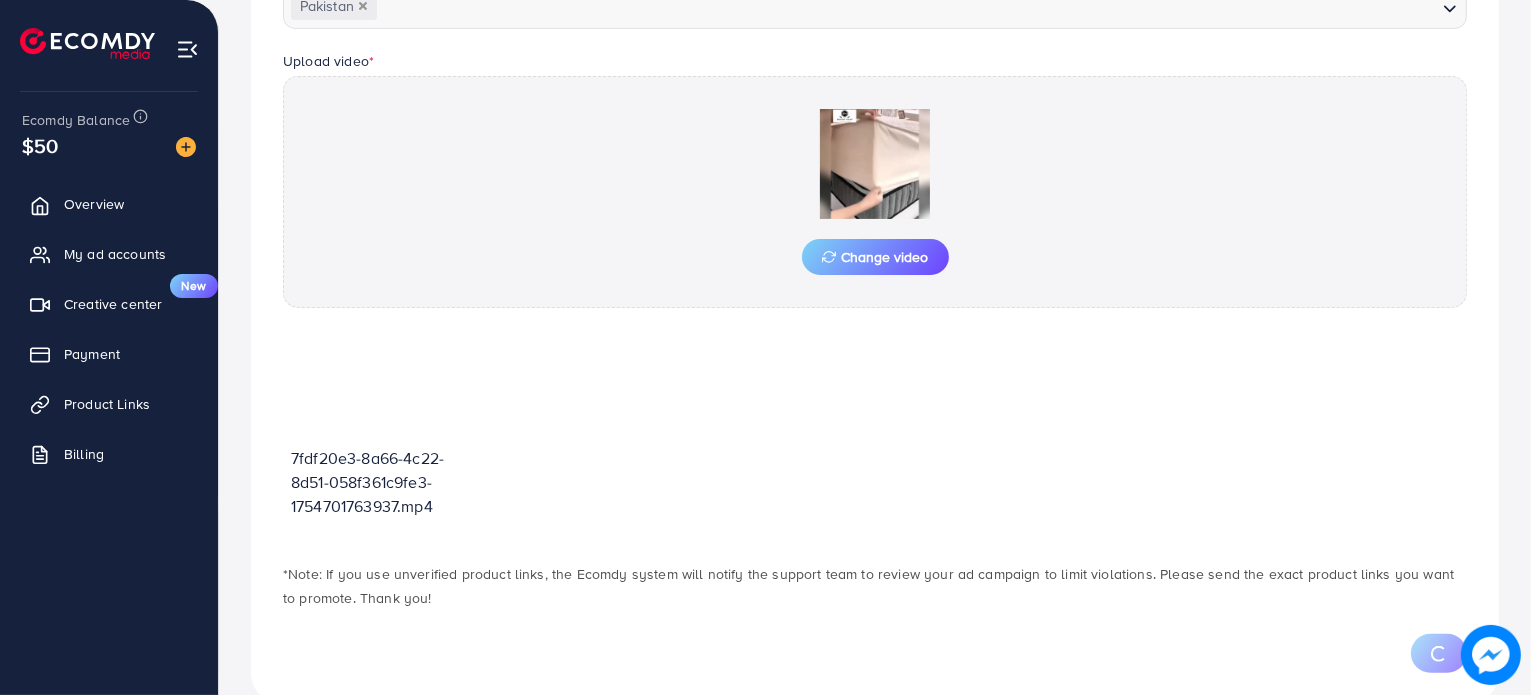 scroll, scrollTop: 0, scrollLeft: 0, axis: both 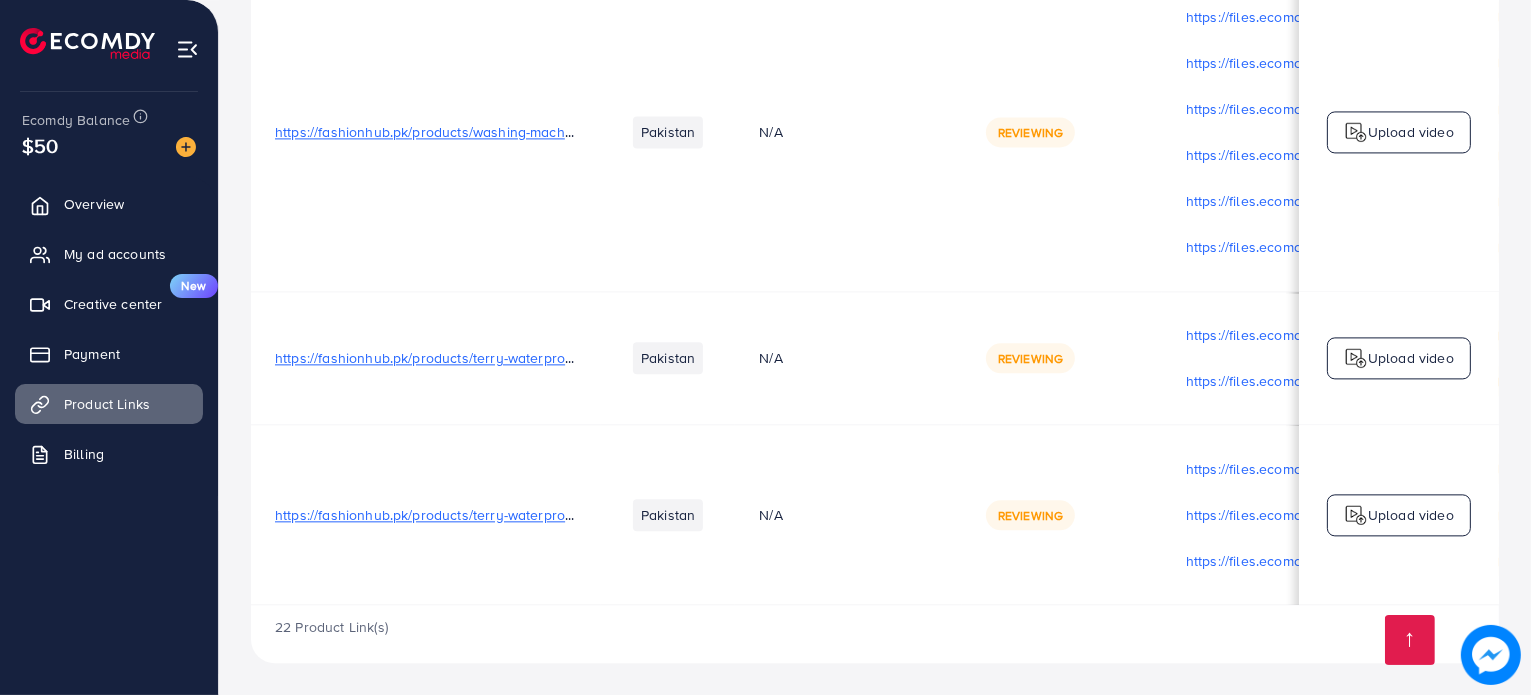 click on "Upload video" at bounding box center [1399, 358] 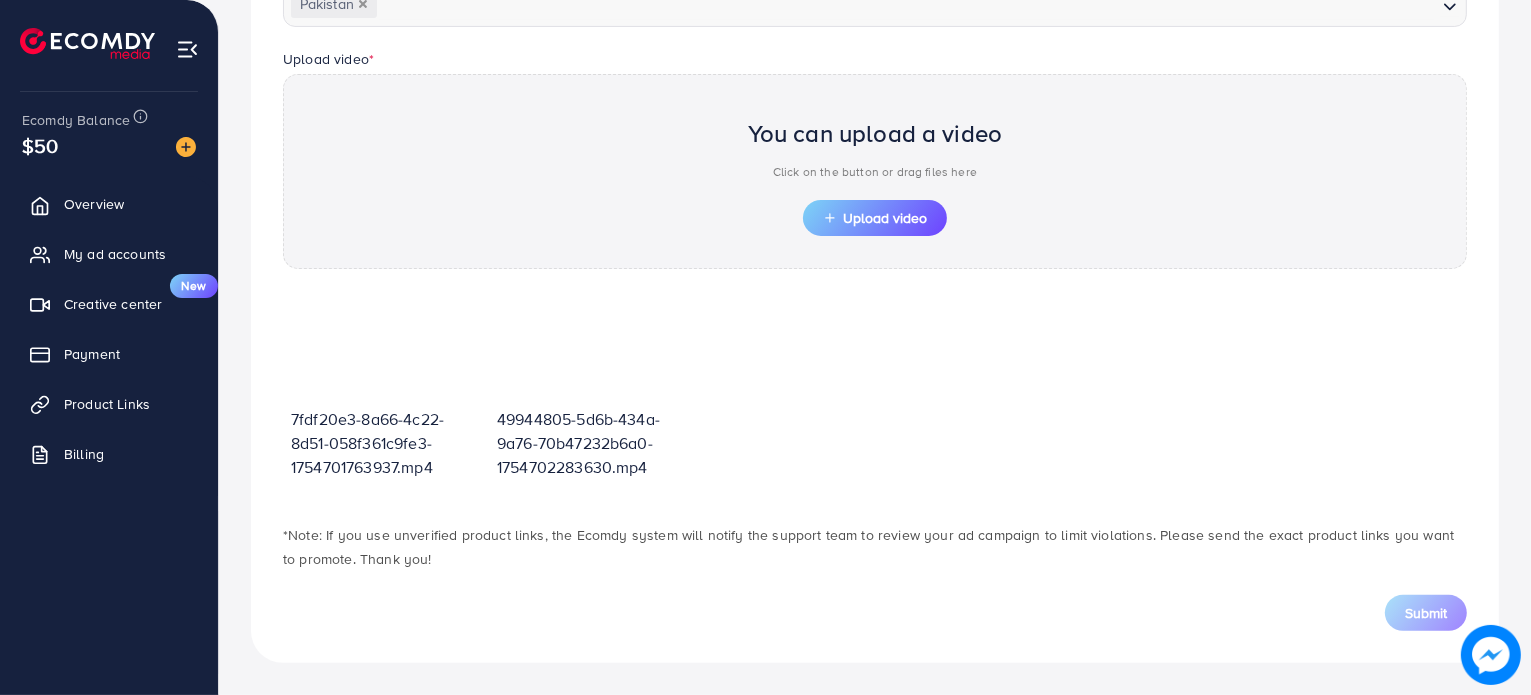 scroll, scrollTop: 619, scrollLeft: 0, axis: vertical 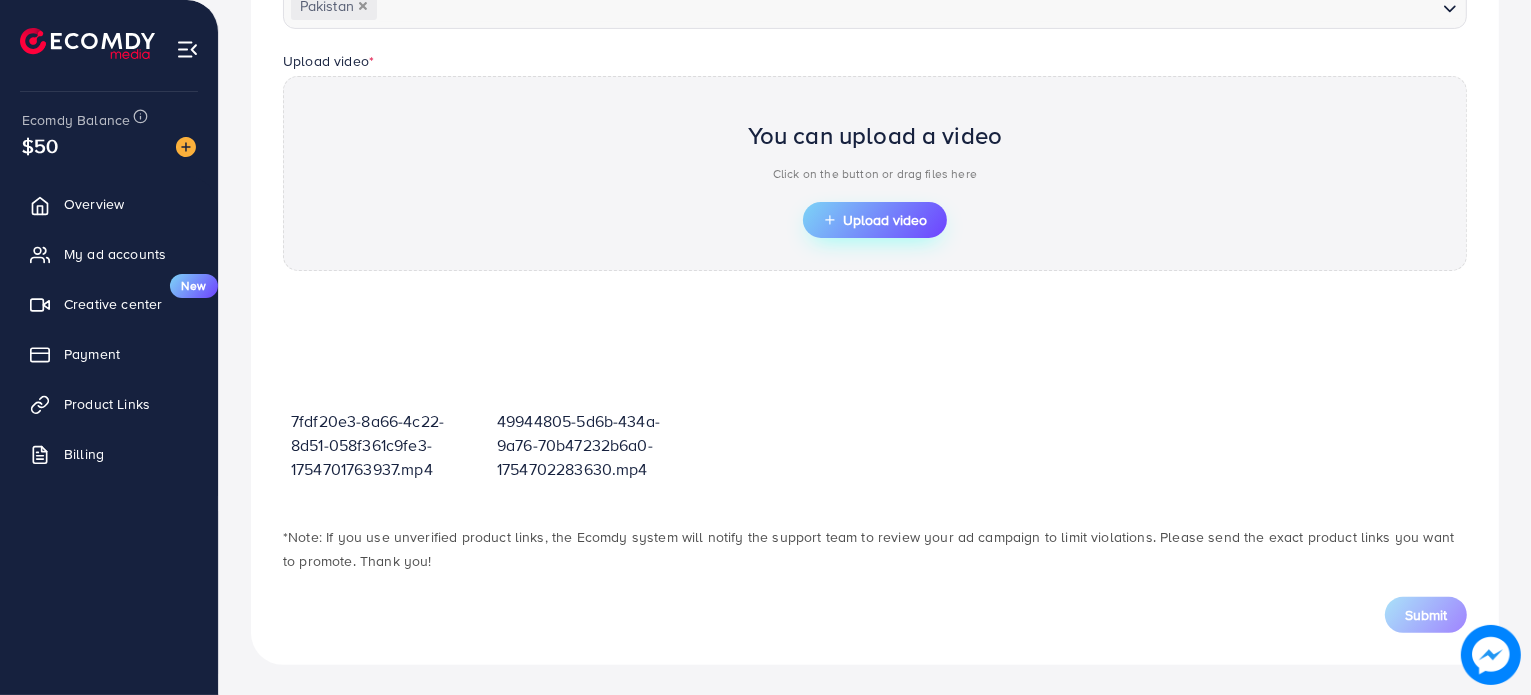 click on "Upload video" at bounding box center [875, 220] 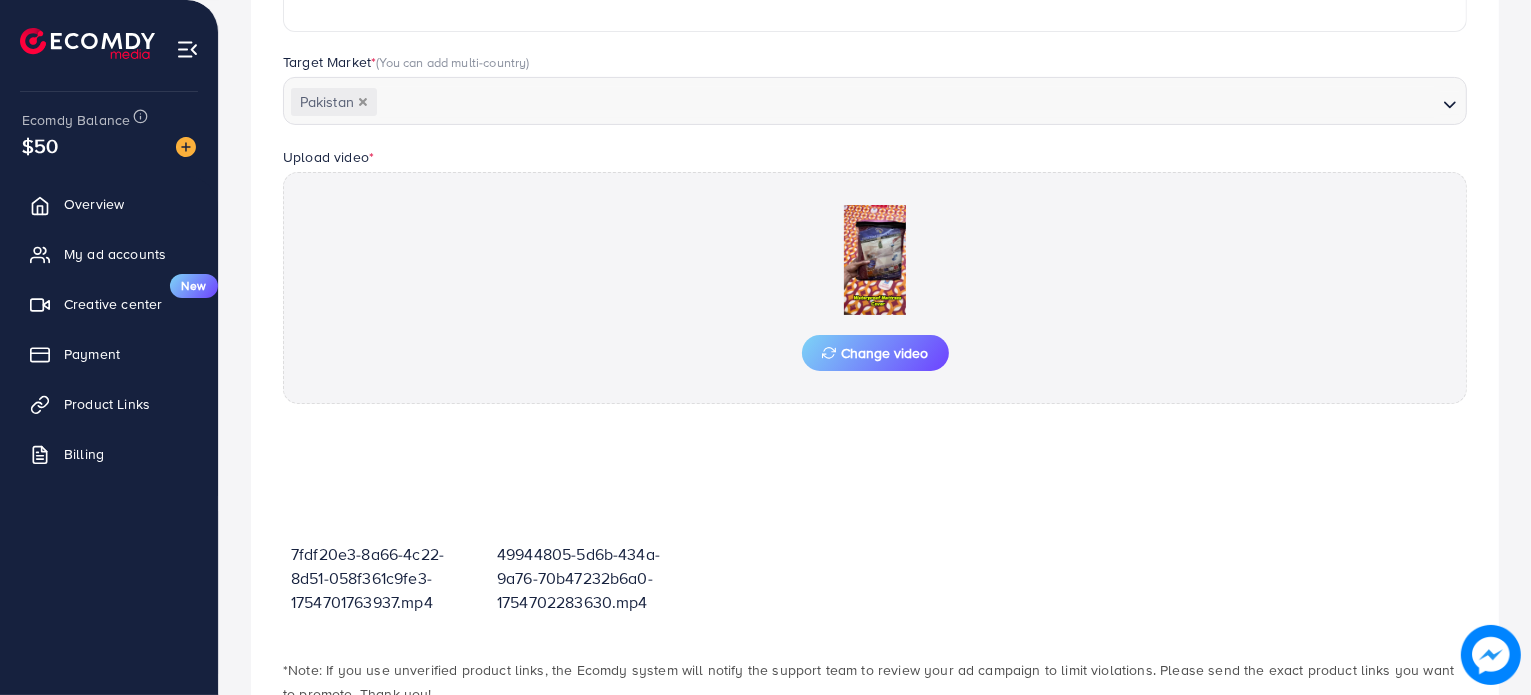 scroll, scrollTop: 619, scrollLeft: 0, axis: vertical 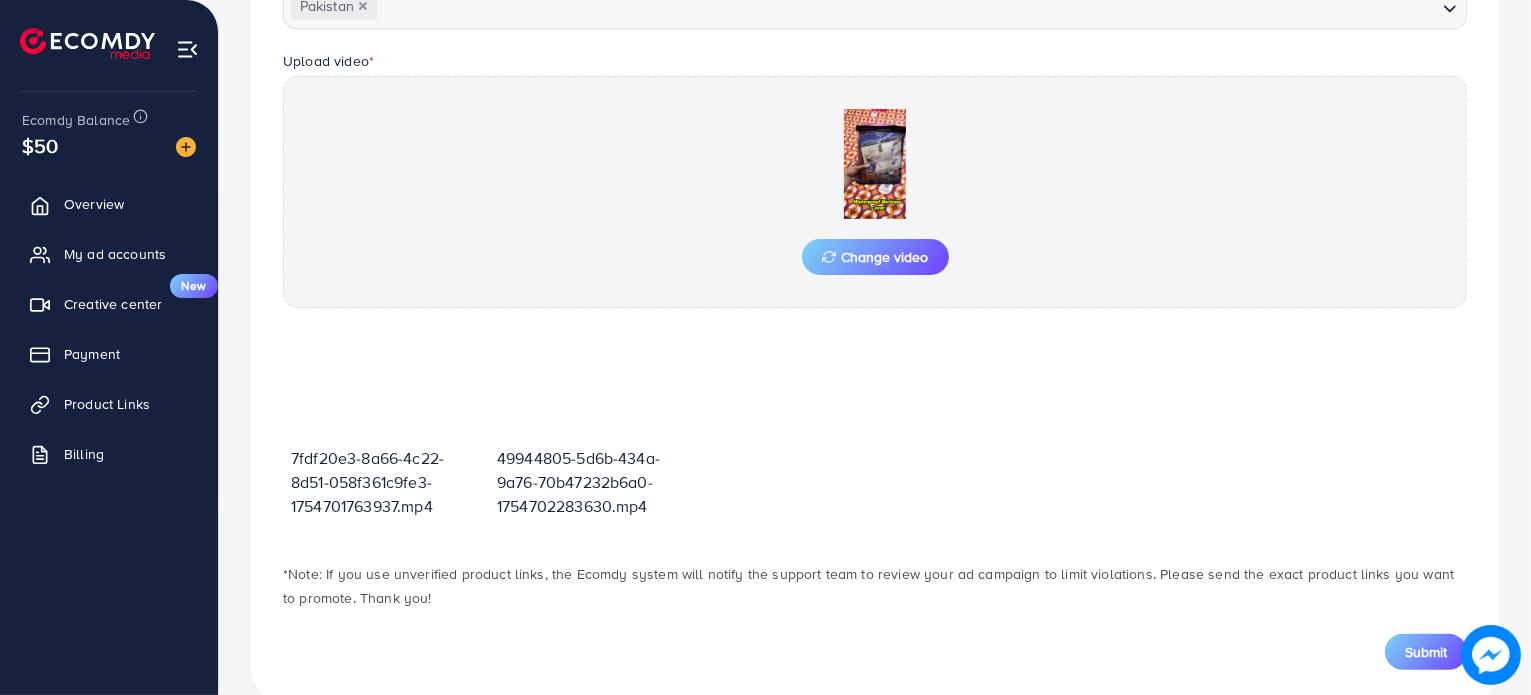 click on "Submit" at bounding box center (1426, 652) 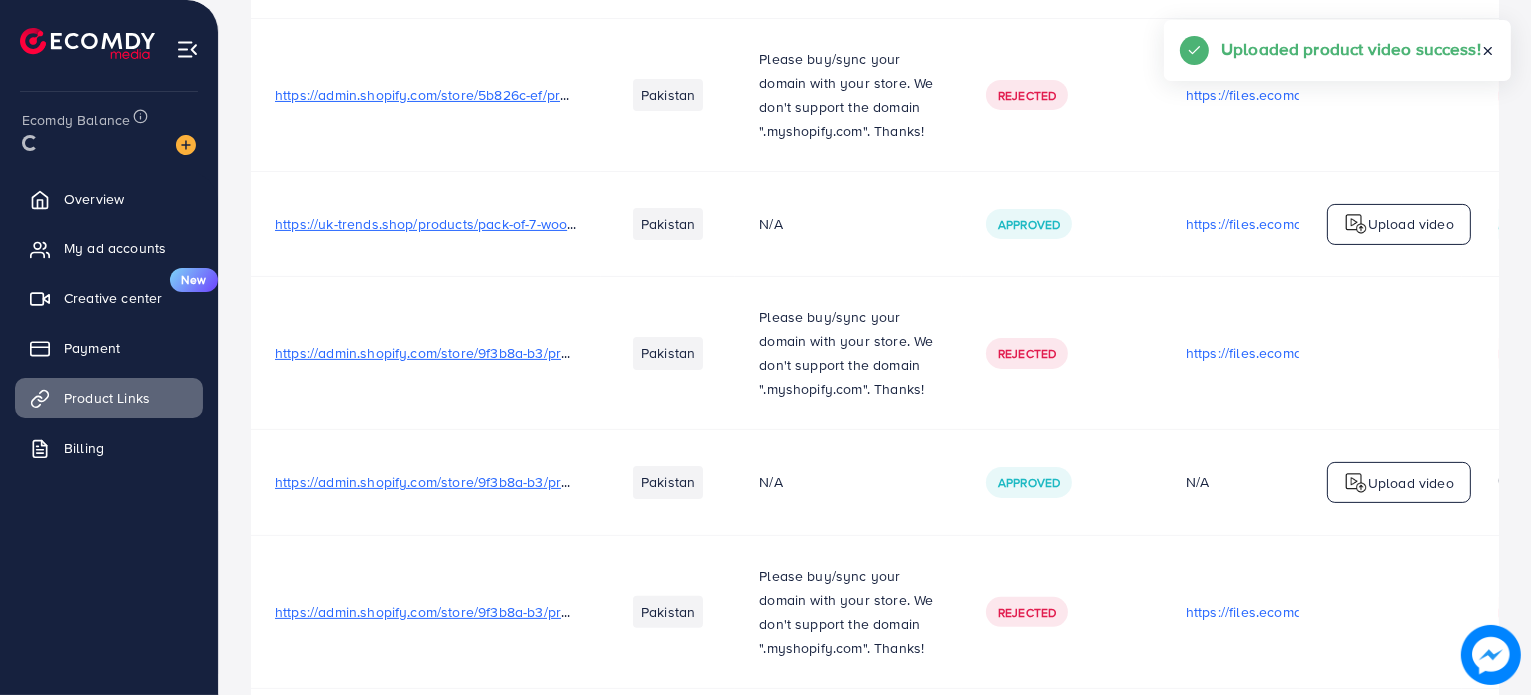 scroll, scrollTop: 0, scrollLeft: 0, axis: both 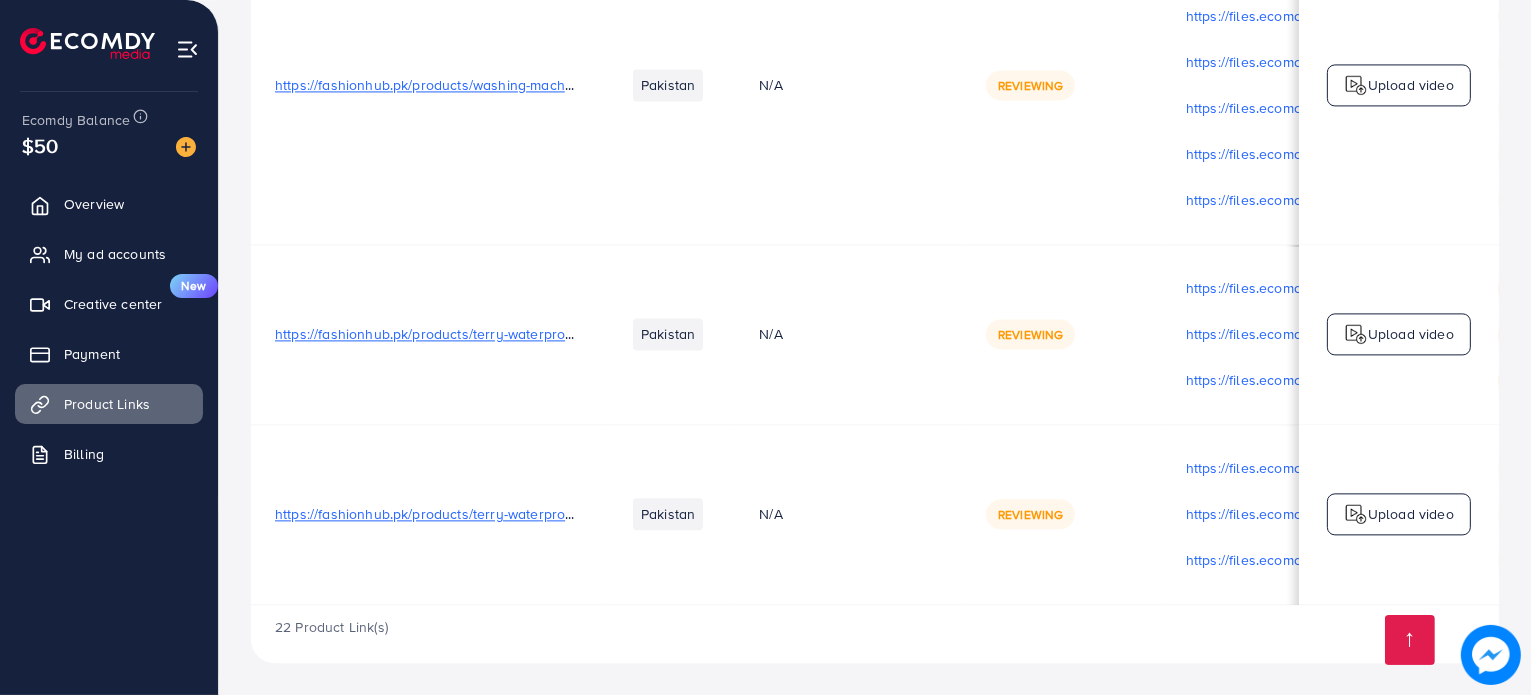 click at bounding box center [1356, 334] 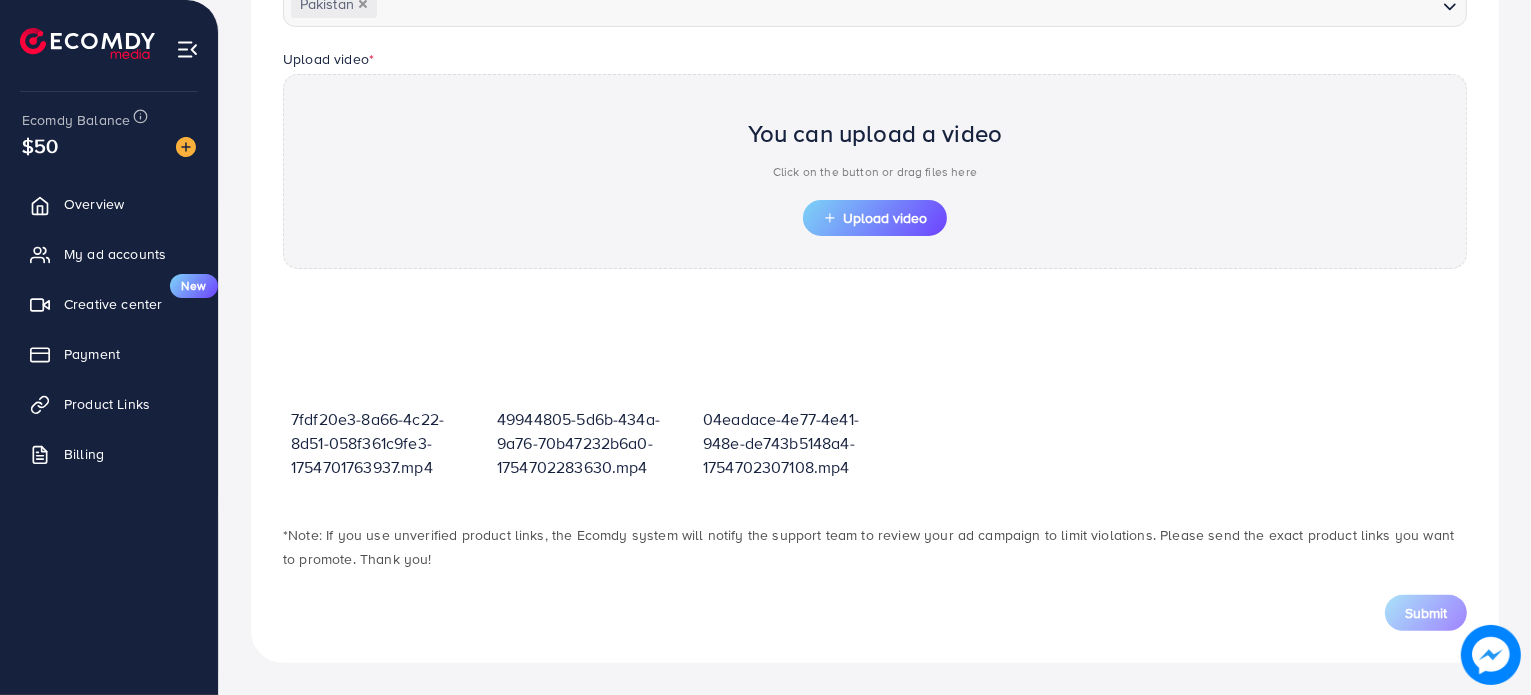 scroll, scrollTop: 619, scrollLeft: 0, axis: vertical 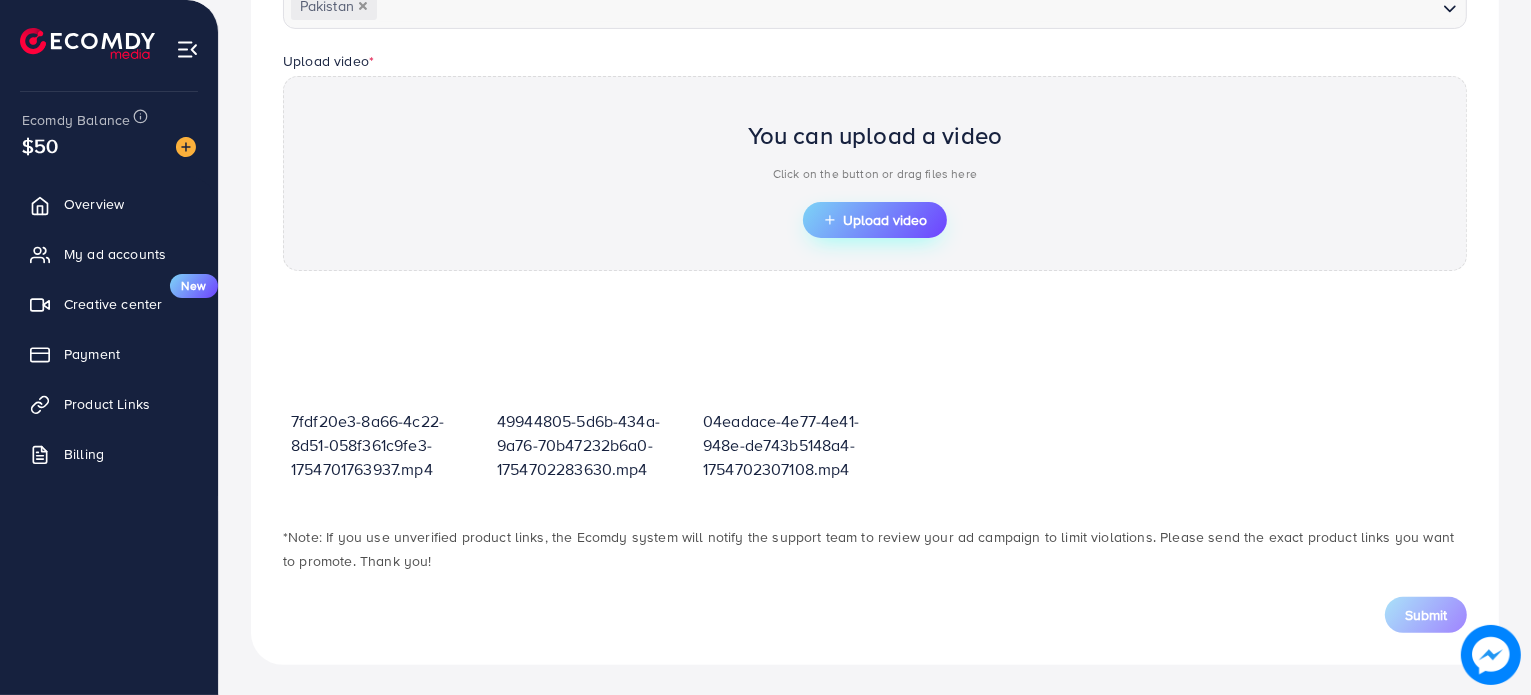 click on "Upload video" at bounding box center (875, 220) 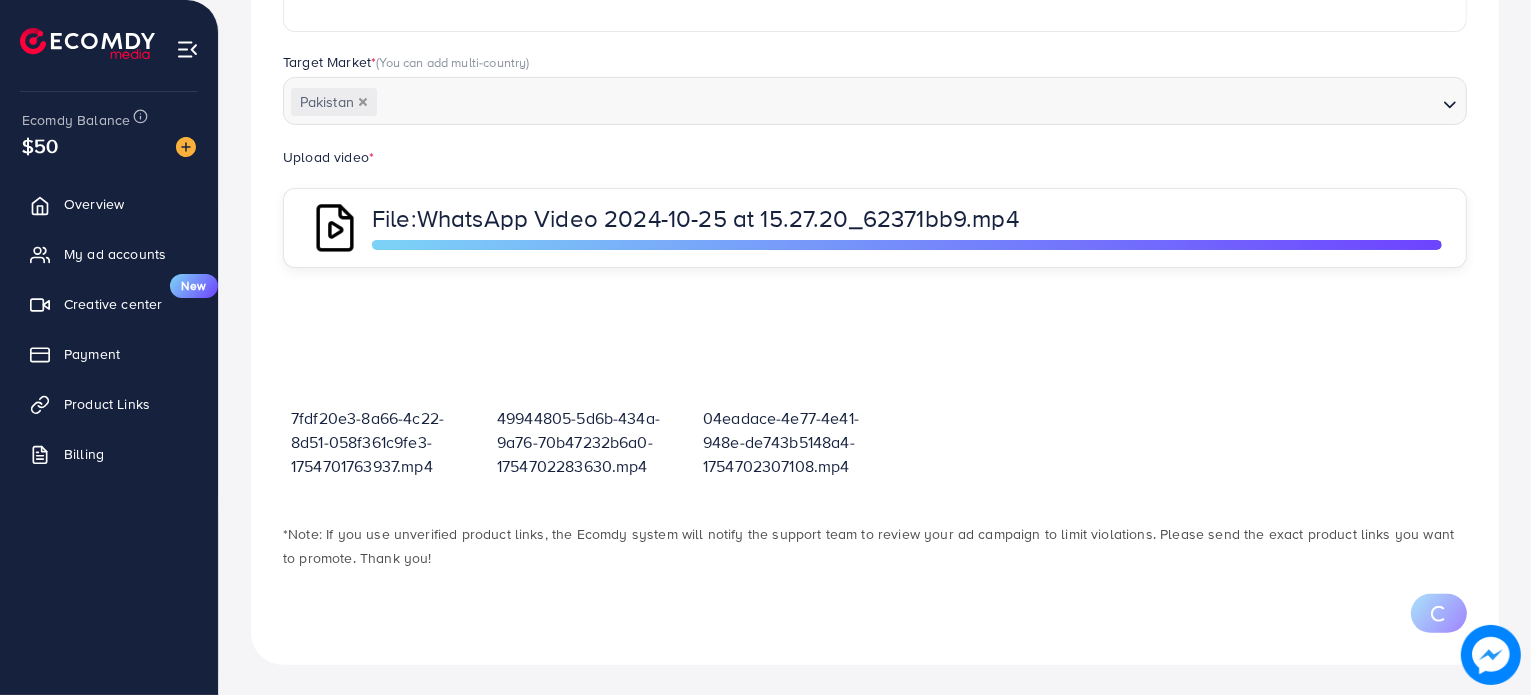 scroll, scrollTop: 619, scrollLeft: 0, axis: vertical 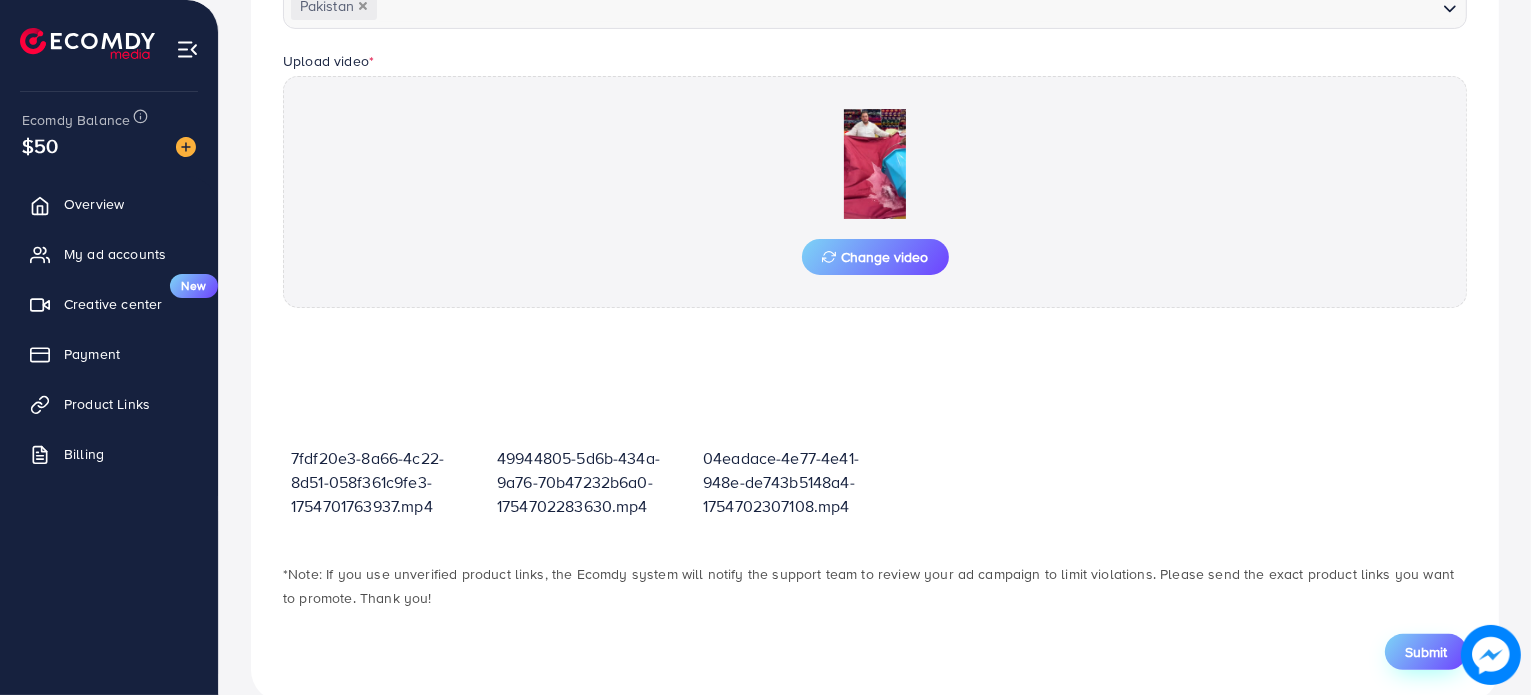 click on "Submit" at bounding box center (1426, 652) 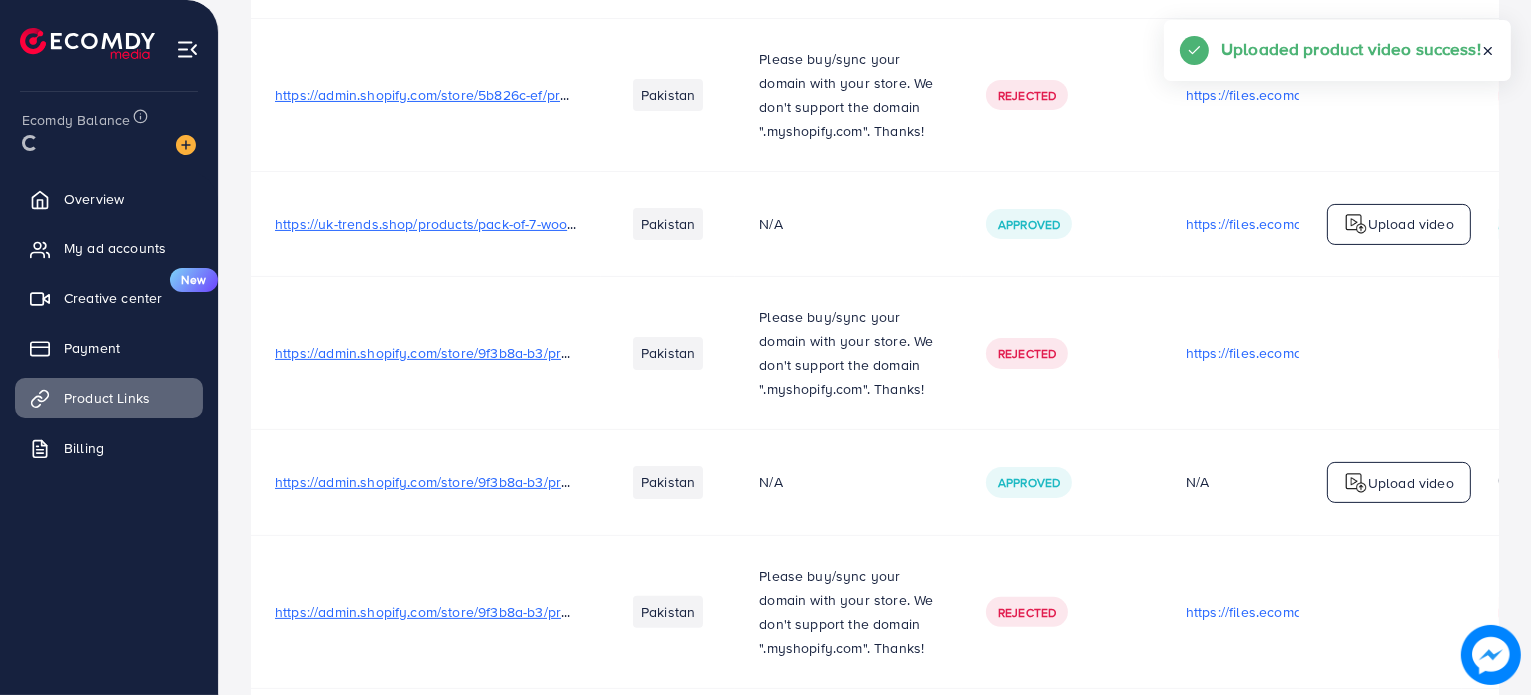 scroll, scrollTop: 0, scrollLeft: 0, axis: both 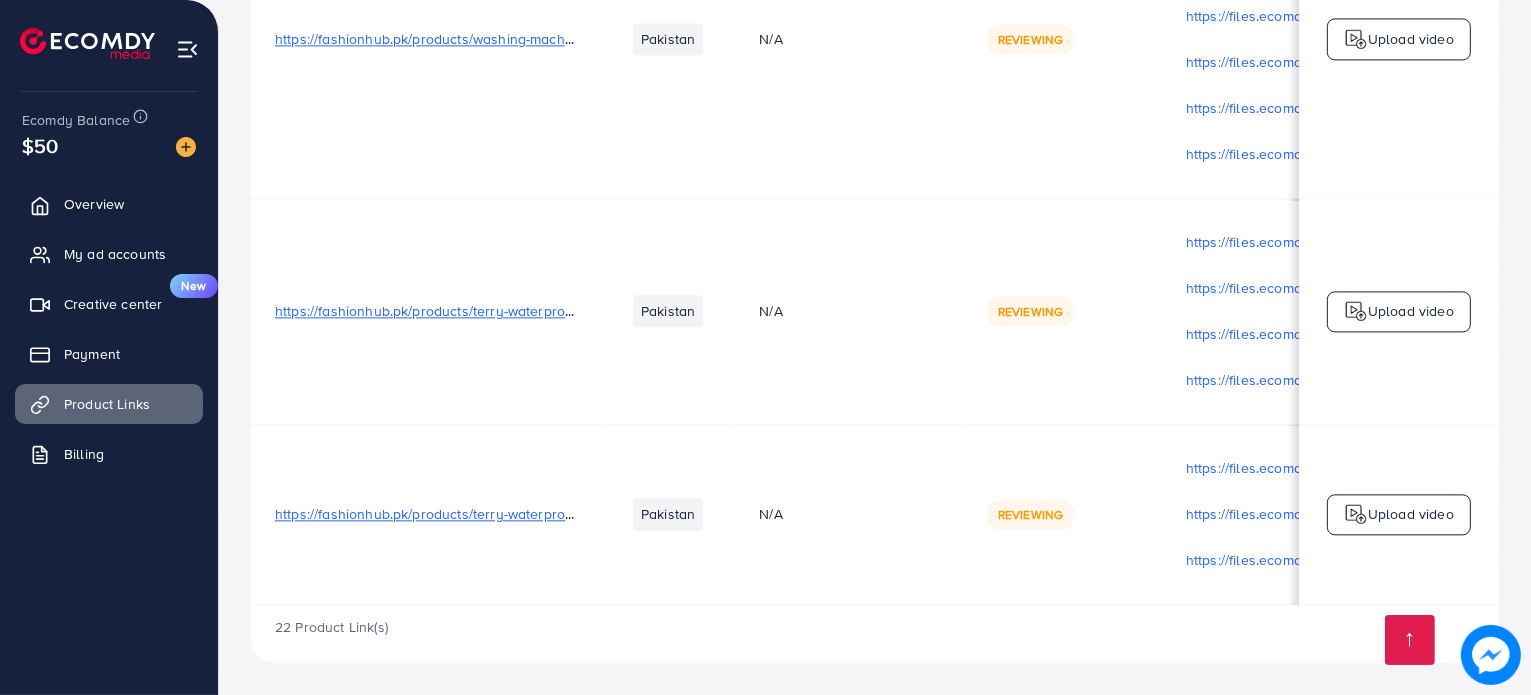 click on "Upload video" at bounding box center (1411, 514) 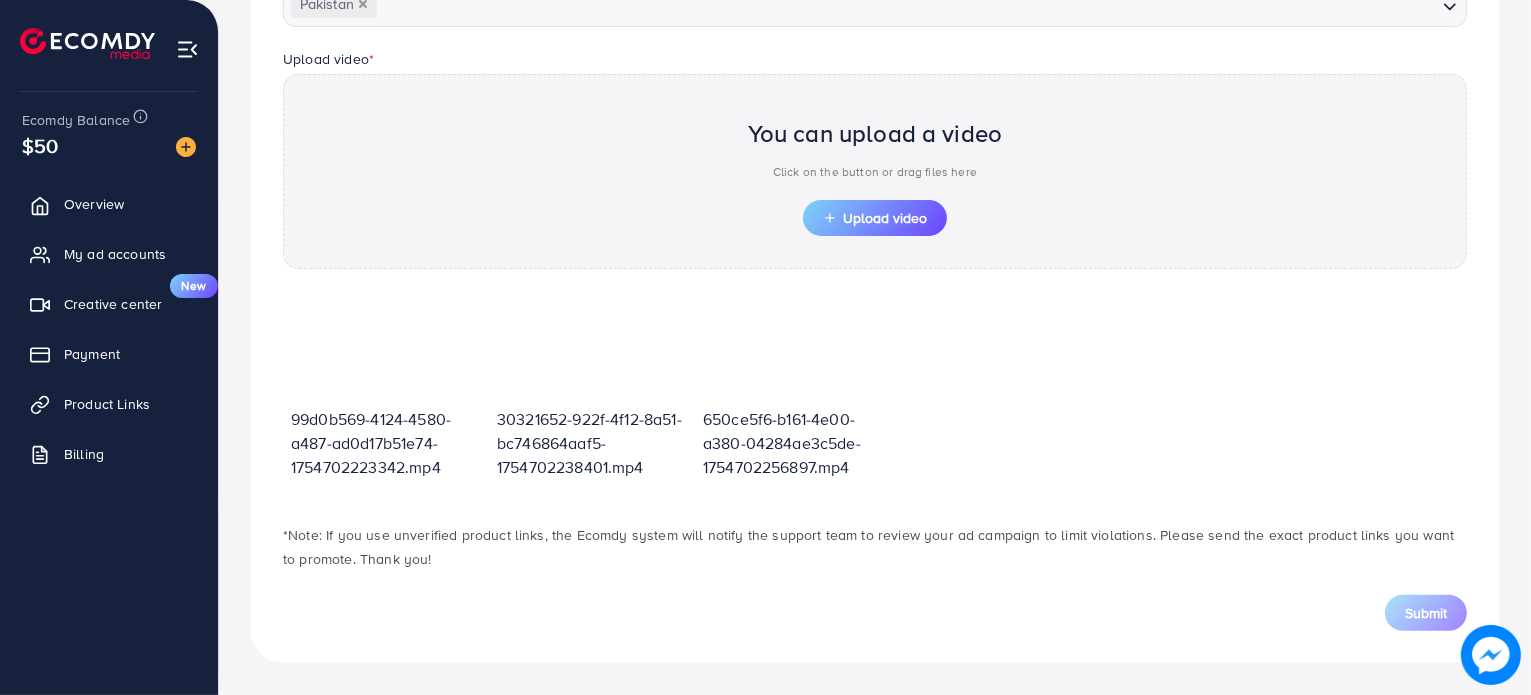 scroll, scrollTop: 619, scrollLeft: 0, axis: vertical 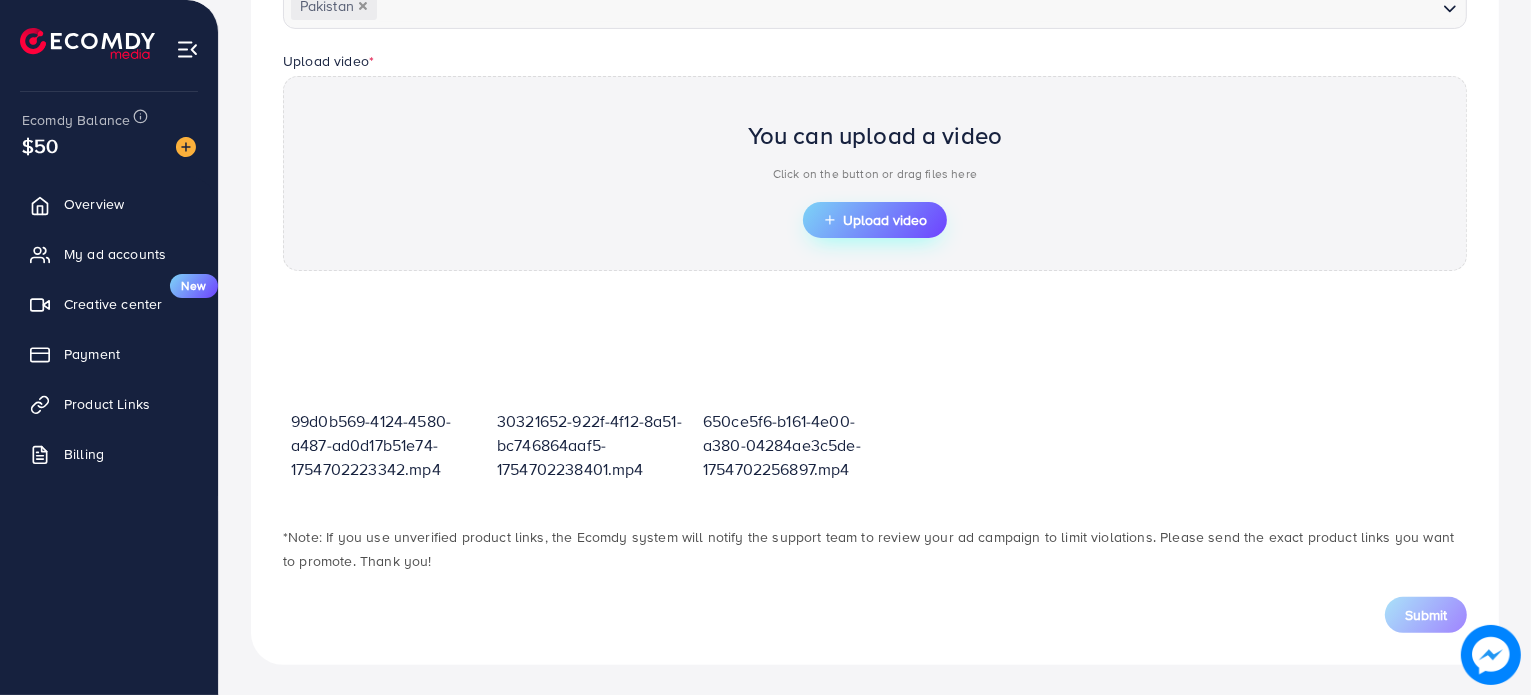 click on "Upload video" at bounding box center (875, 220) 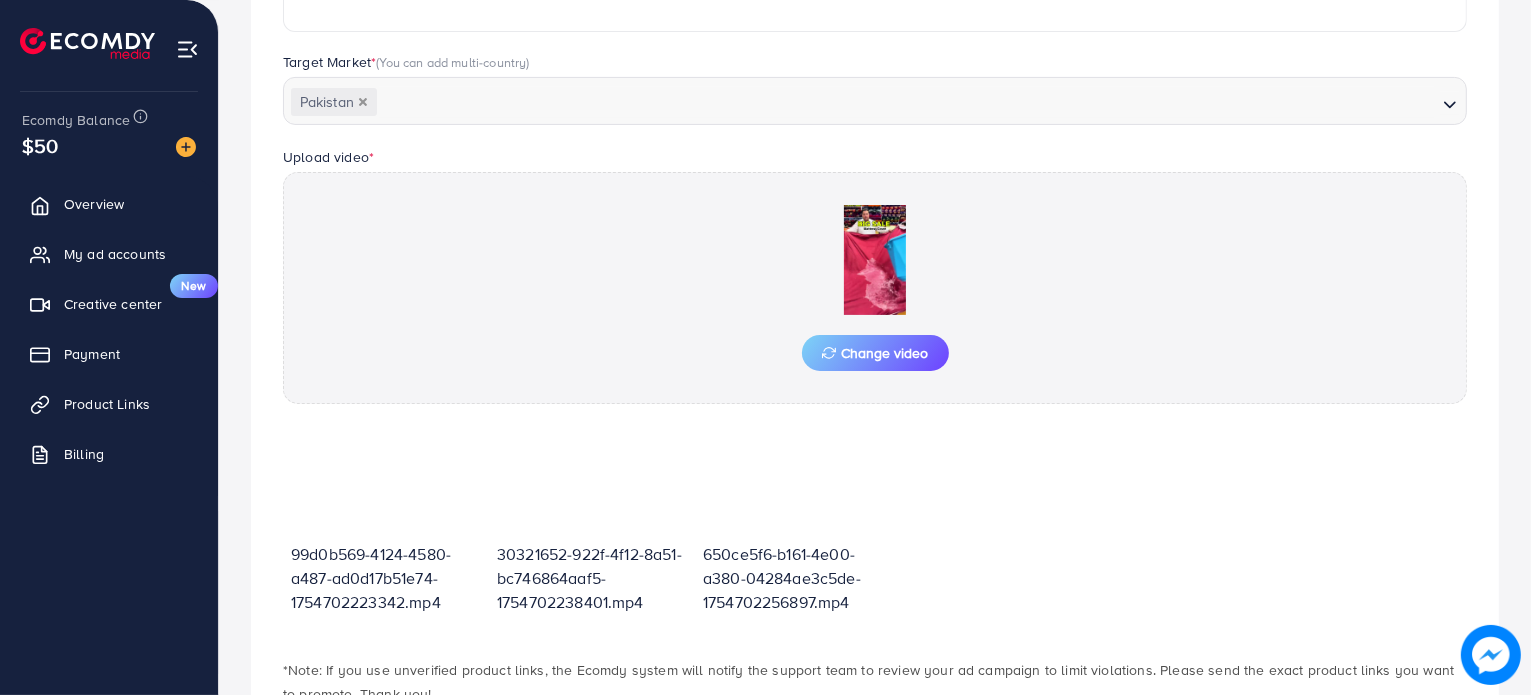 scroll, scrollTop: 619, scrollLeft: 0, axis: vertical 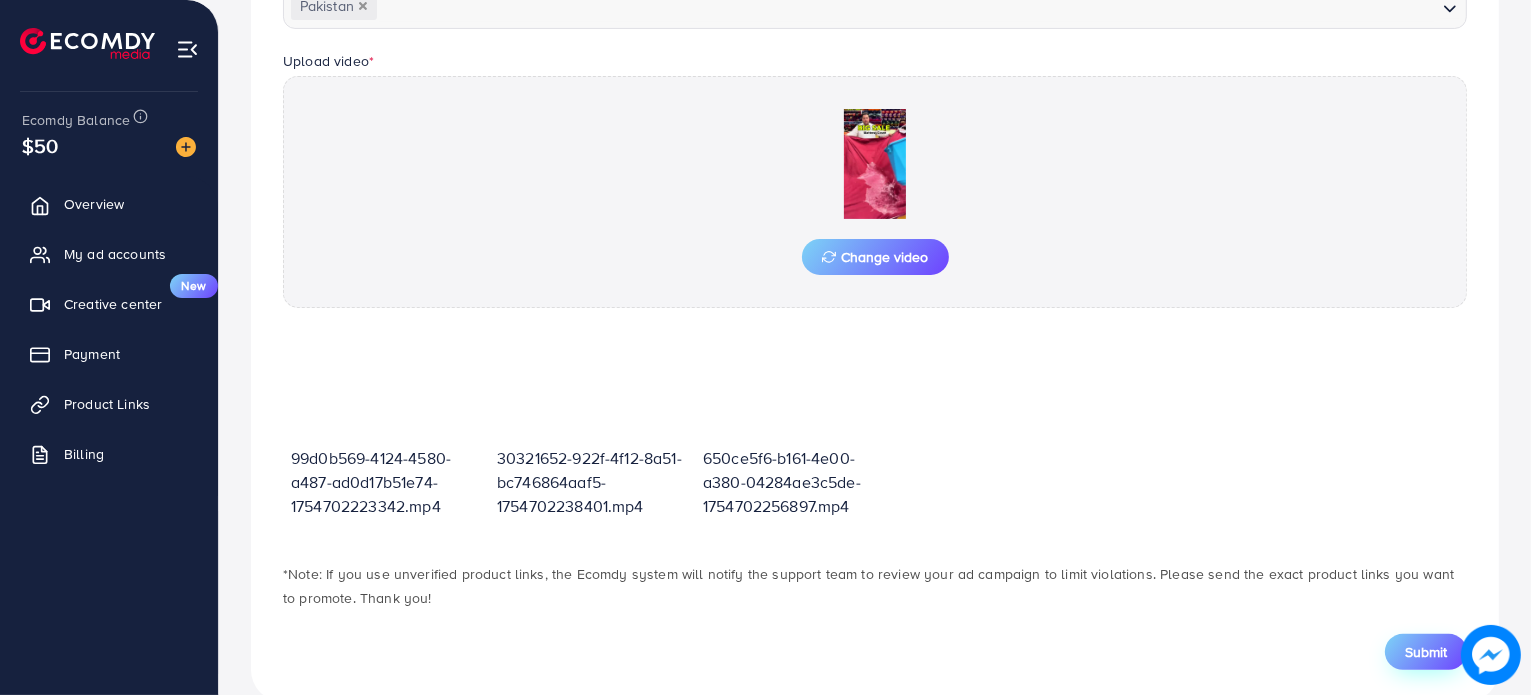 click on "Submit" at bounding box center [1426, 652] 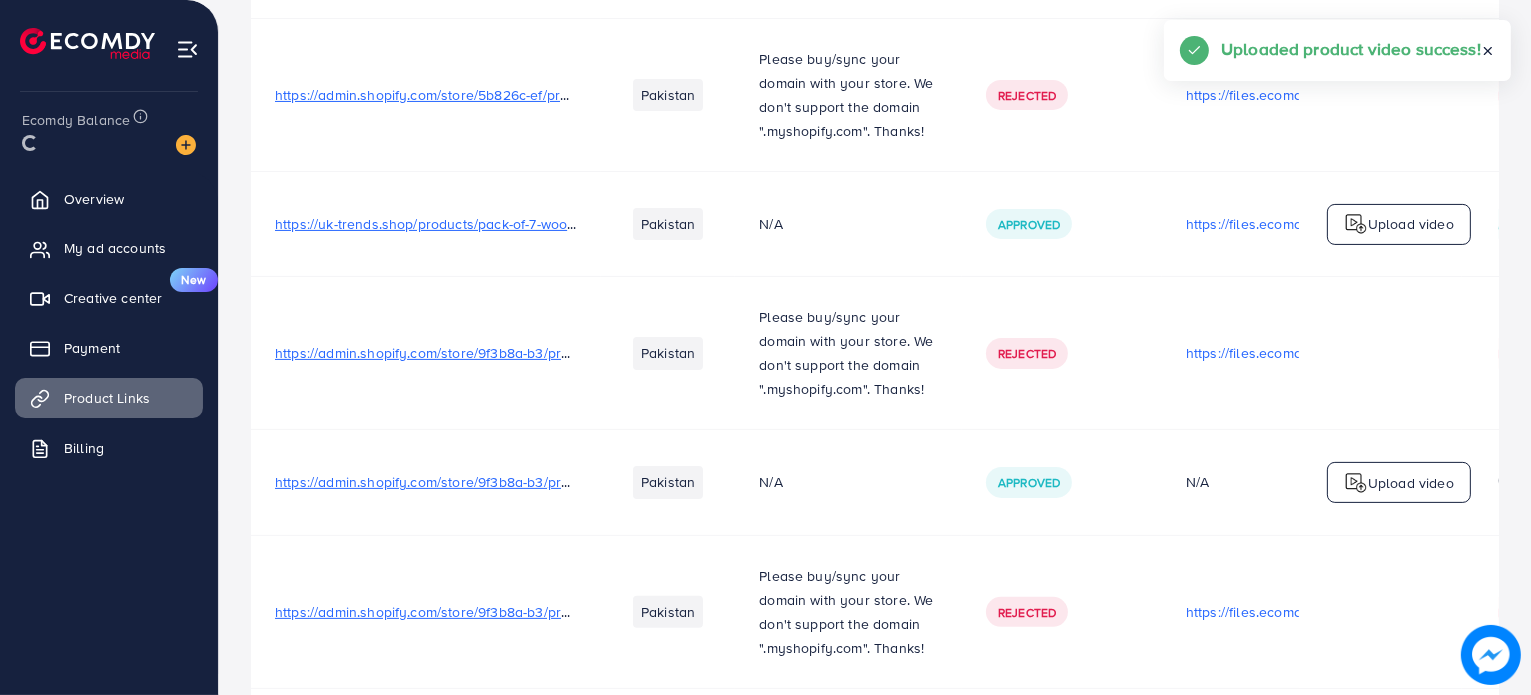 scroll, scrollTop: 0, scrollLeft: 0, axis: both 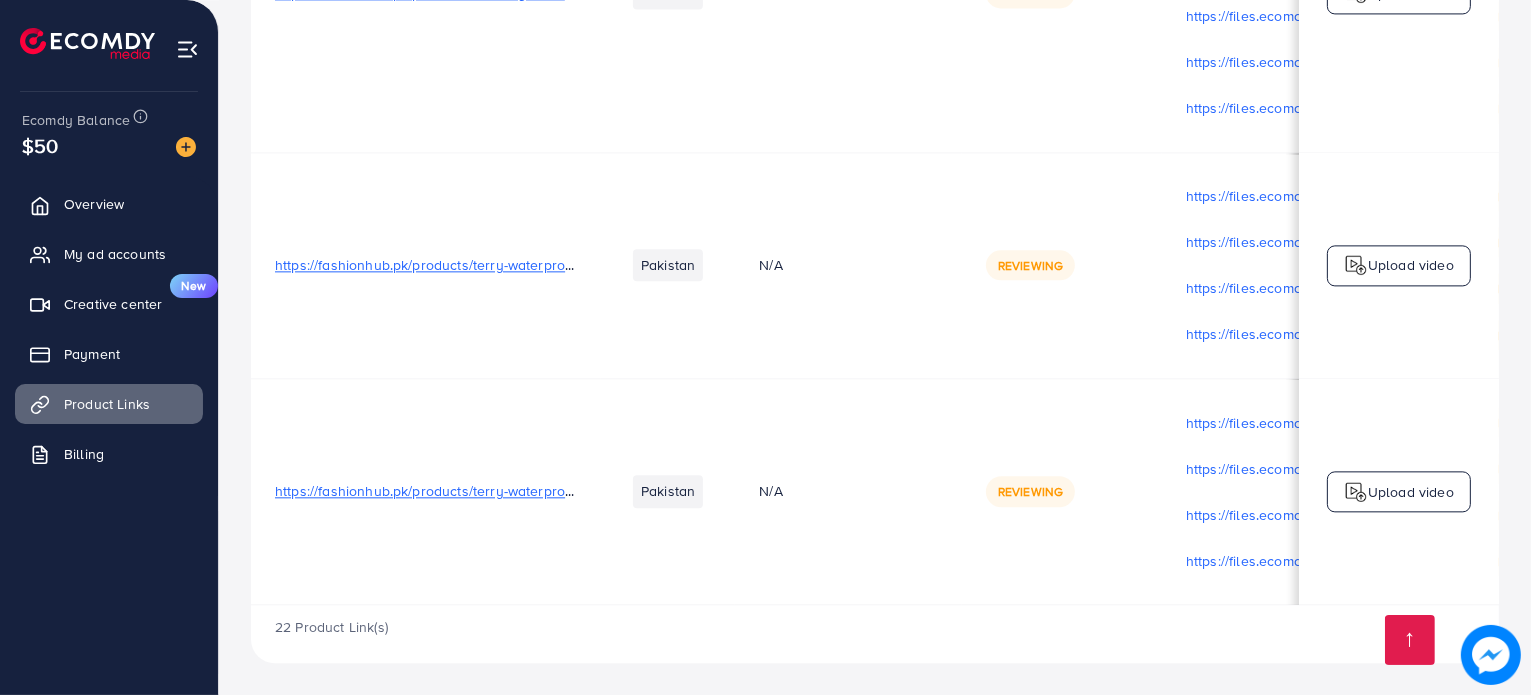 click on "Upload video" at bounding box center [1399, 266] 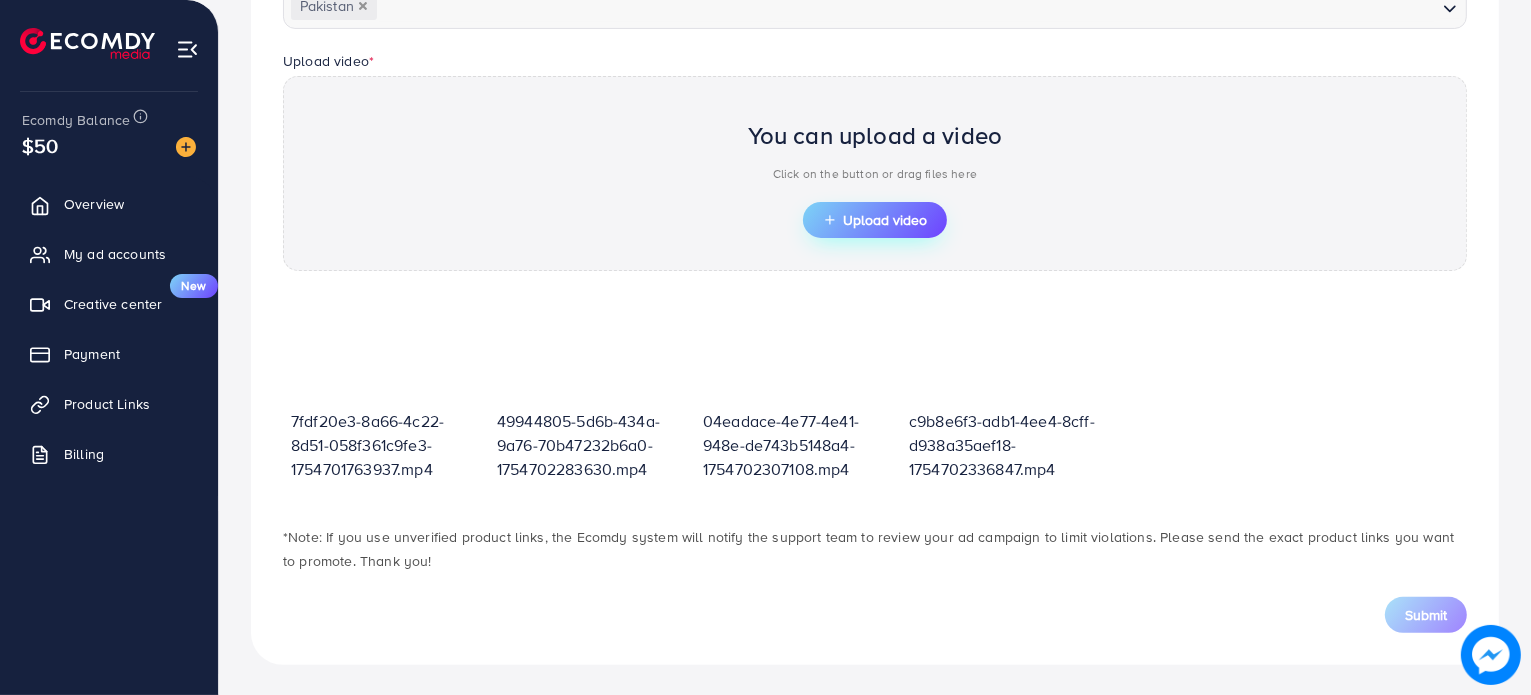 click on "Upload video" at bounding box center (875, 220) 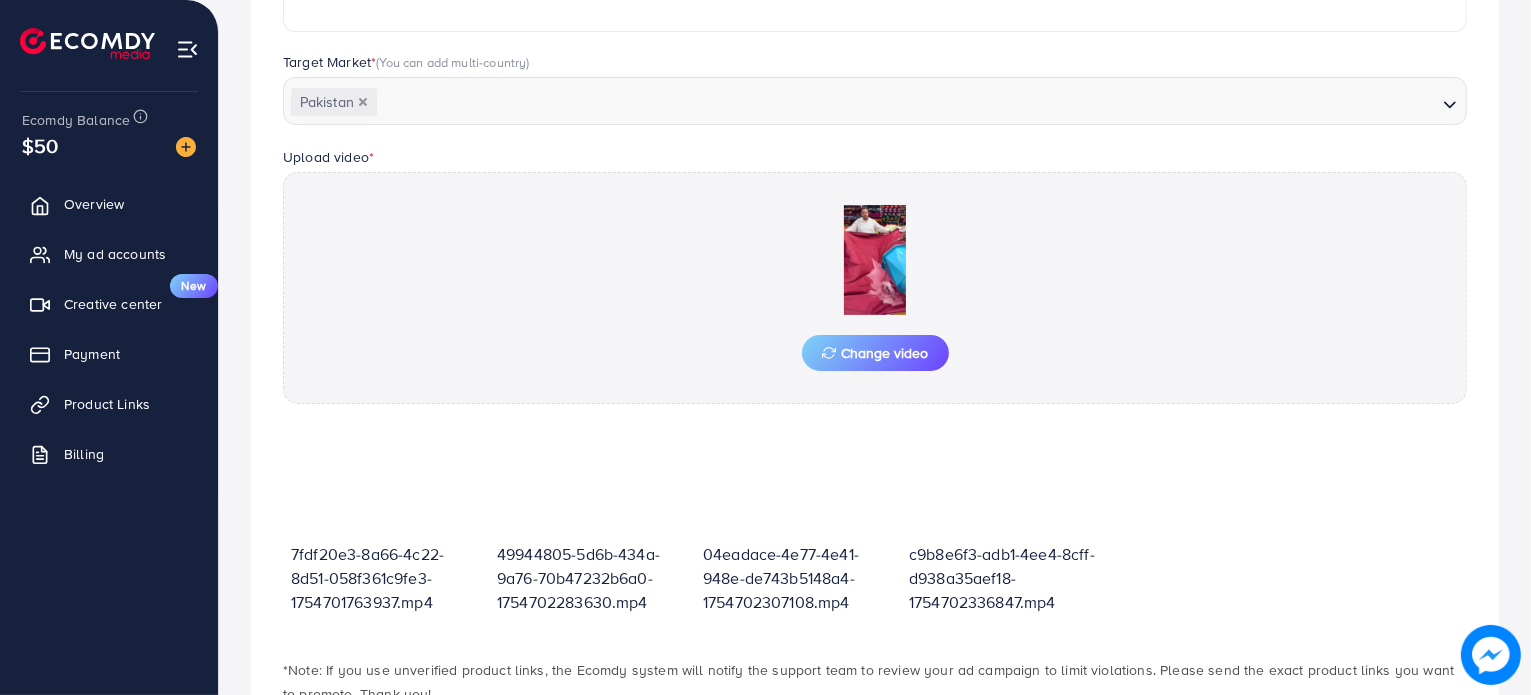 scroll, scrollTop: 619, scrollLeft: 0, axis: vertical 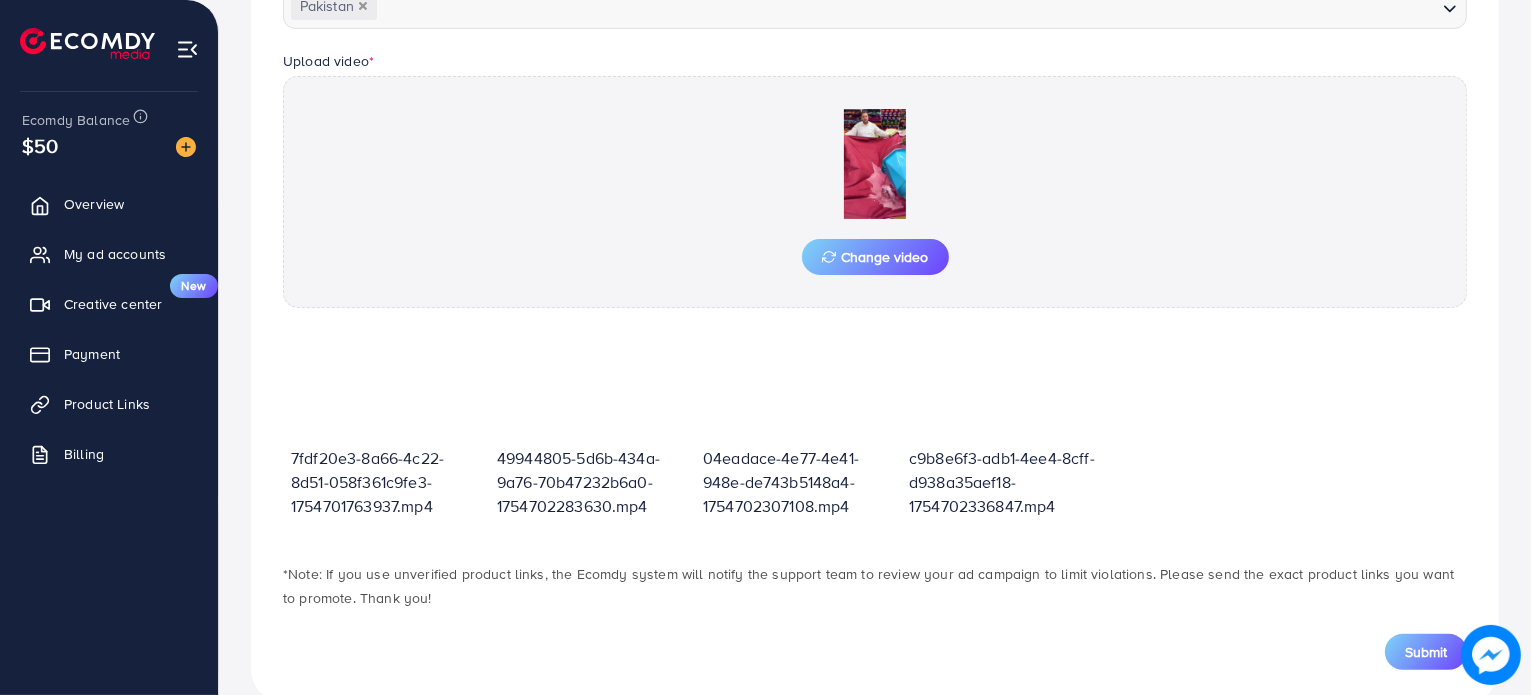 click on "Submit" at bounding box center [1426, 652] 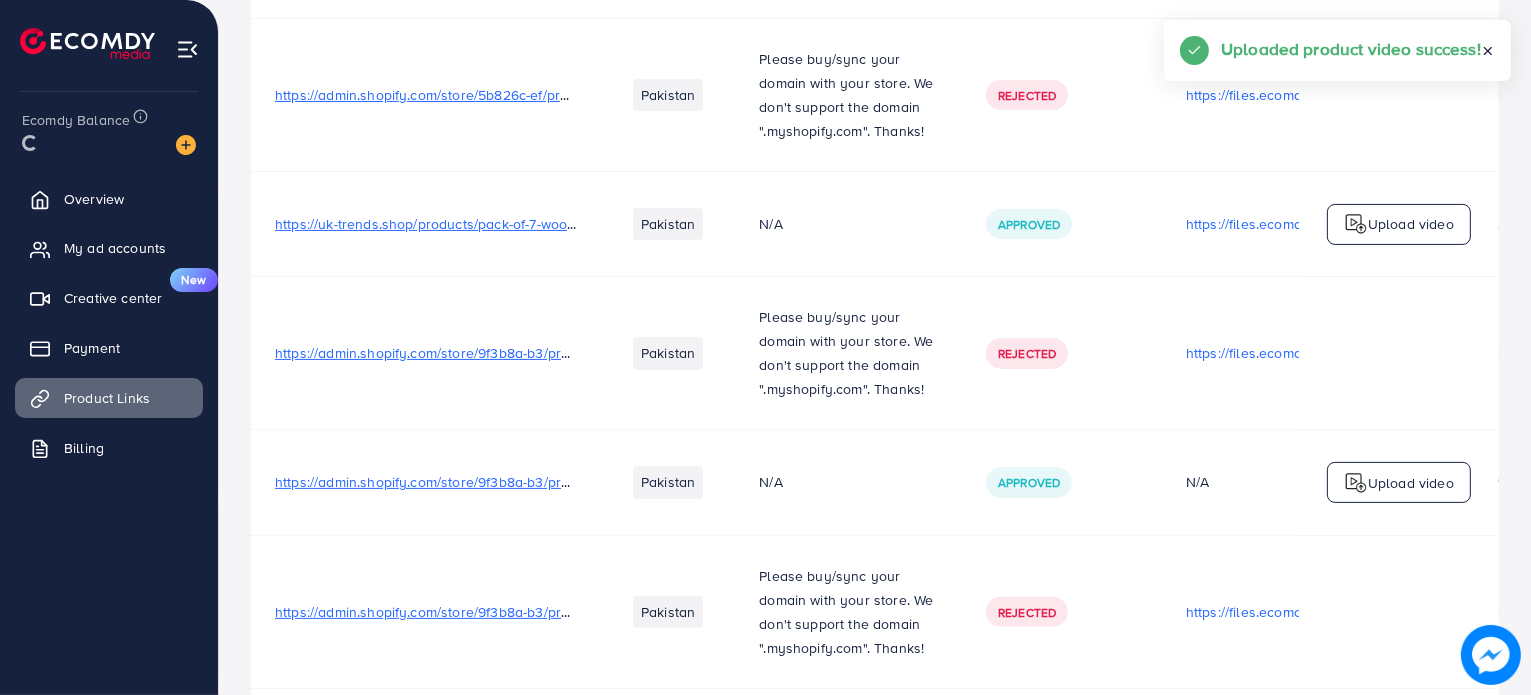 scroll, scrollTop: 0, scrollLeft: 0, axis: both 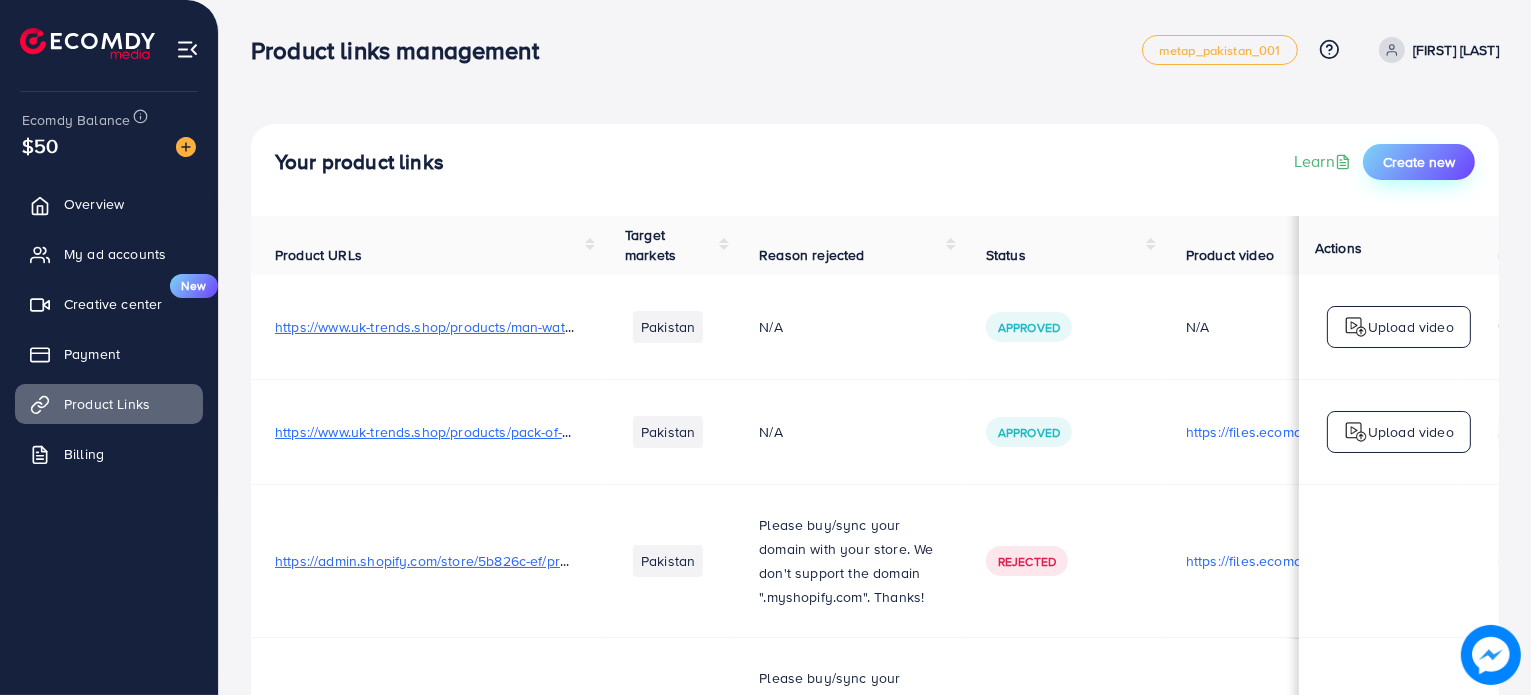 click on "Create new" at bounding box center [1419, 162] 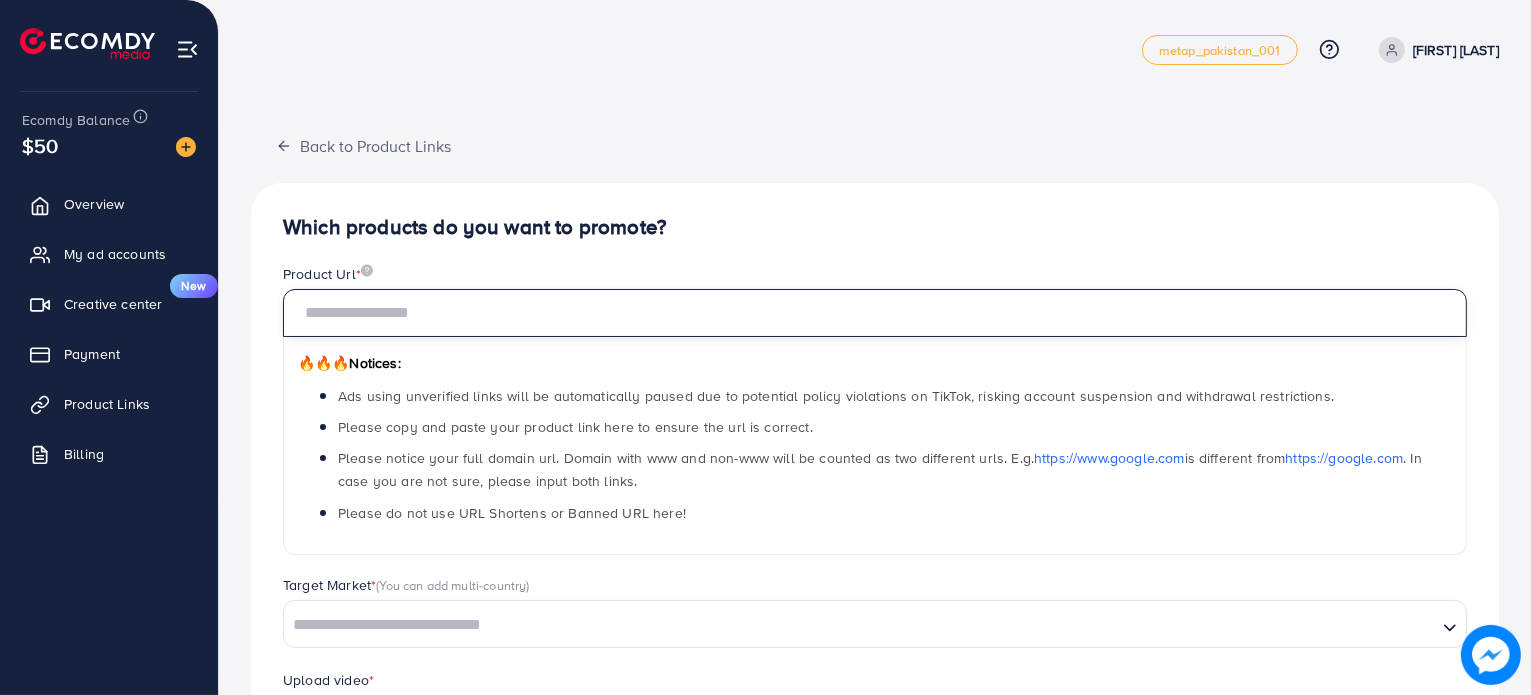 click at bounding box center [875, 313] 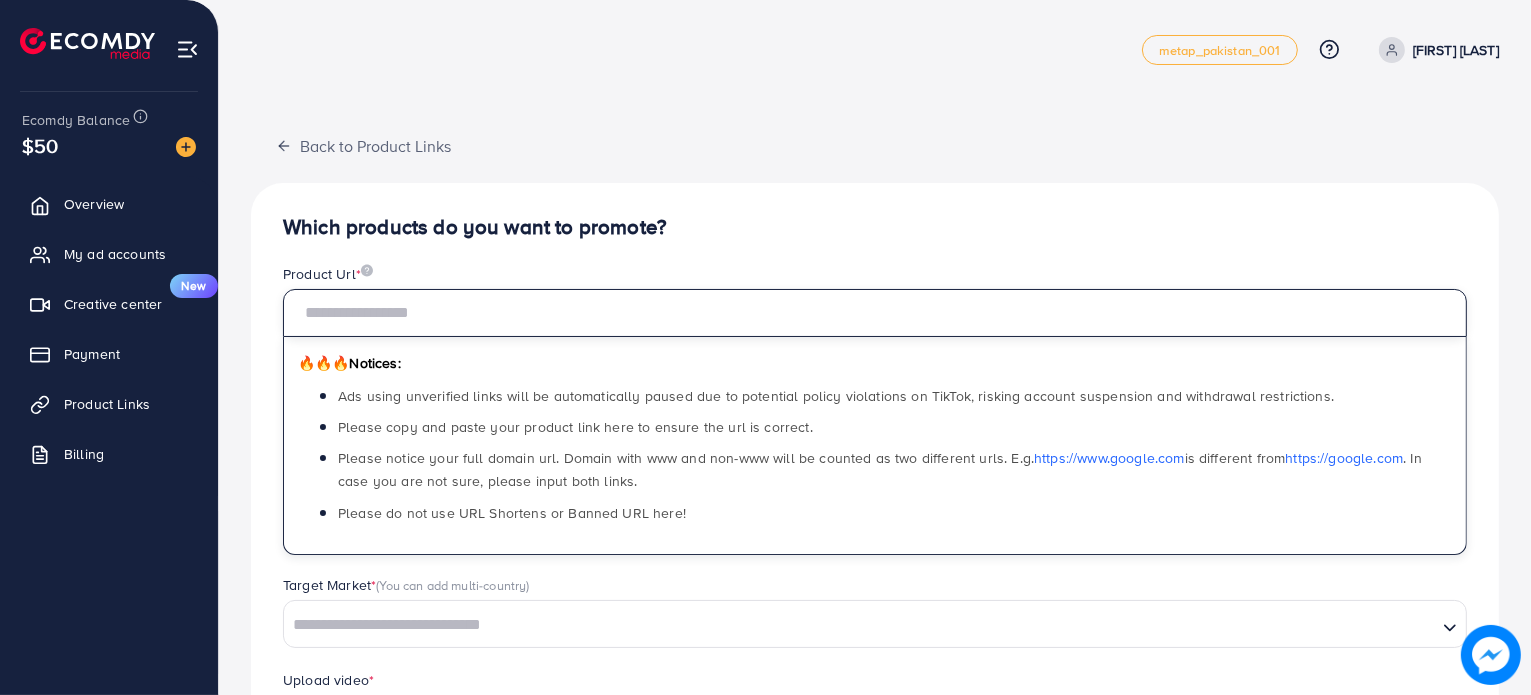 paste on "**********" 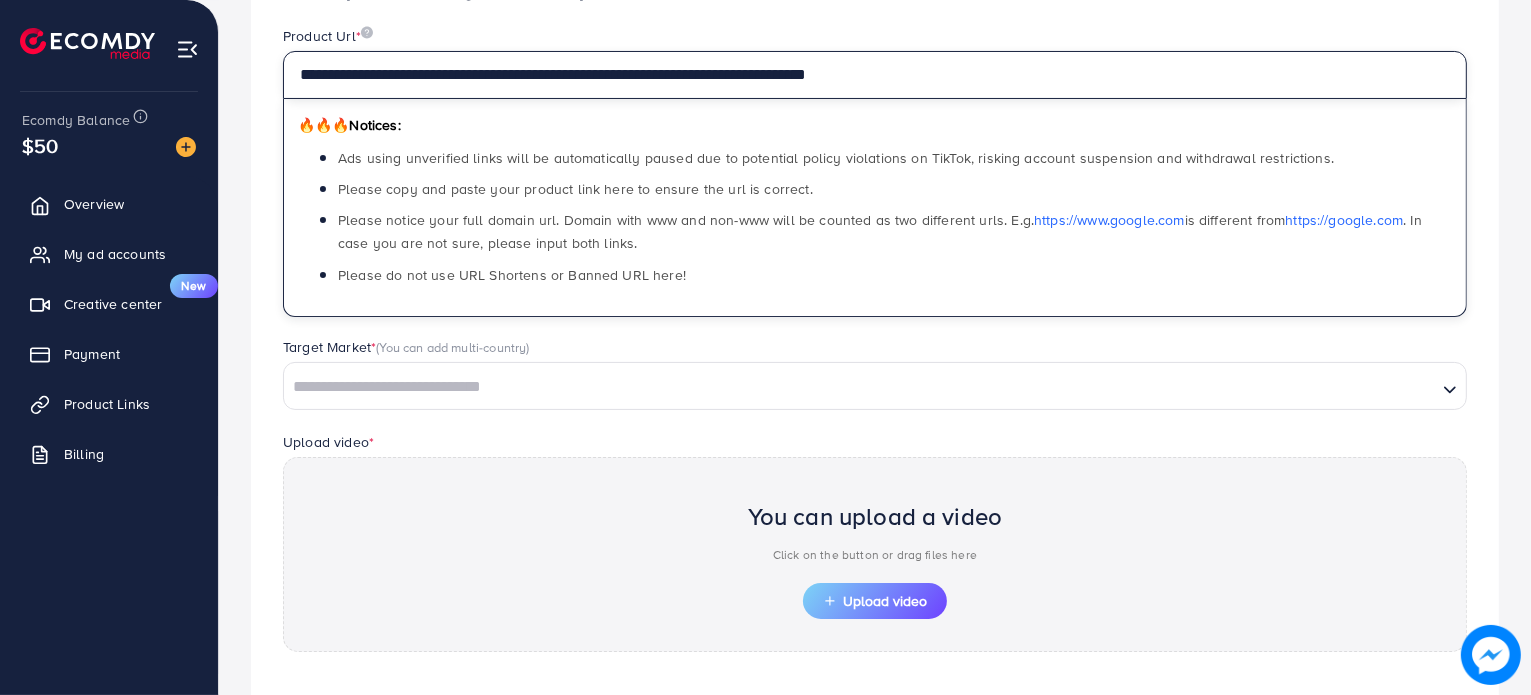 scroll, scrollTop: 239, scrollLeft: 0, axis: vertical 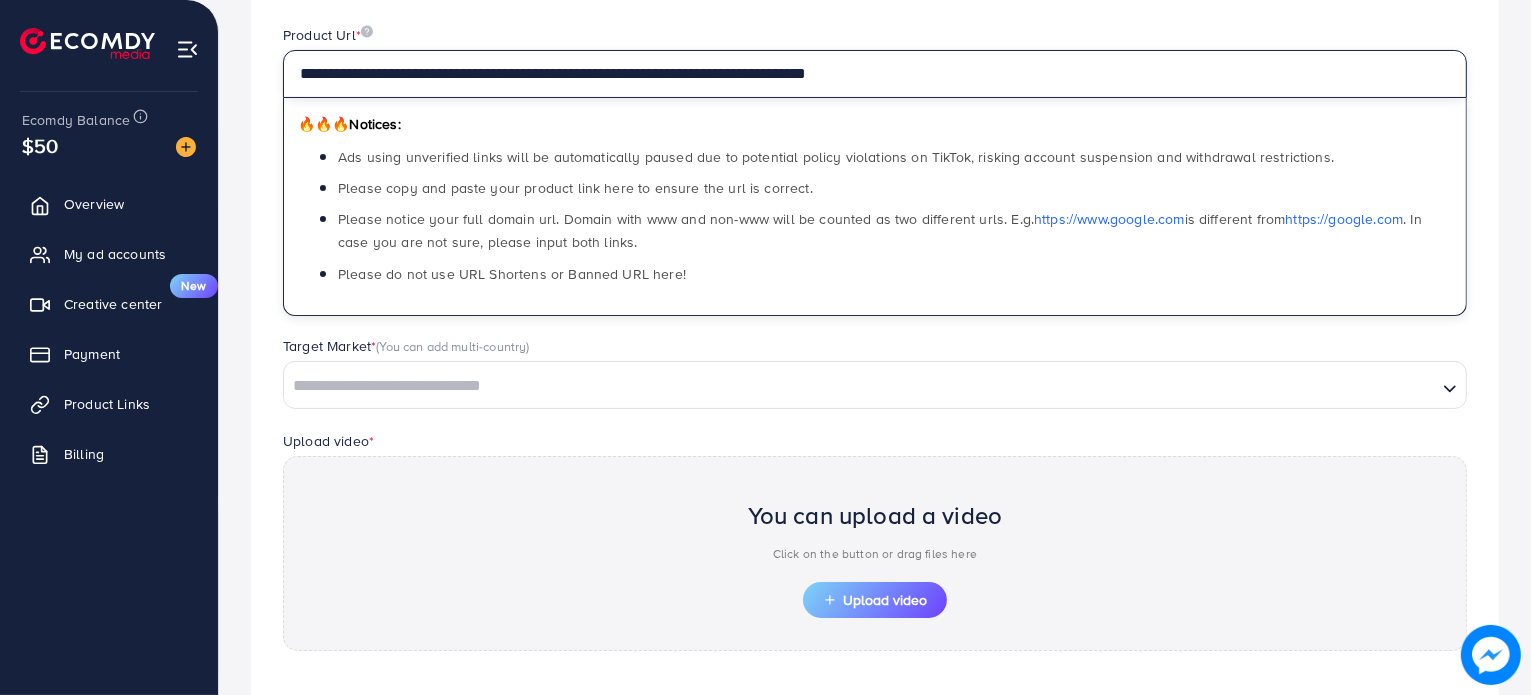 type on "**********" 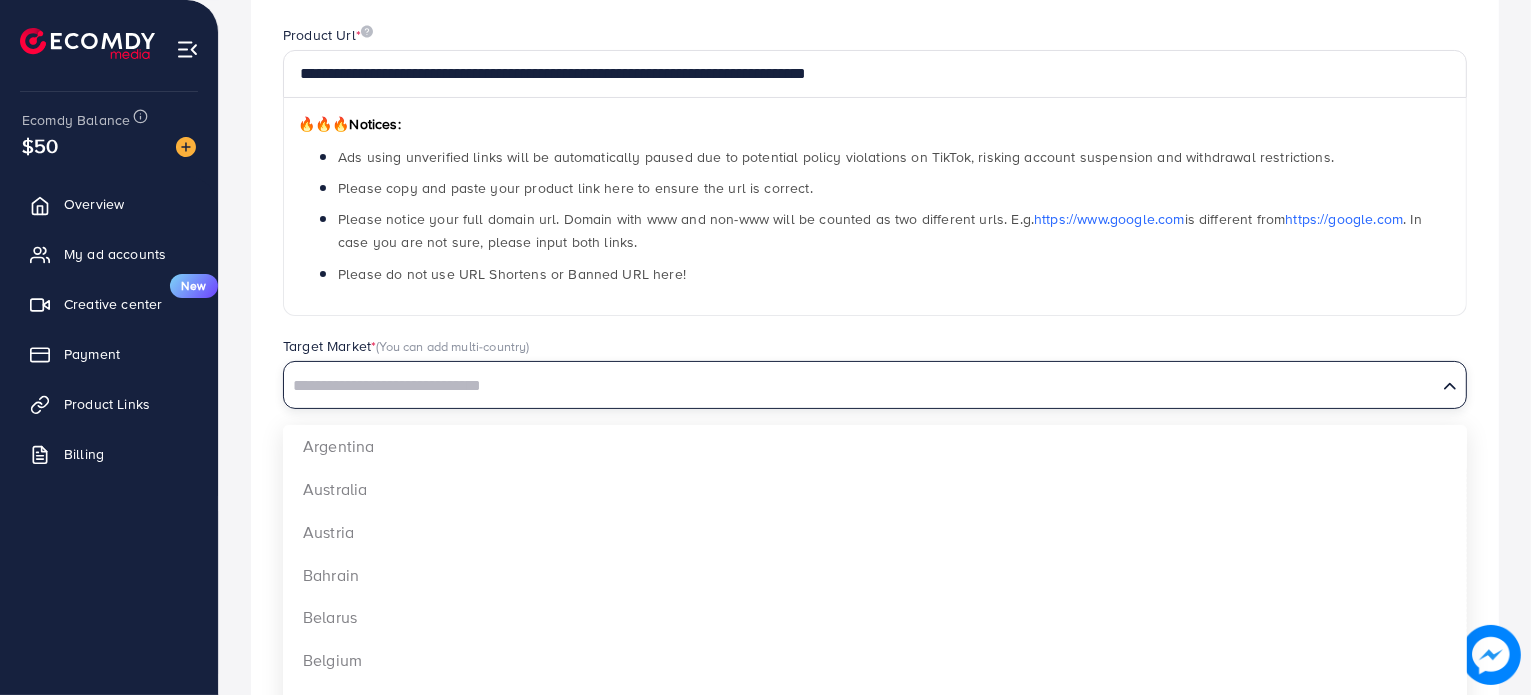 click at bounding box center (860, 386) 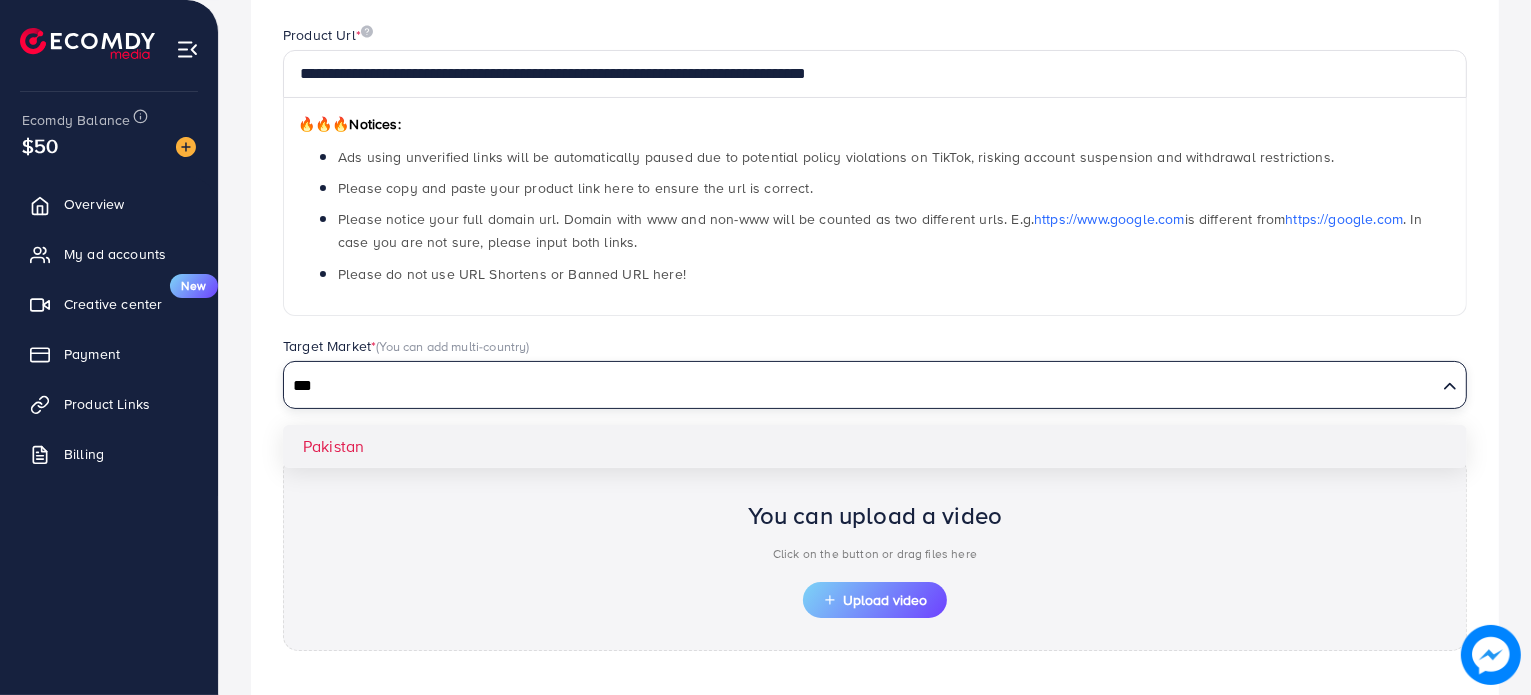 type on "***" 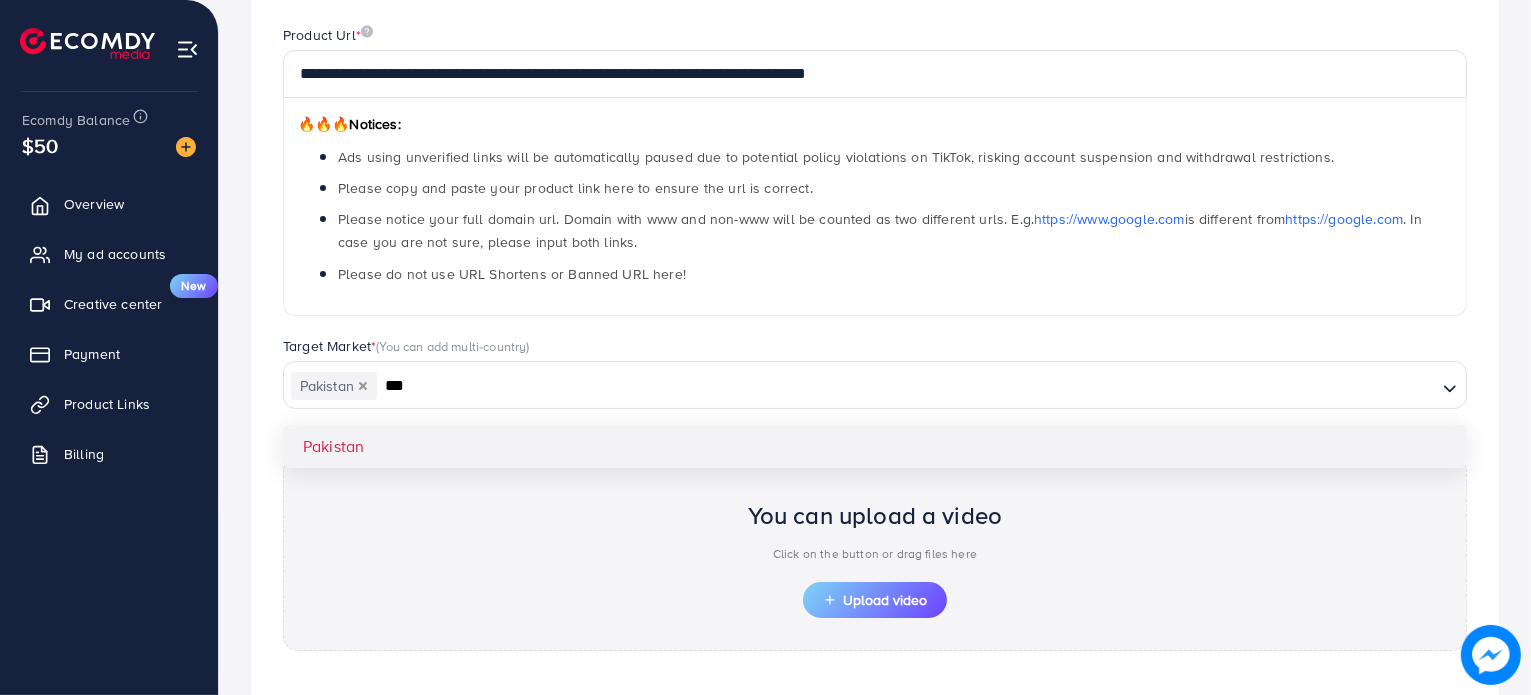 type 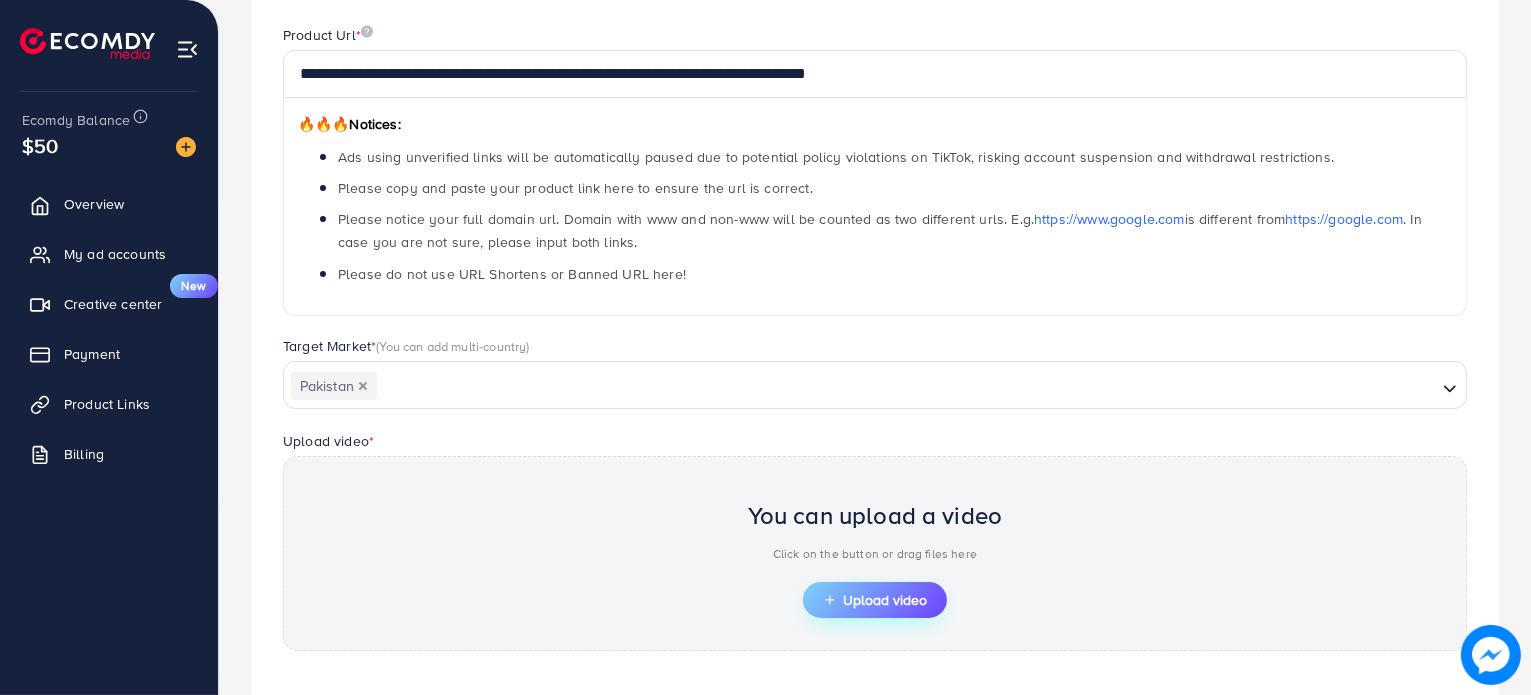 click on "Upload video" at bounding box center (875, 600) 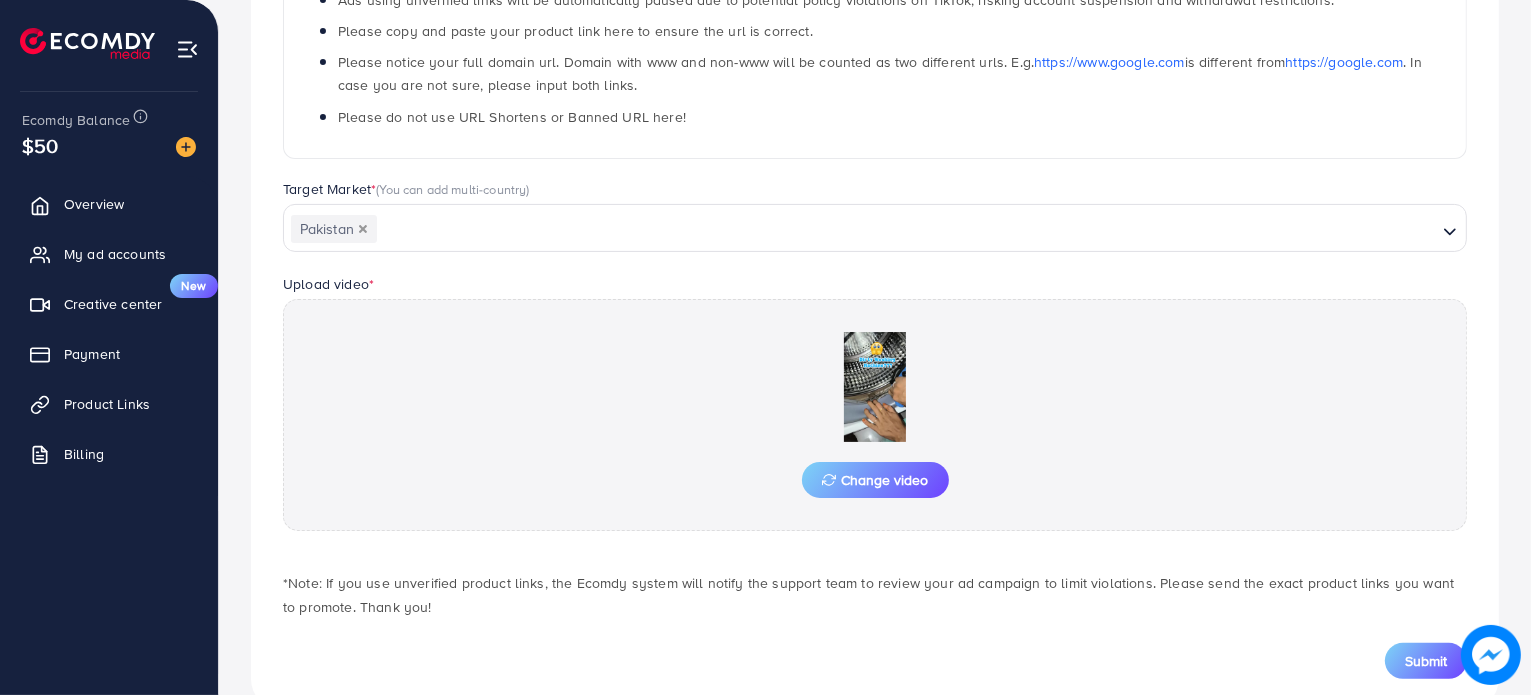 scroll, scrollTop: 442, scrollLeft: 0, axis: vertical 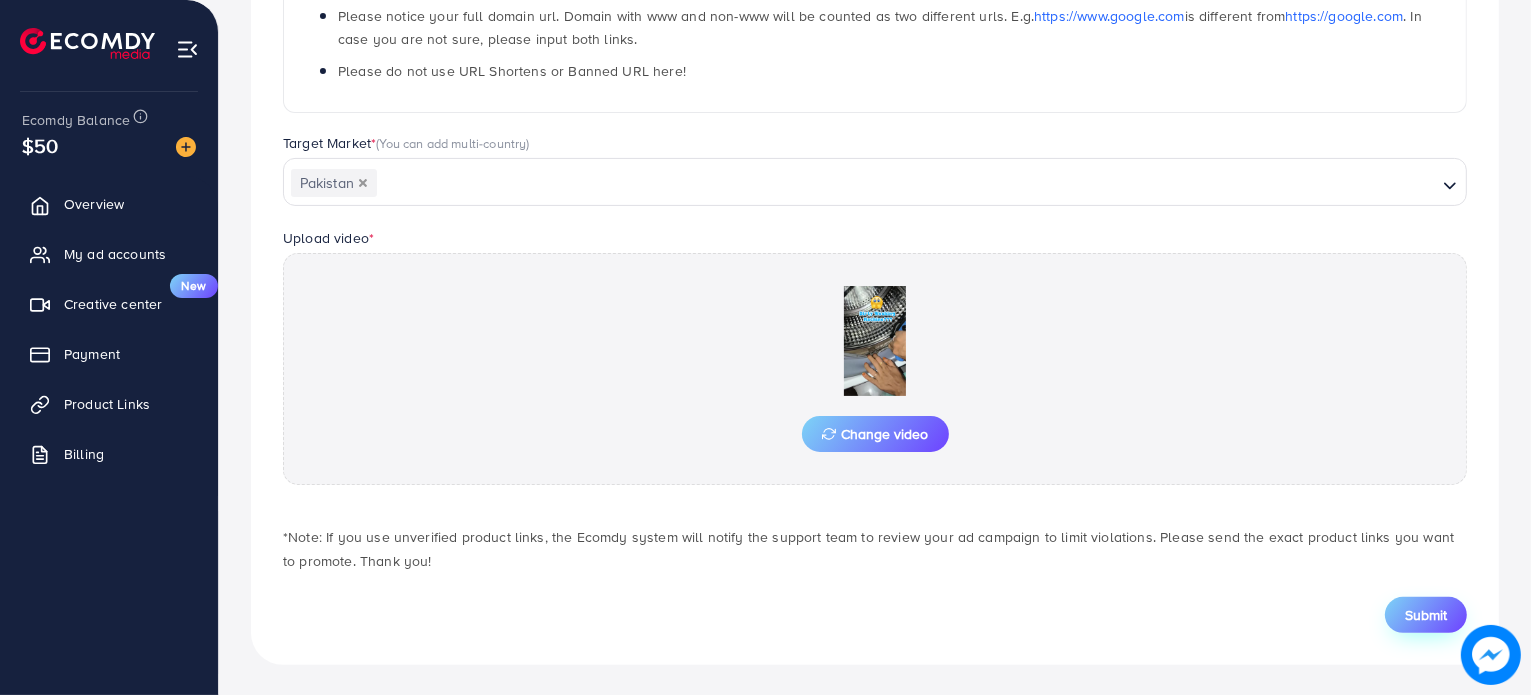 click on "Submit" at bounding box center [1426, 615] 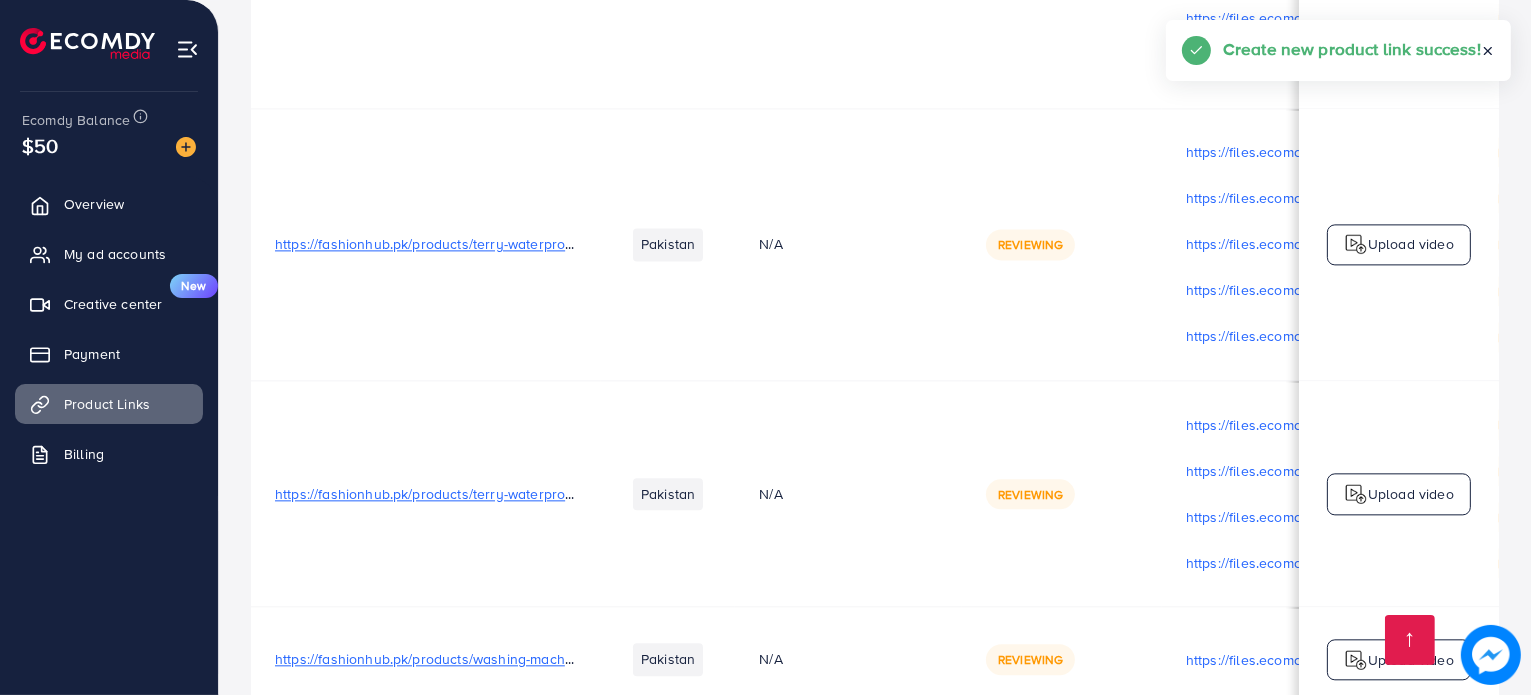 scroll, scrollTop: 5090, scrollLeft: 0, axis: vertical 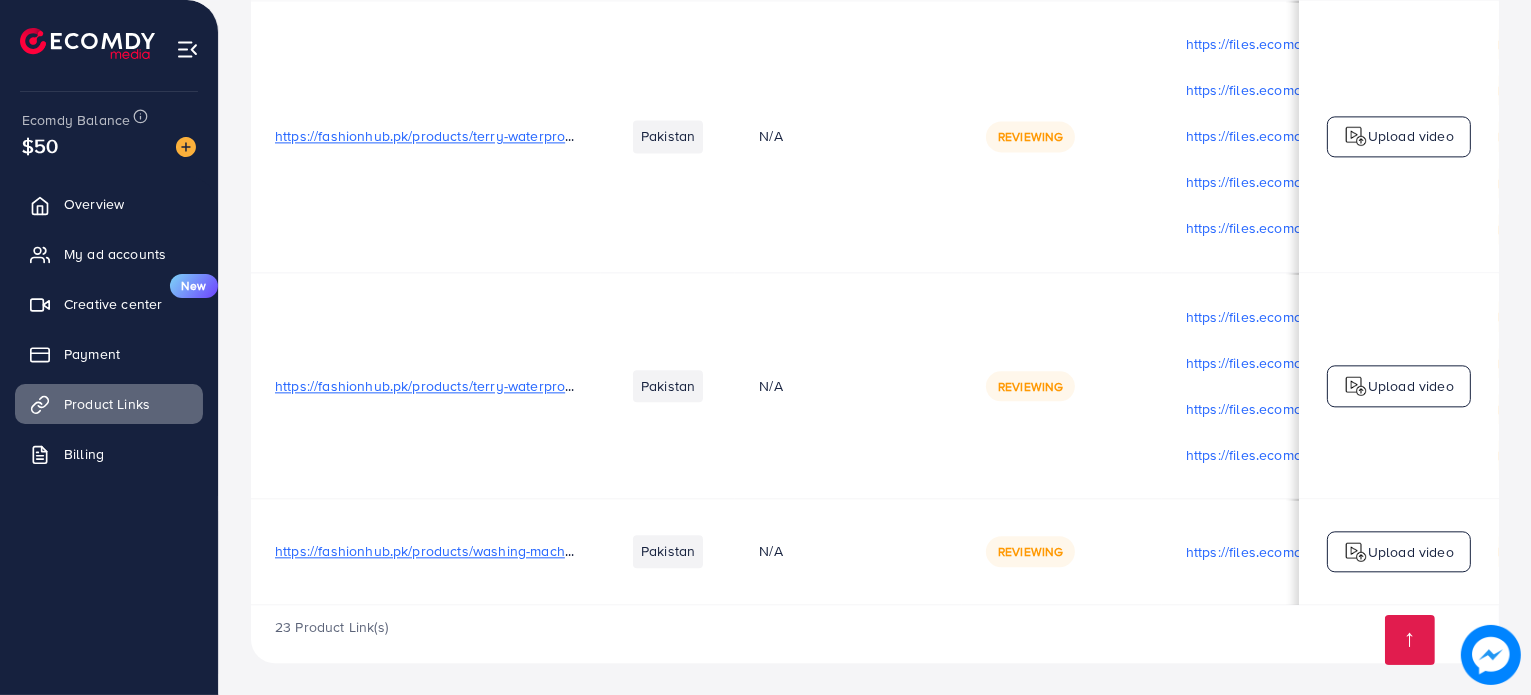 click on "Upload video" at bounding box center (1411, 552) 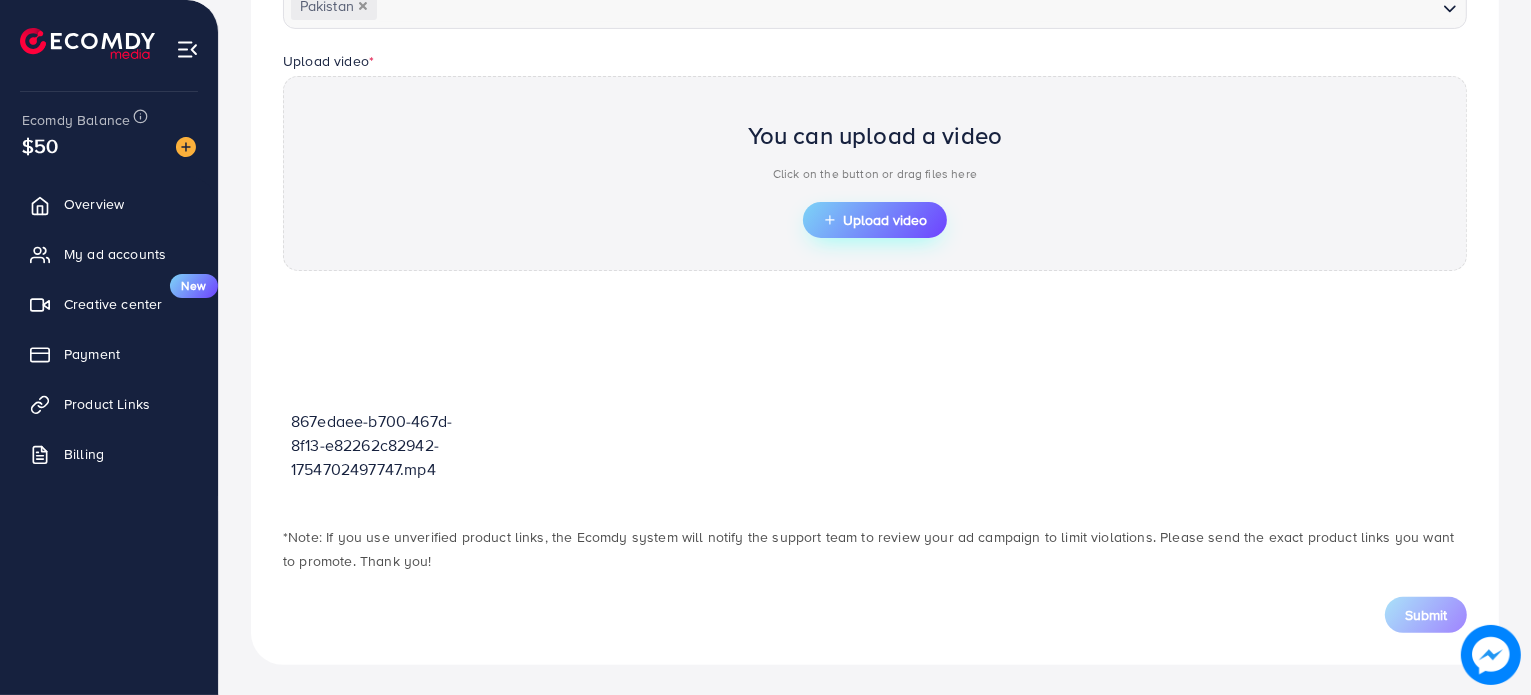 click on "Upload video" at bounding box center [875, 220] 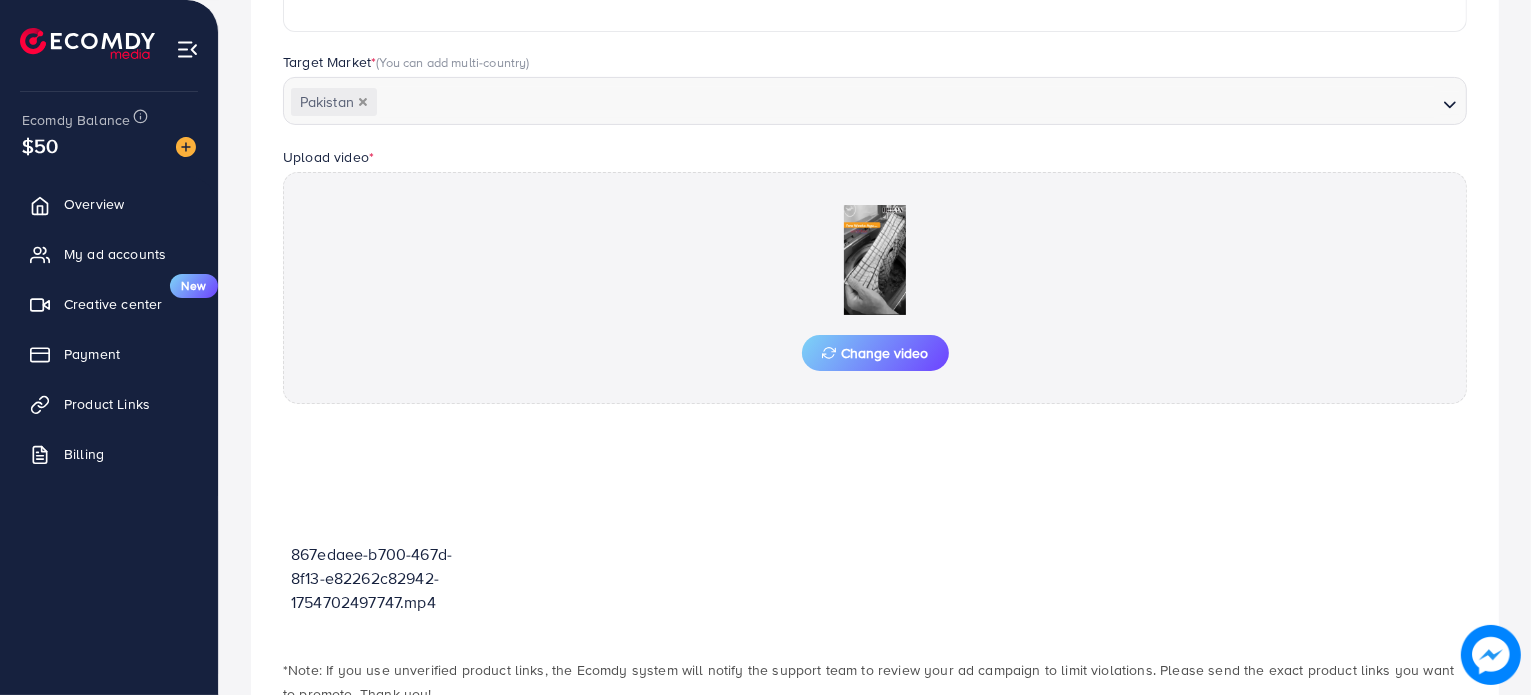 scroll, scrollTop: 619, scrollLeft: 0, axis: vertical 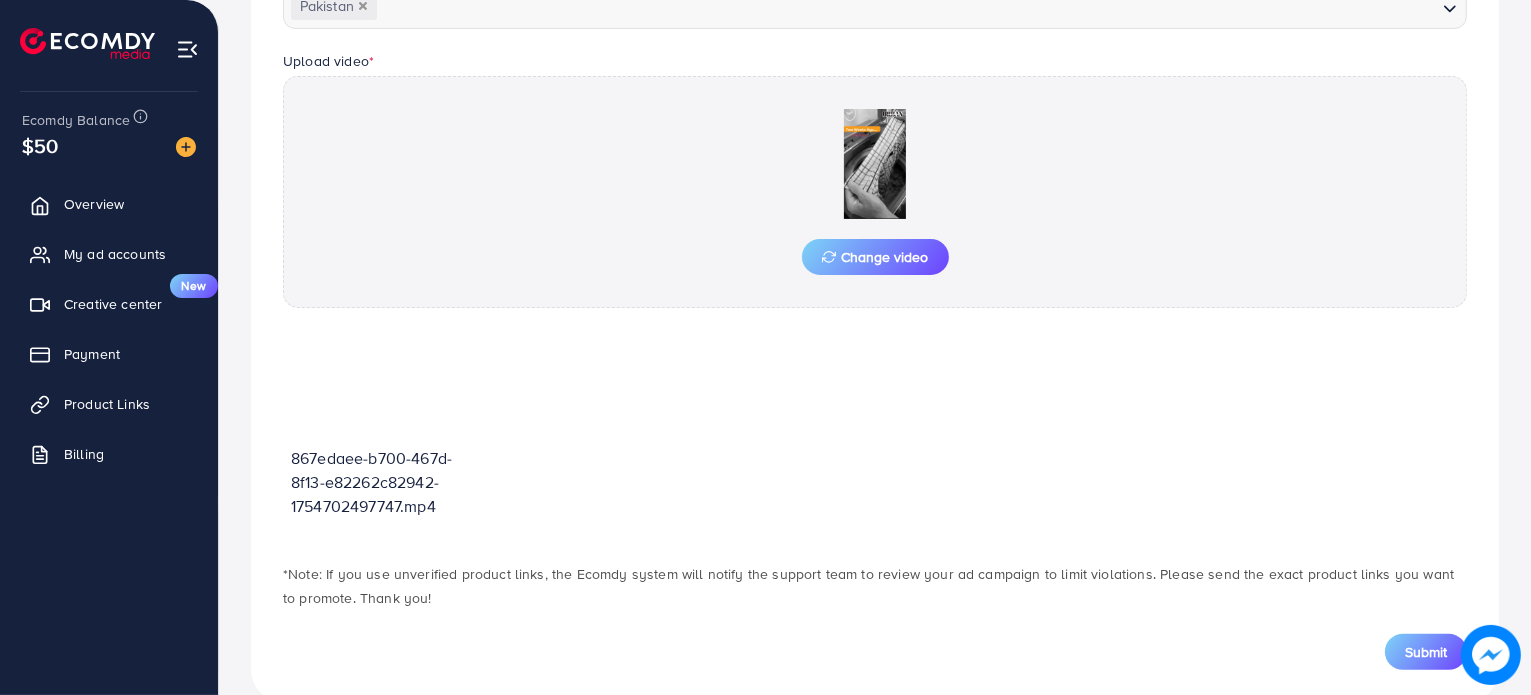 click on "Submit" at bounding box center (1426, 652) 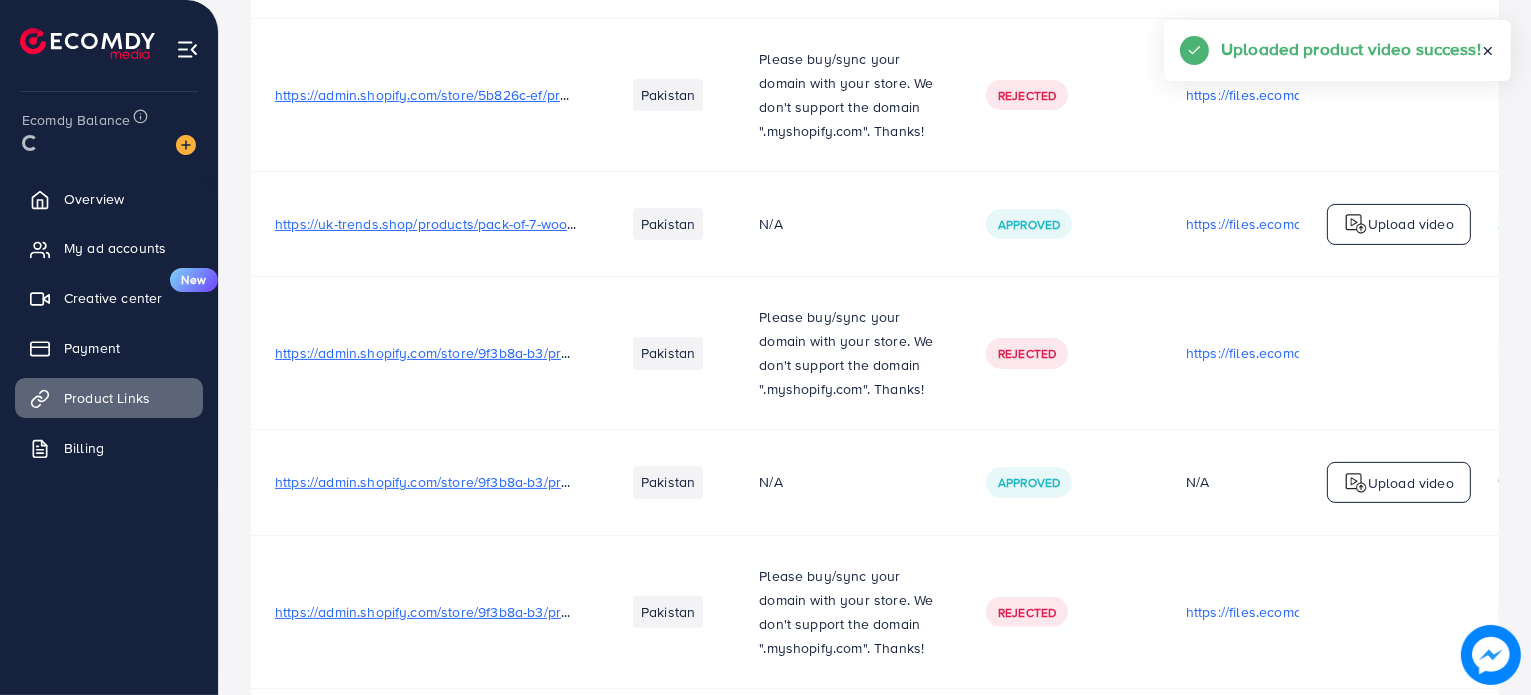 scroll, scrollTop: 0, scrollLeft: 0, axis: both 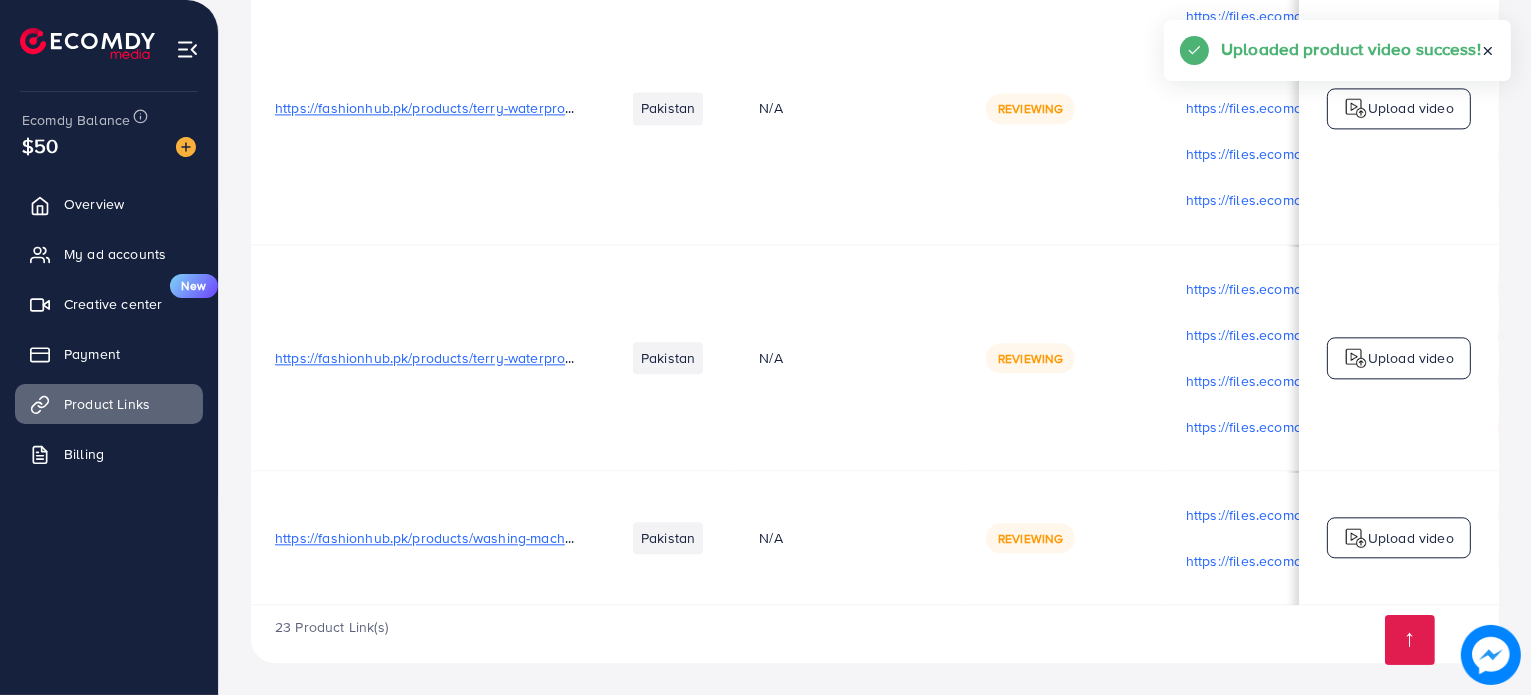 click on "Upload video" at bounding box center [1411, 538] 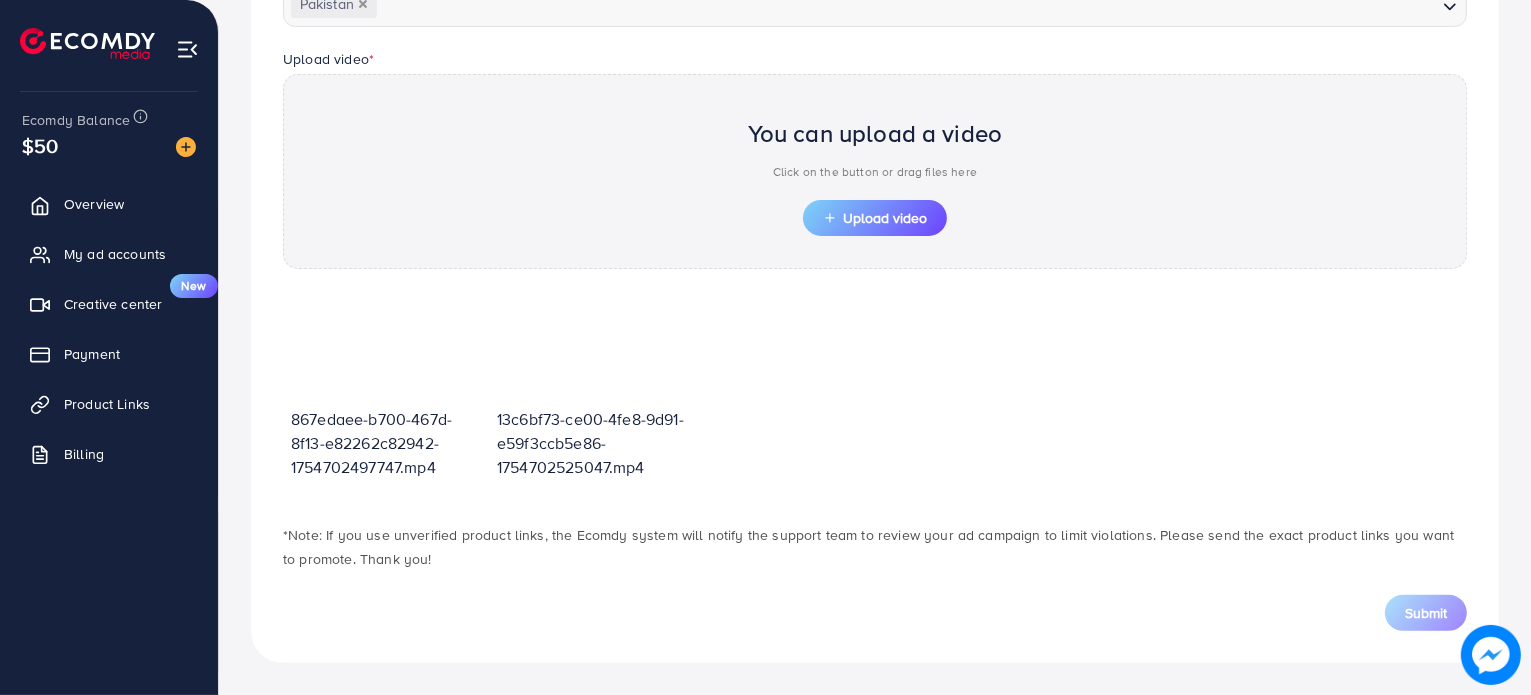 scroll, scrollTop: 619, scrollLeft: 0, axis: vertical 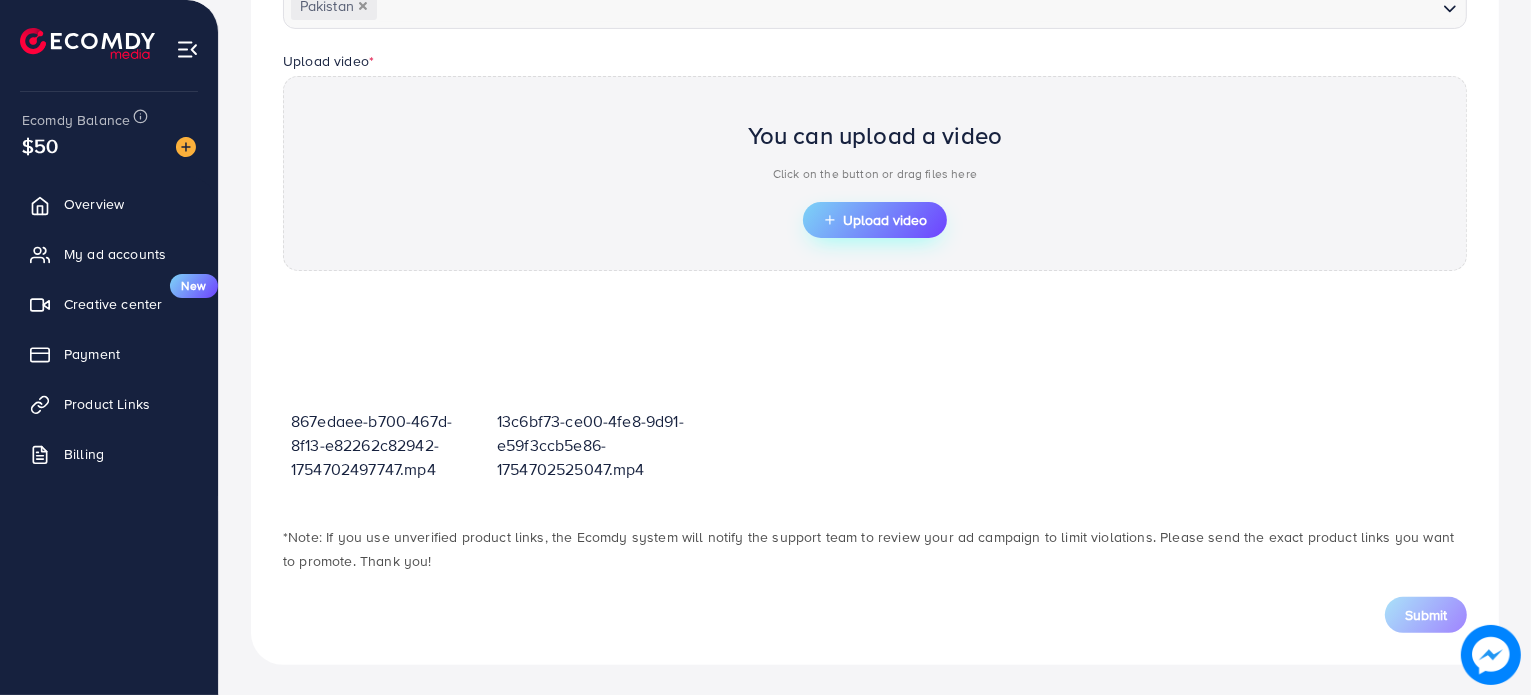click on "Upload video" at bounding box center [875, 220] 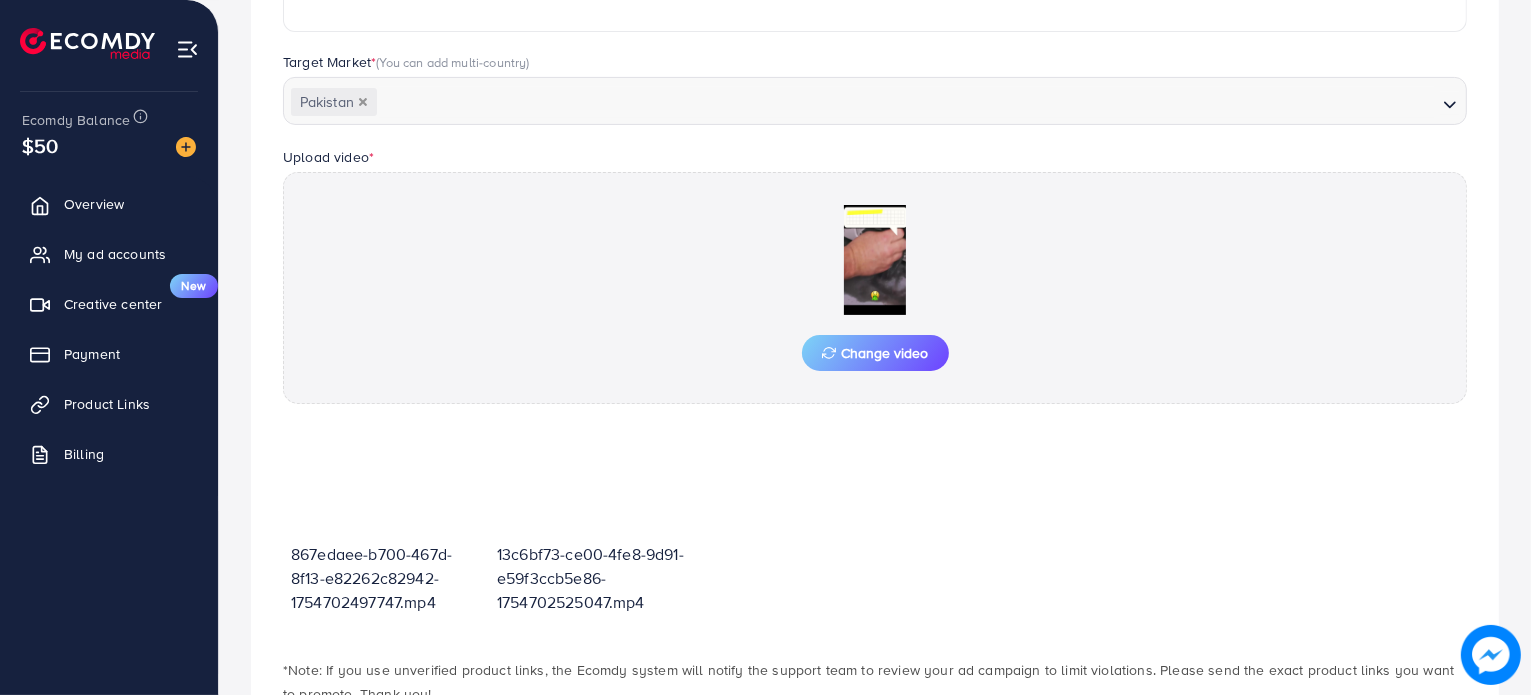 scroll, scrollTop: 619, scrollLeft: 0, axis: vertical 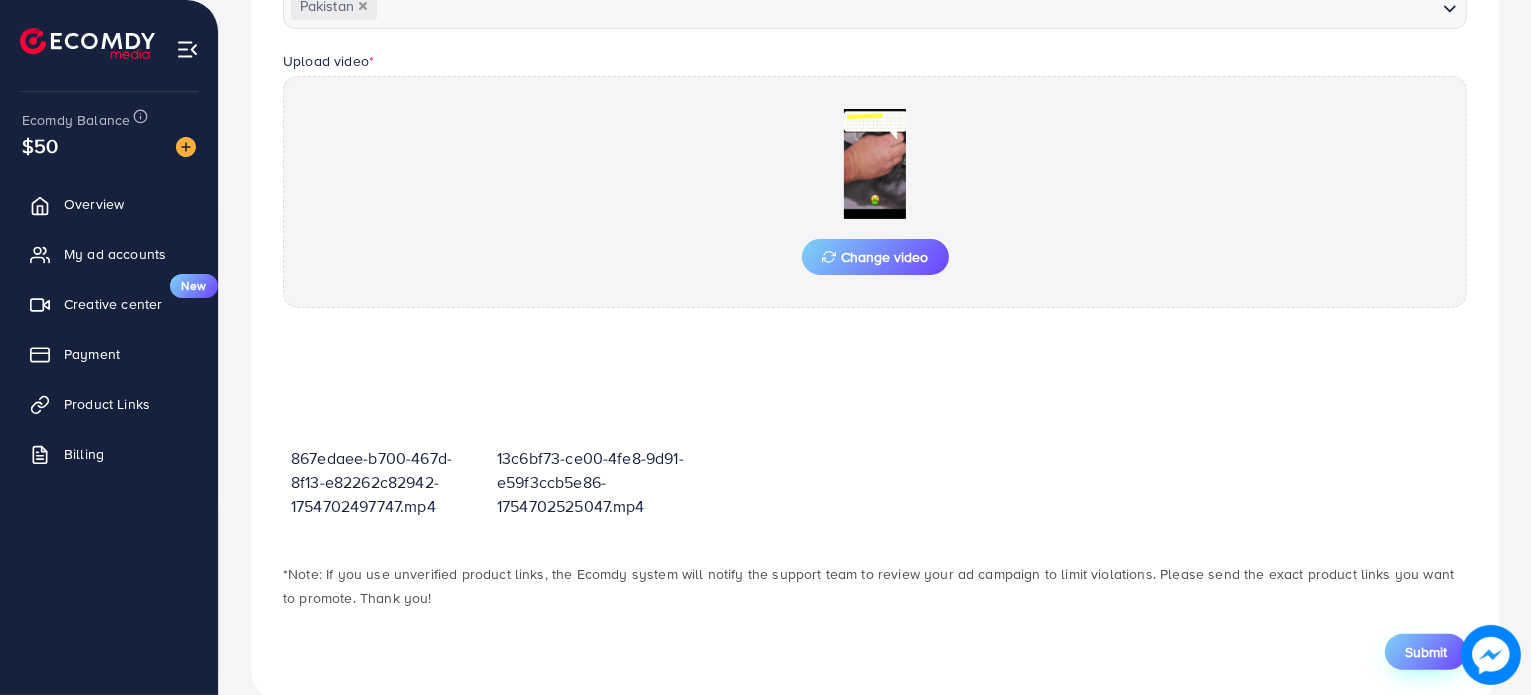 click on "Submit" at bounding box center [1426, 652] 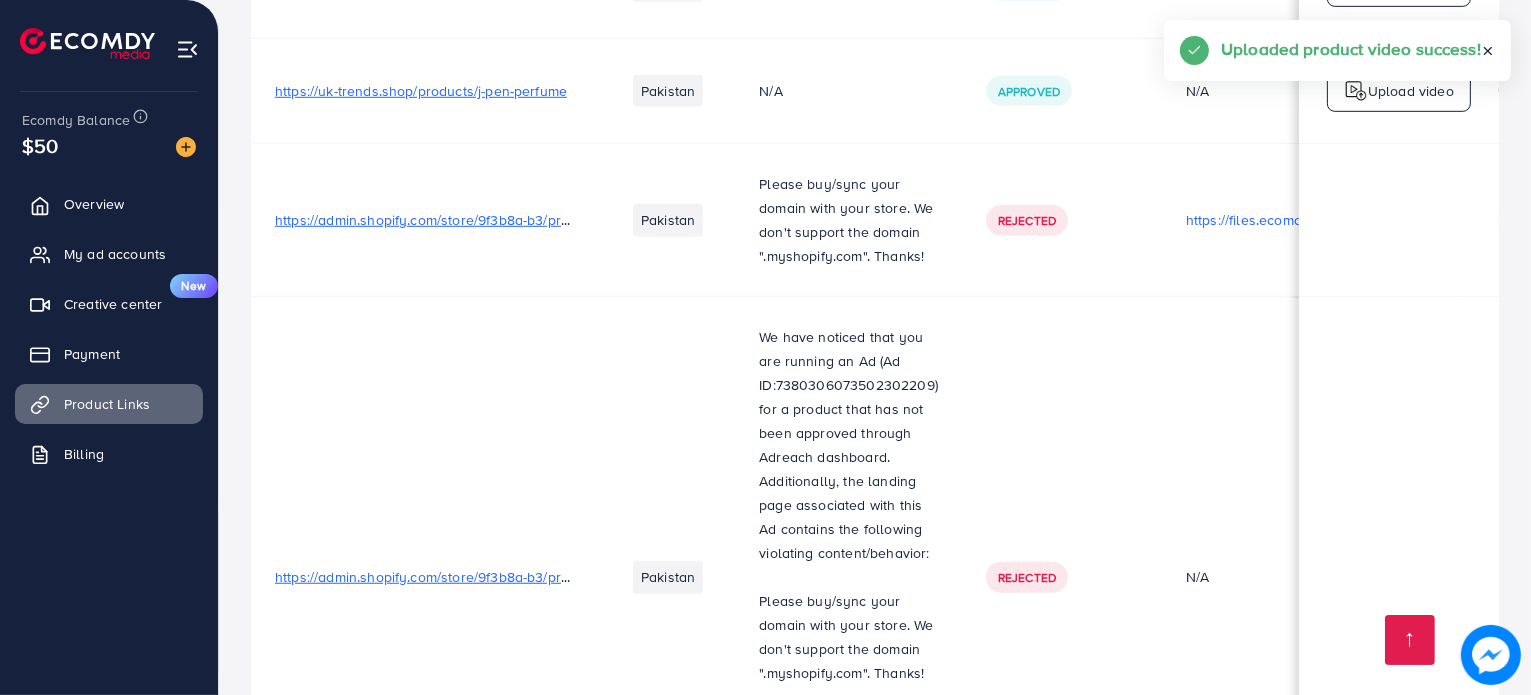 scroll, scrollTop: 1572, scrollLeft: 0, axis: vertical 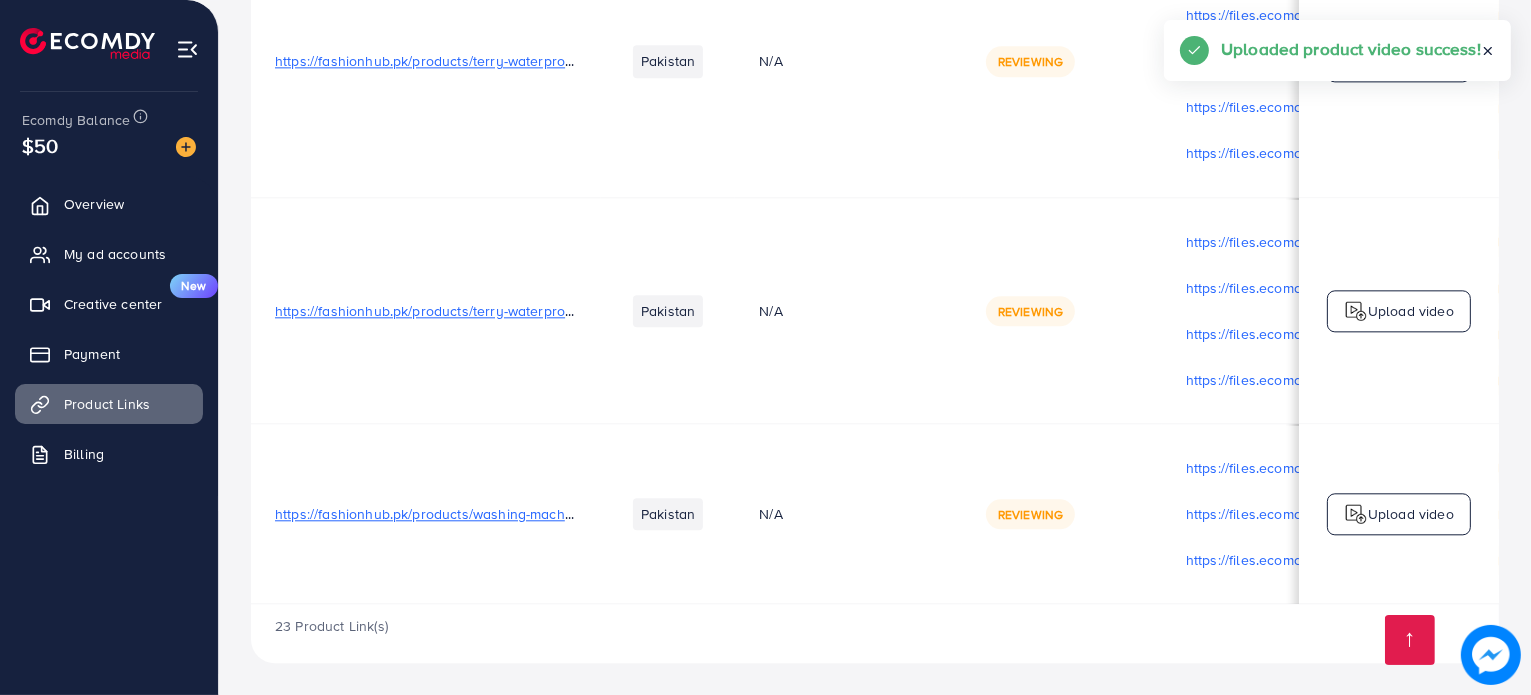 click on "Upload video" at bounding box center (1411, 514) 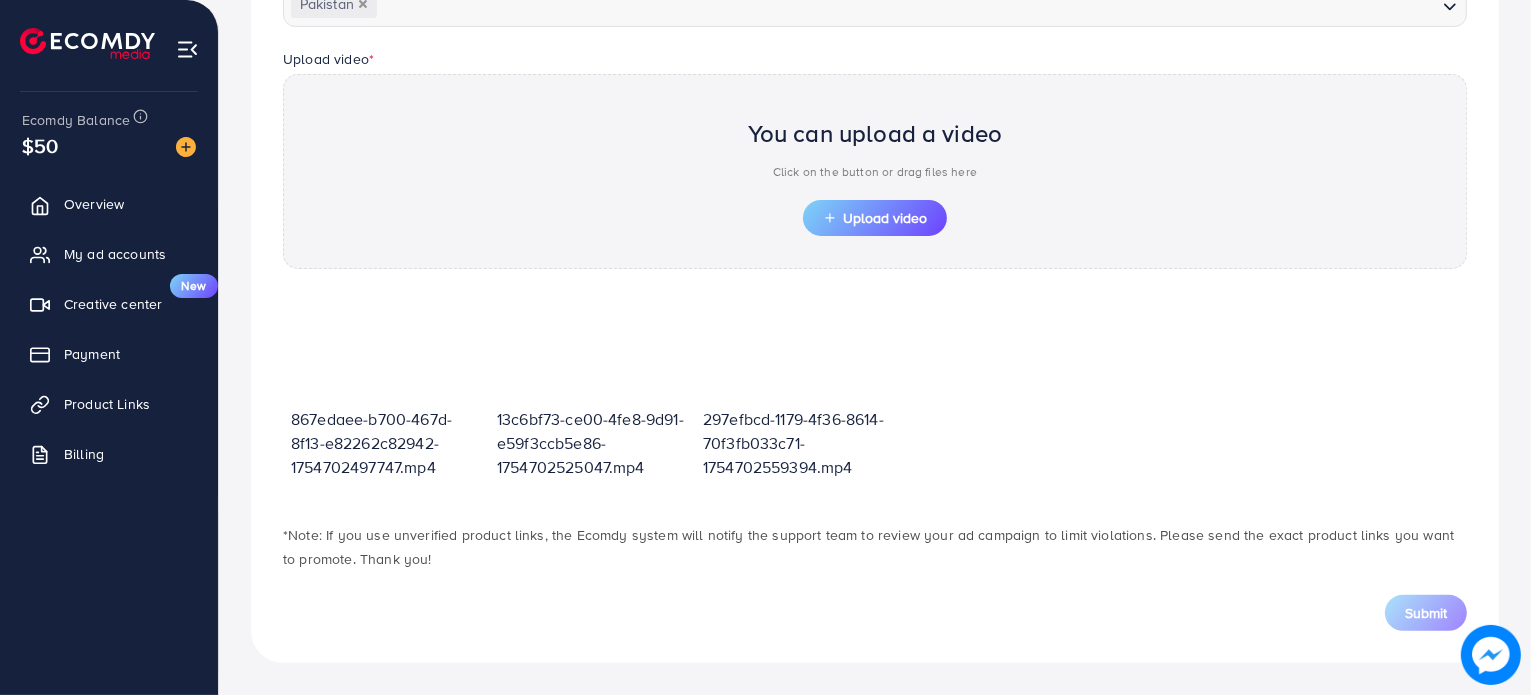 scroll, scrollTop: 619, scrollLeft: 0, axis: vertical 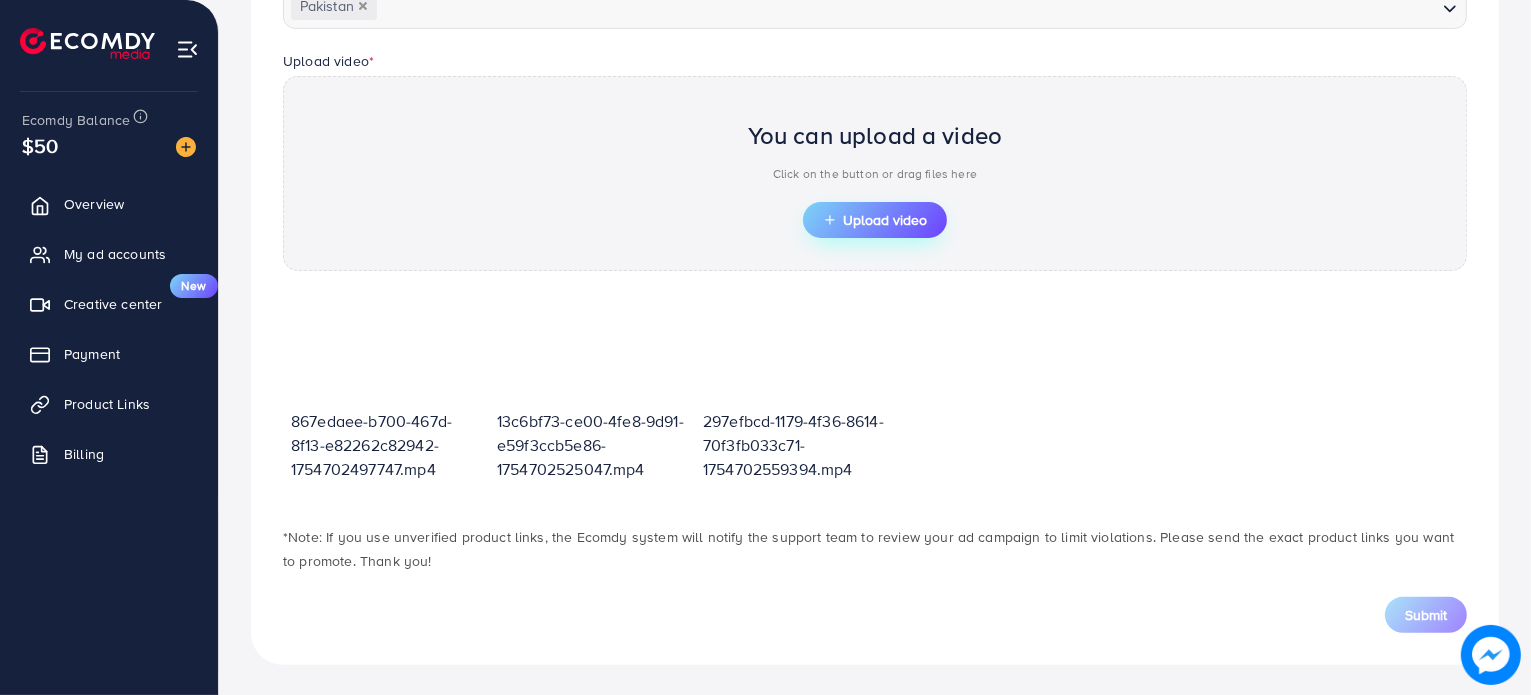 click on "Upload video" at bounding box center [875, 220] 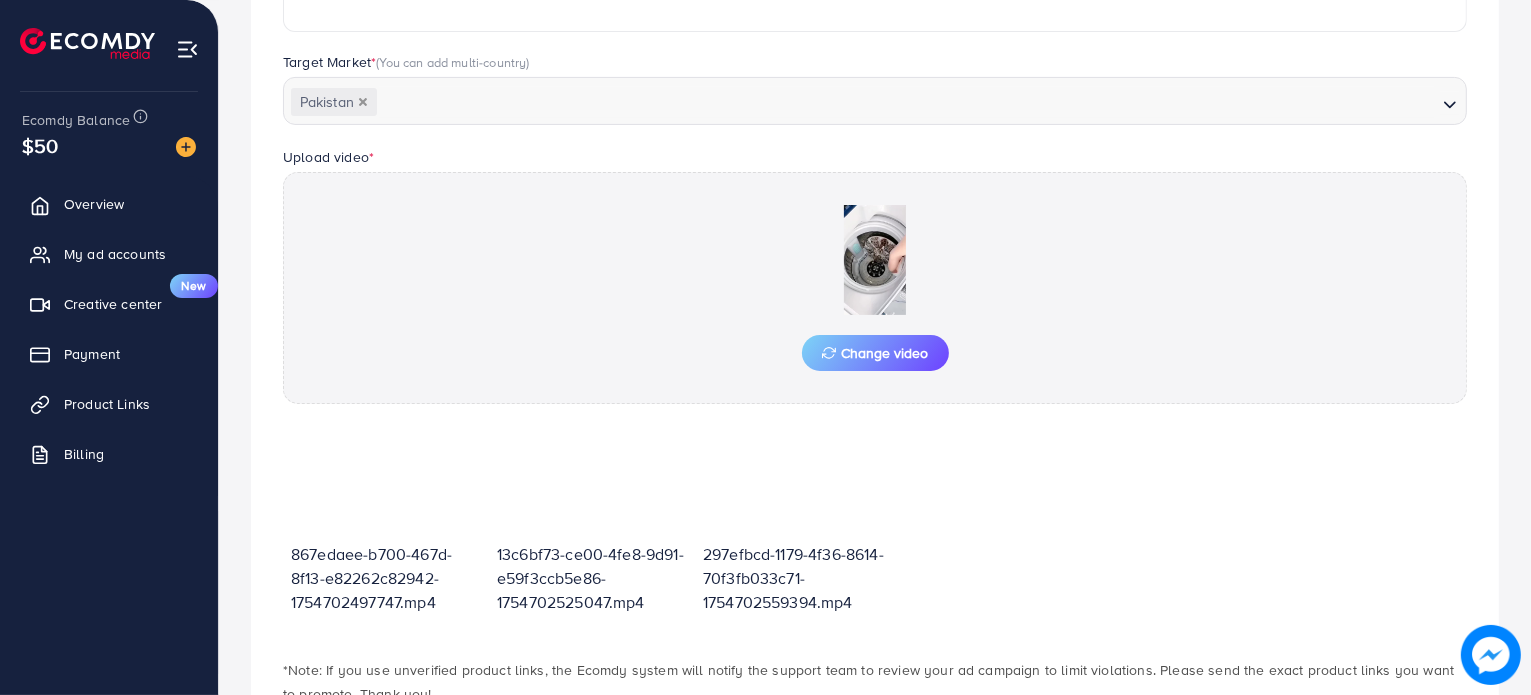 scroll, scrollTop: 619, scrollLeft: 0, axis: vertical 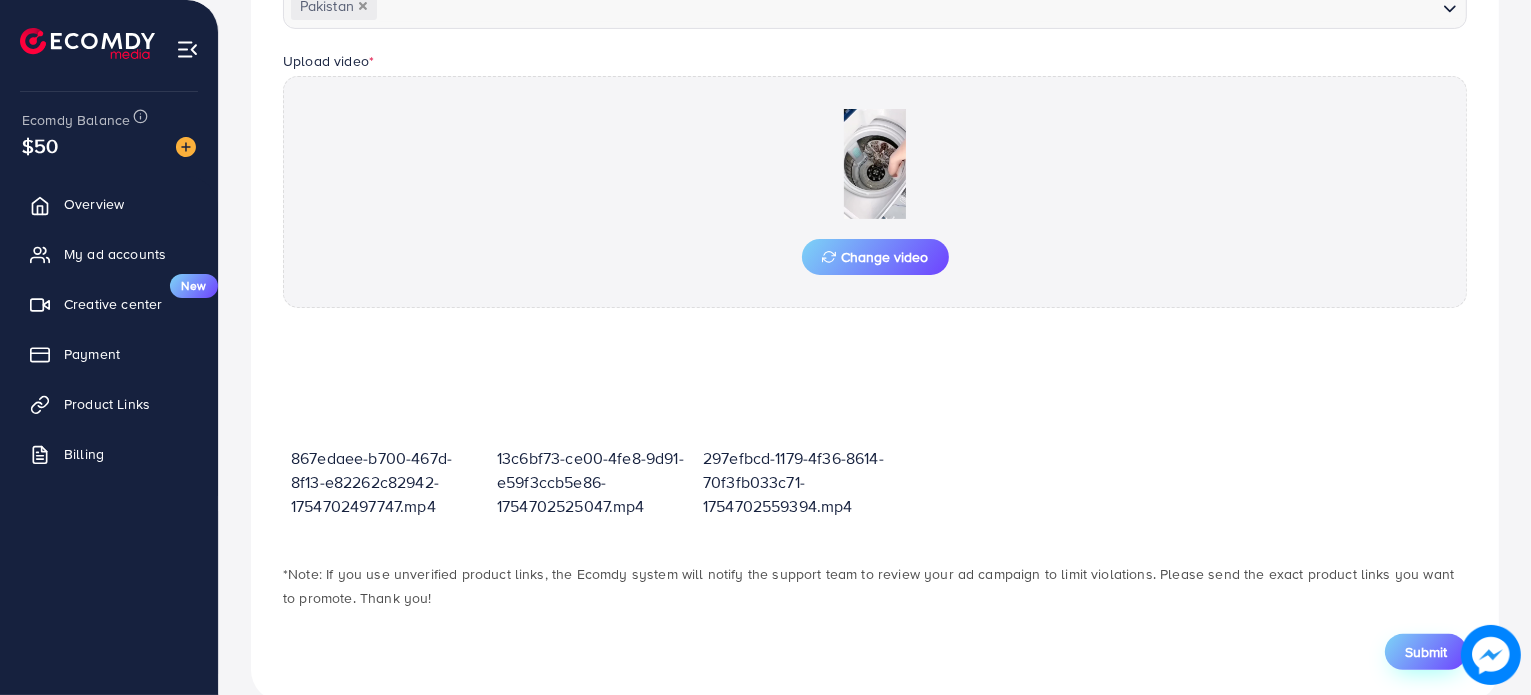 click on "Submit" at bounding box center (1426, 652) 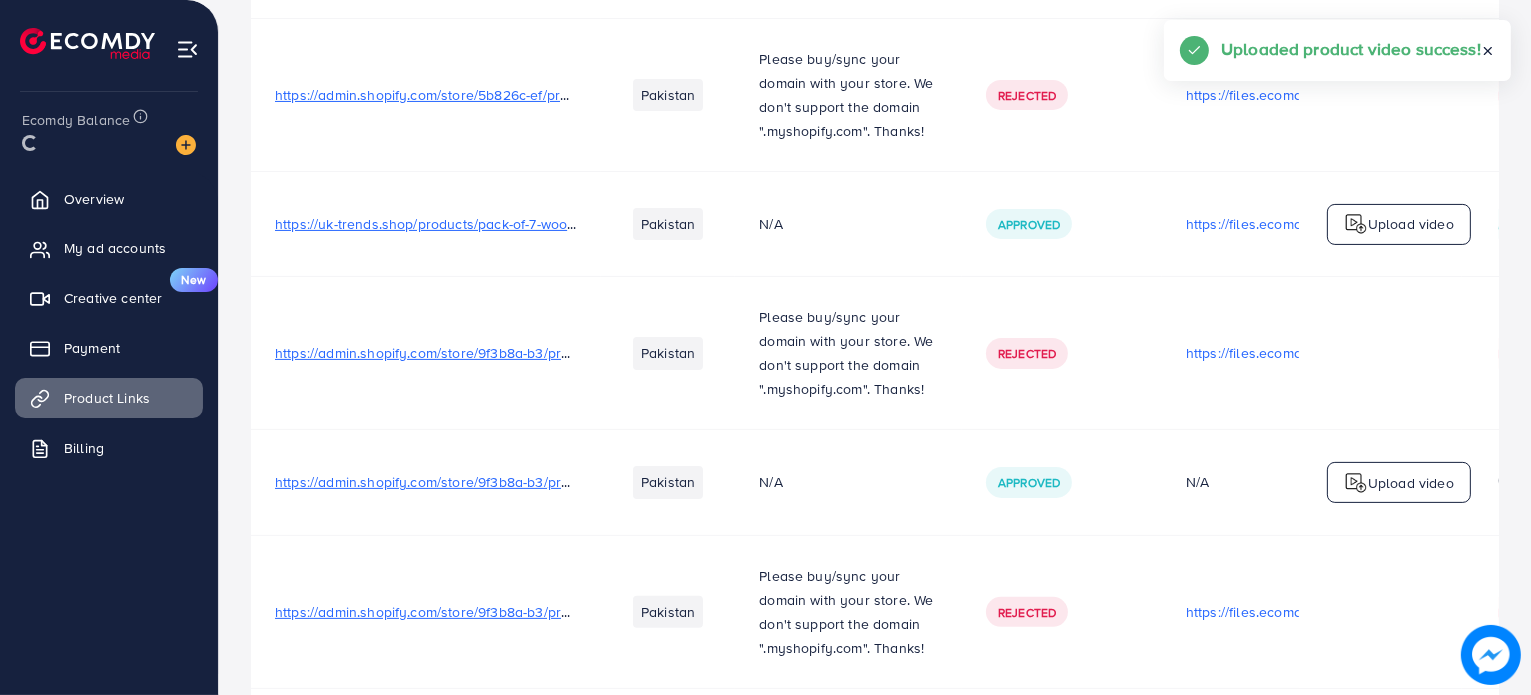 scroll, scrollTop: 0, scrollLeft: 0, axis: both 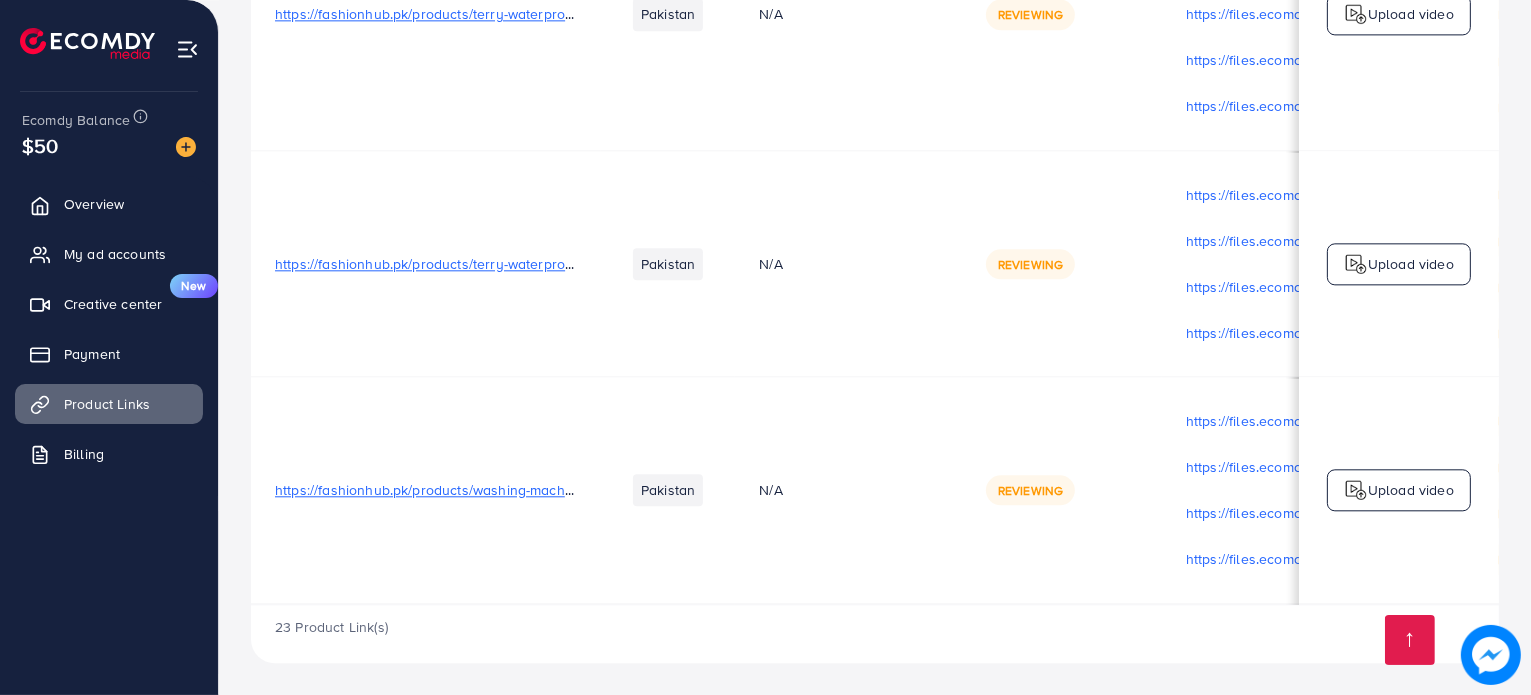 click on "Upload video" at bounding box center [1411, 490] 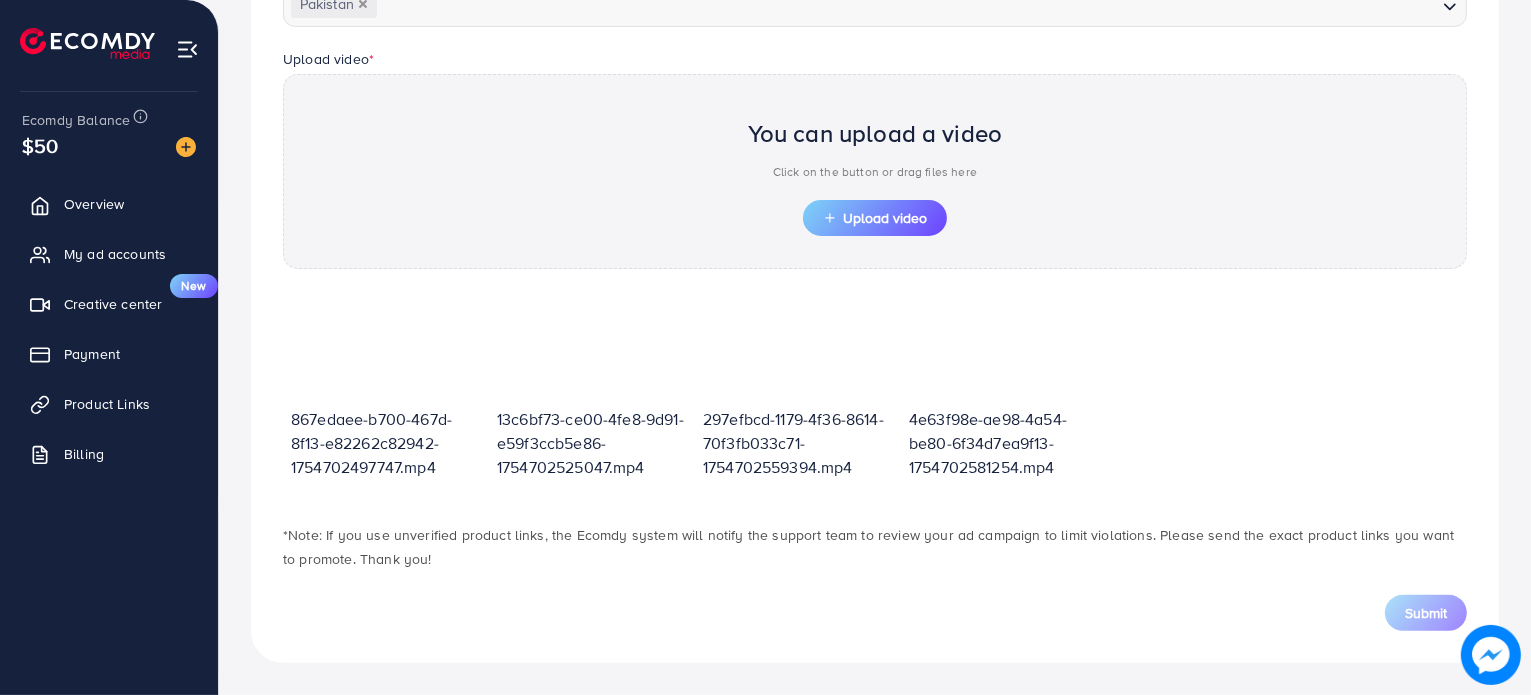 scroll, scrollTop: 619, scrollLeft: 0, axis: vertical 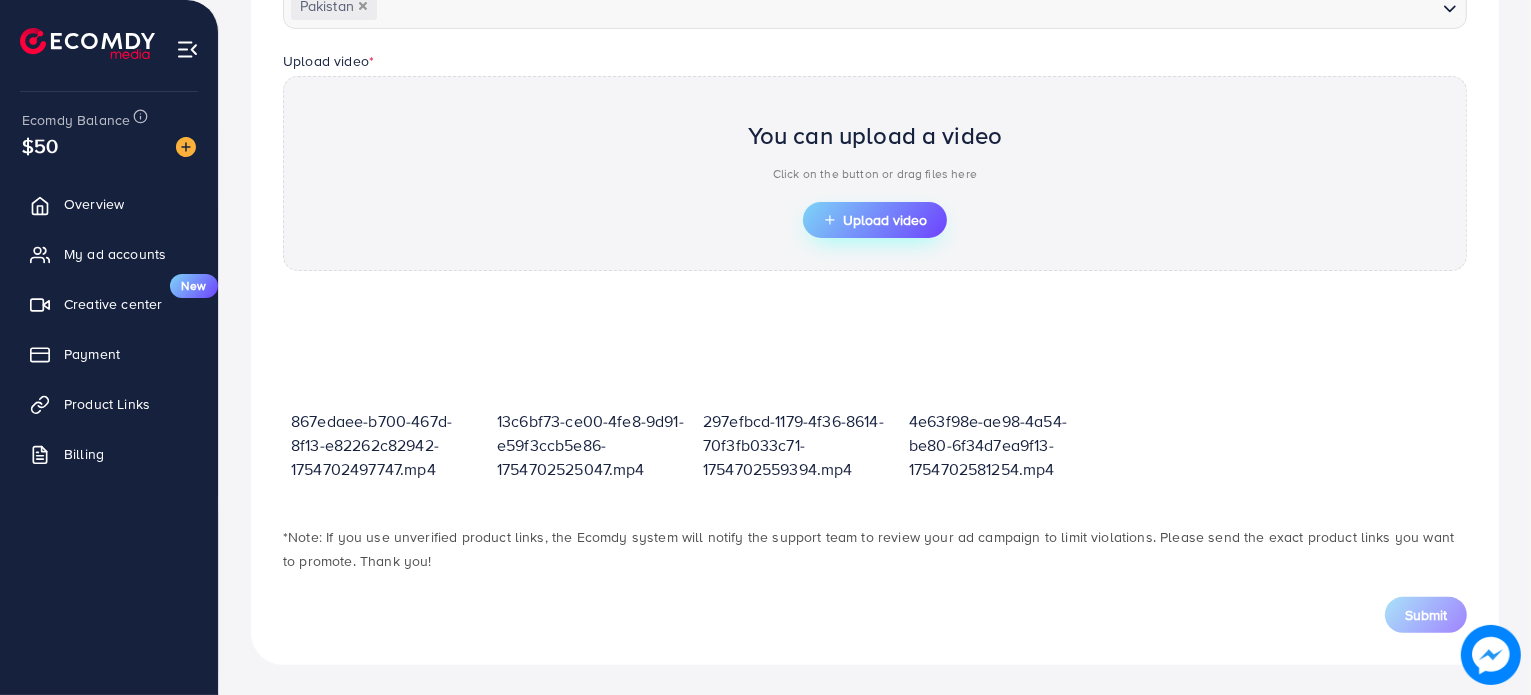 click 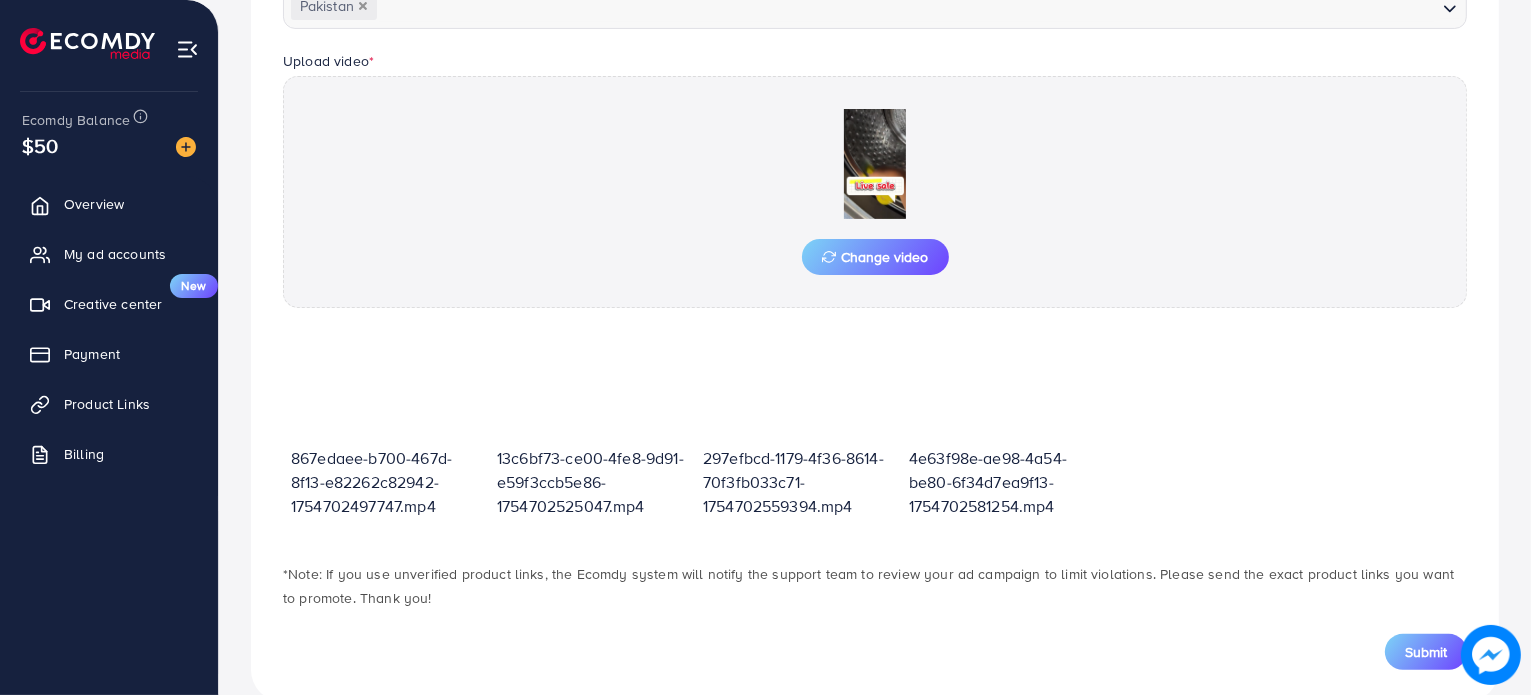 scroll, scrollTop: 656, scrollLeft: 0, axis: vertical 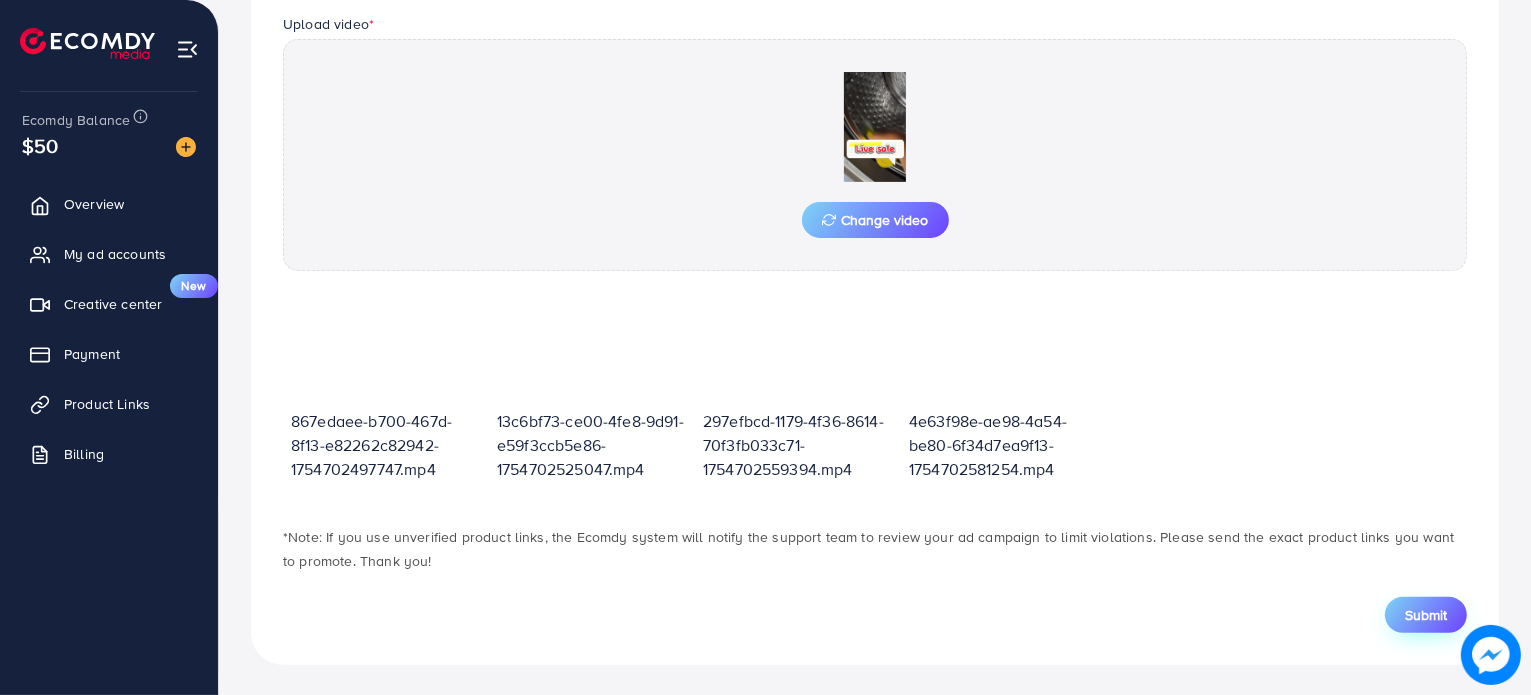 click on "Submit" at bounding box center (1426, 615) 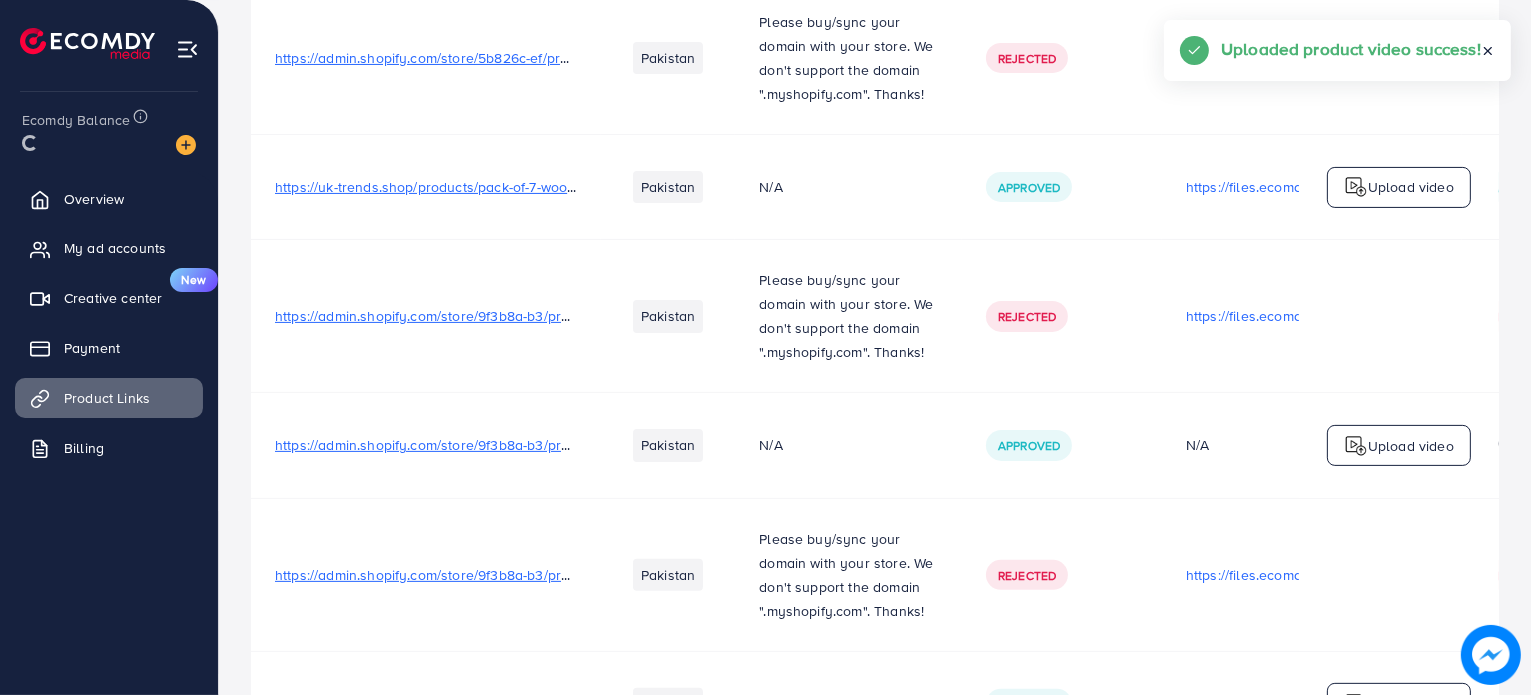 scroll, scrollTop: 0, scrollLeft: 0, axis: both 